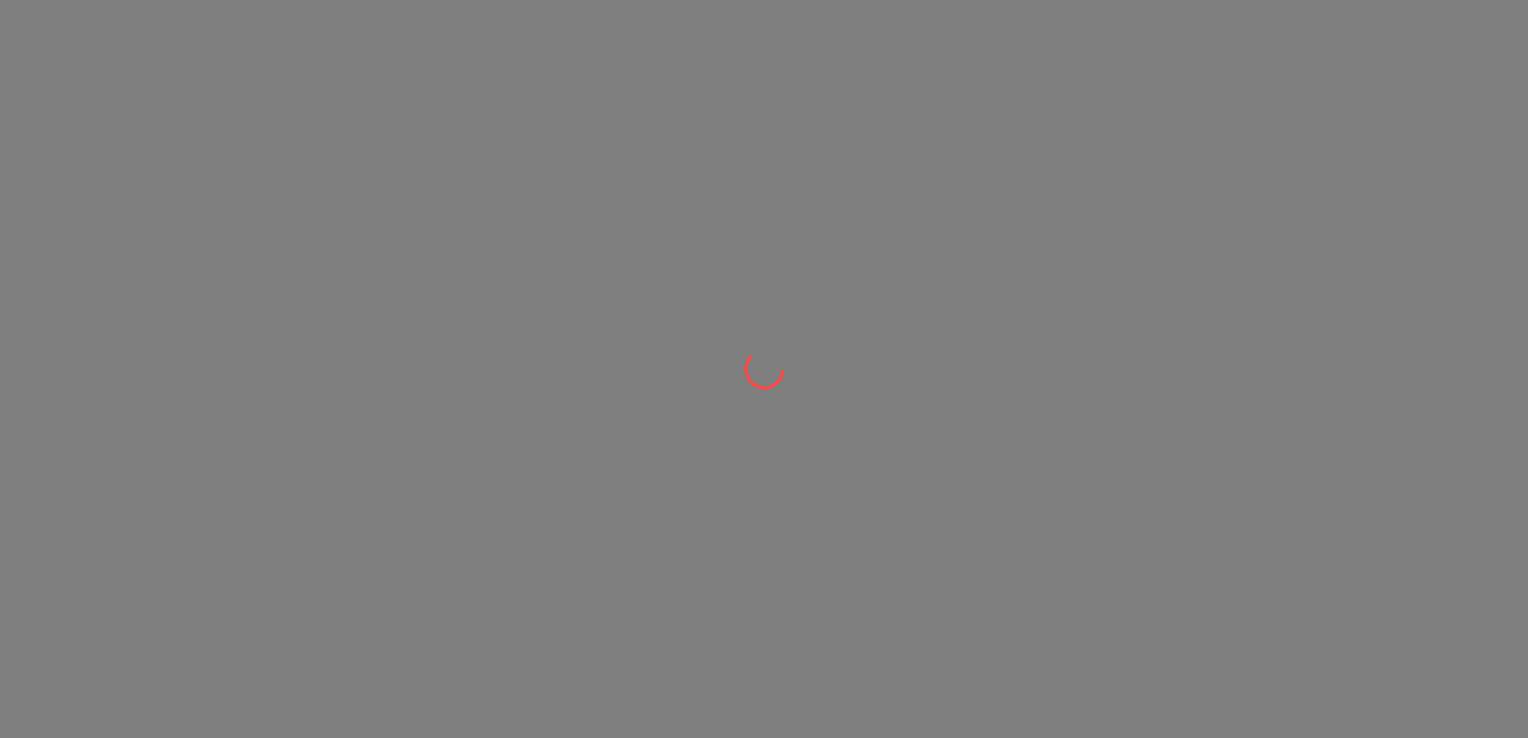 scroll, scrollTop: 0, scrollLeft: 0, axis: both 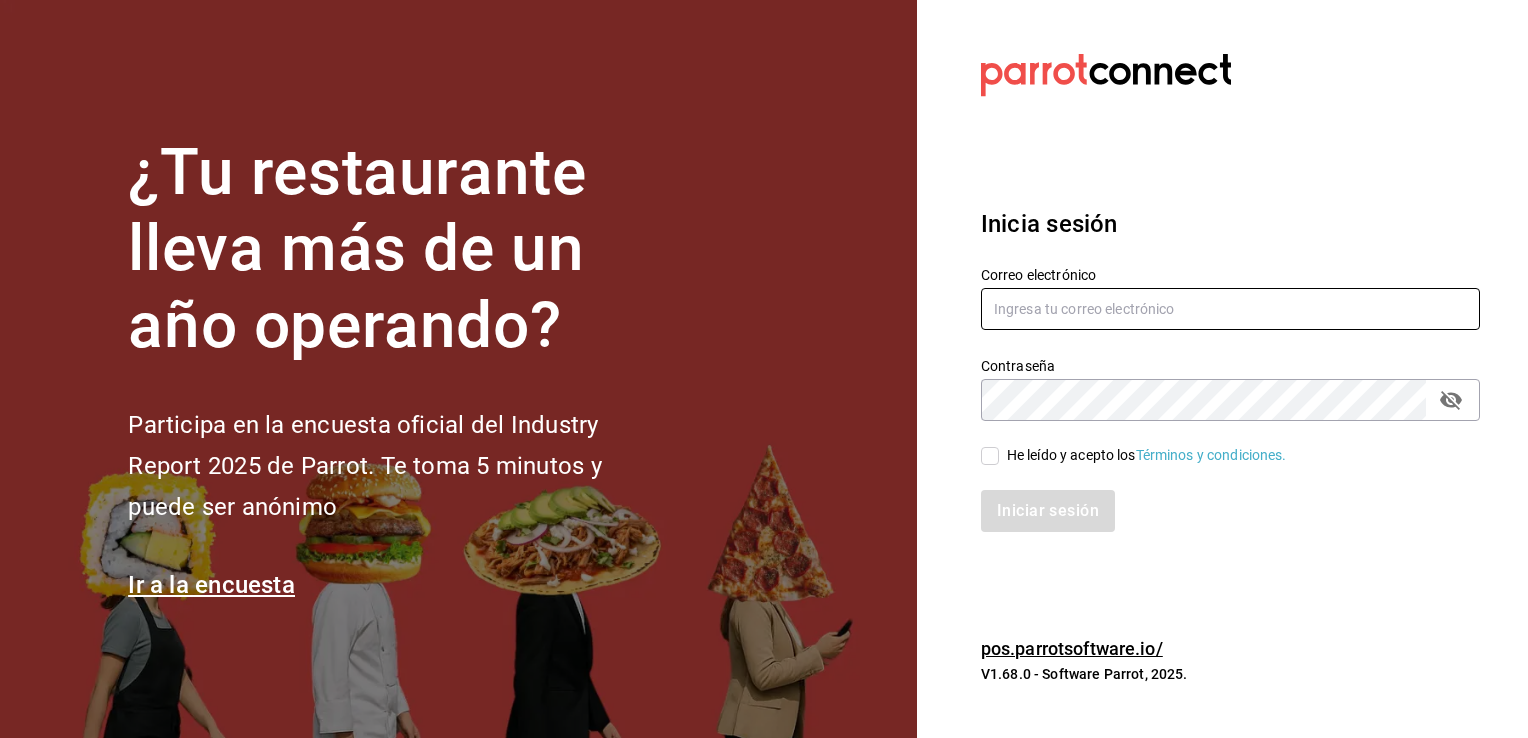 click at bounding box center [1230, 309] 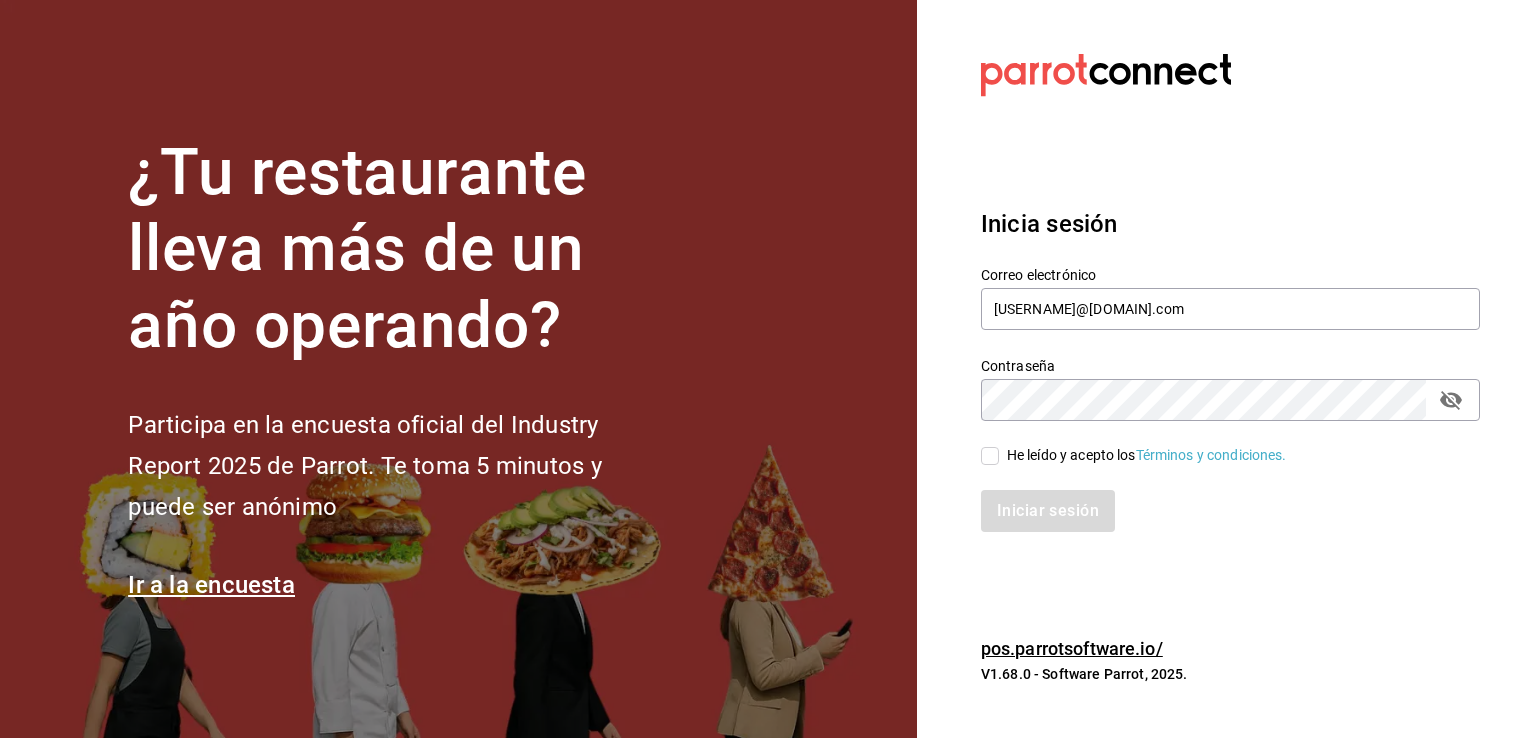 click 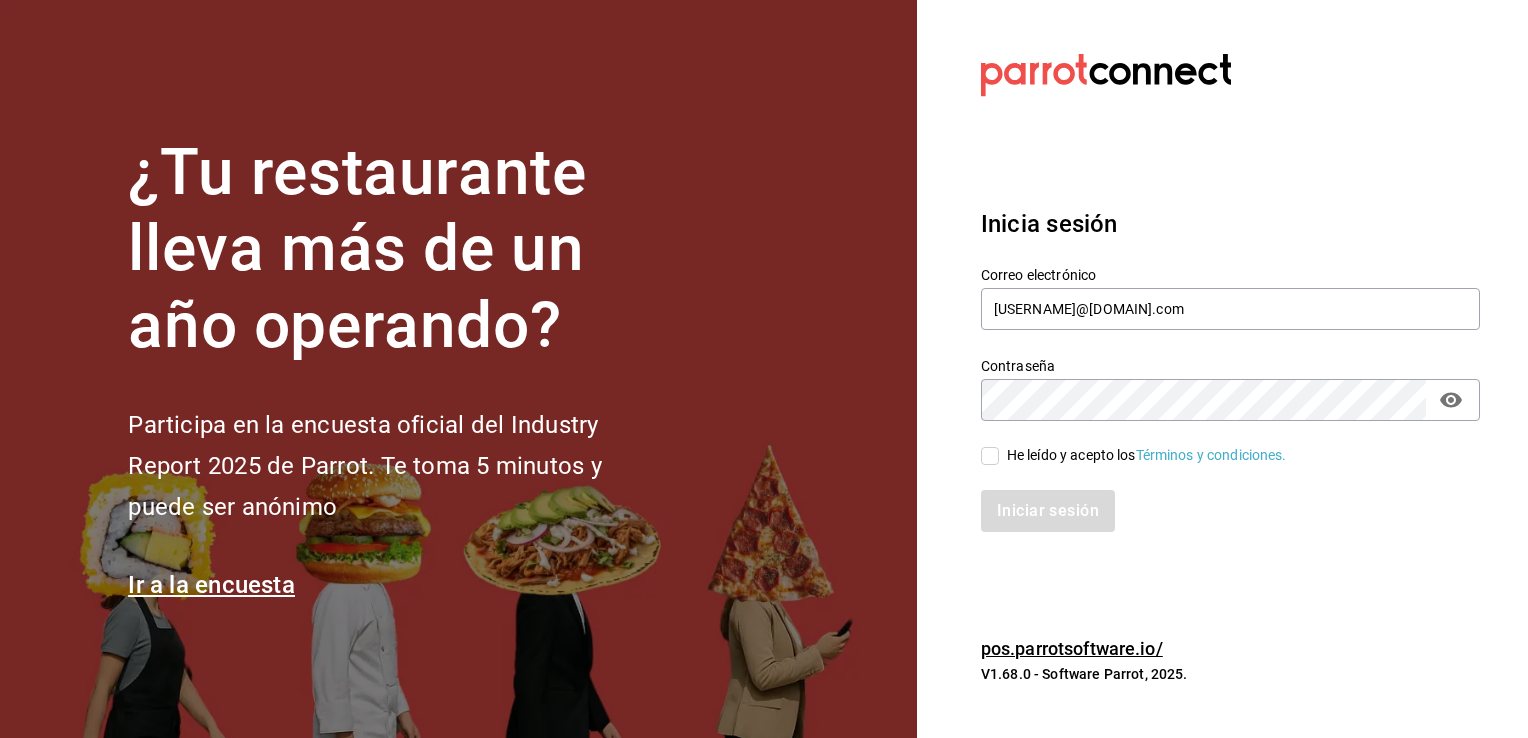click on "He leído y acepto los  Términos y condiciones." at bounding box center [1134, 455] 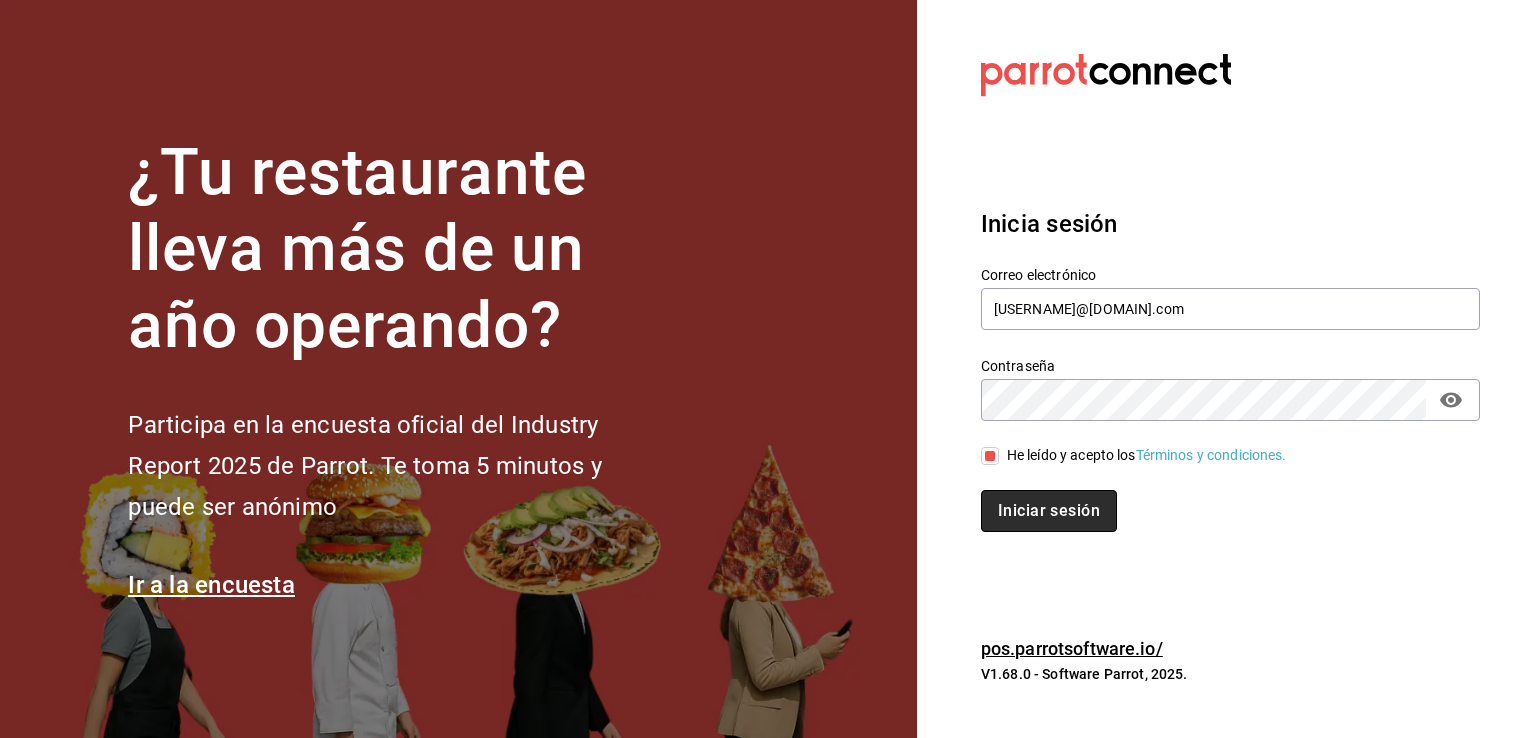 click on "Iniciar sesión" at bounding box center [1049, 511] 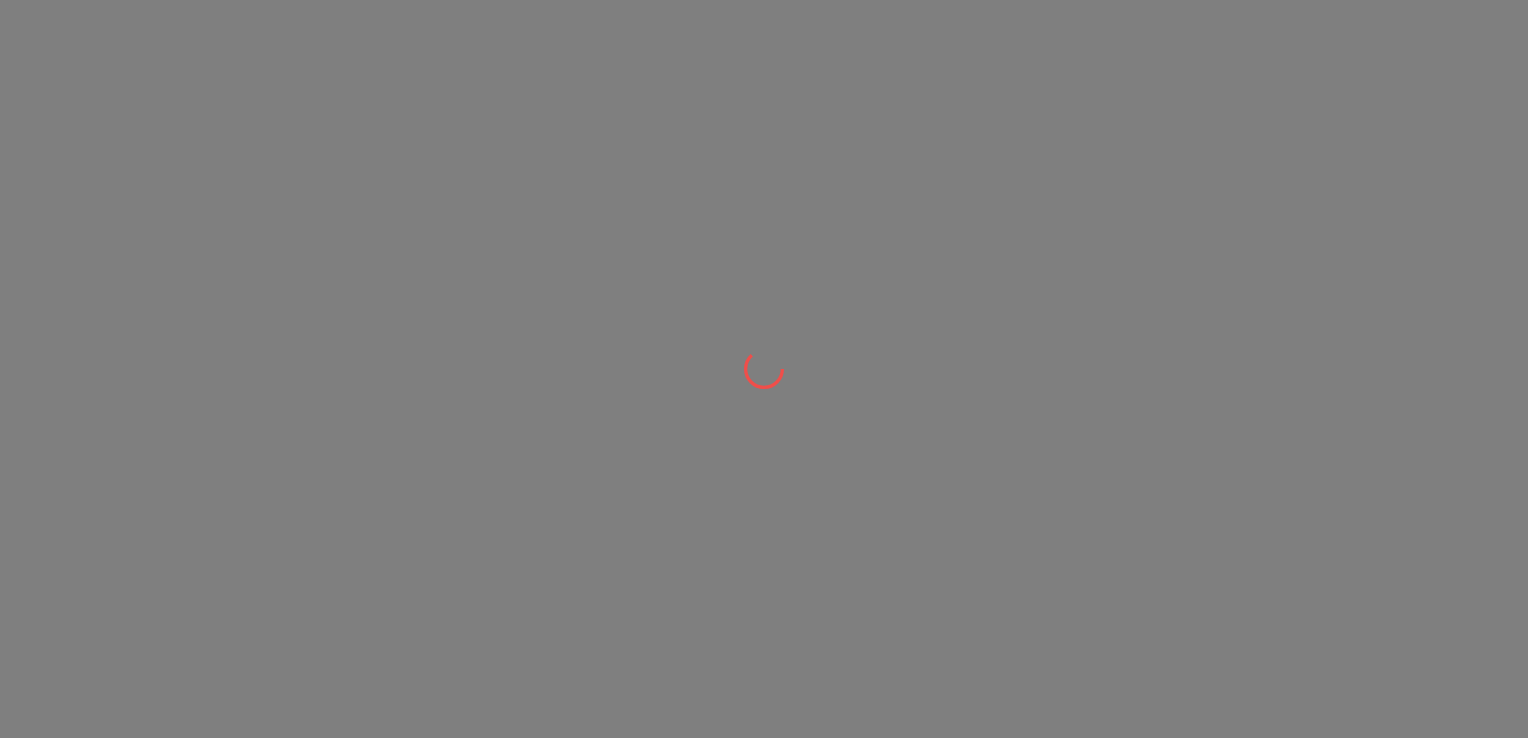 scroll, scrollTop: 0, scrollLeft: 0, axis: both 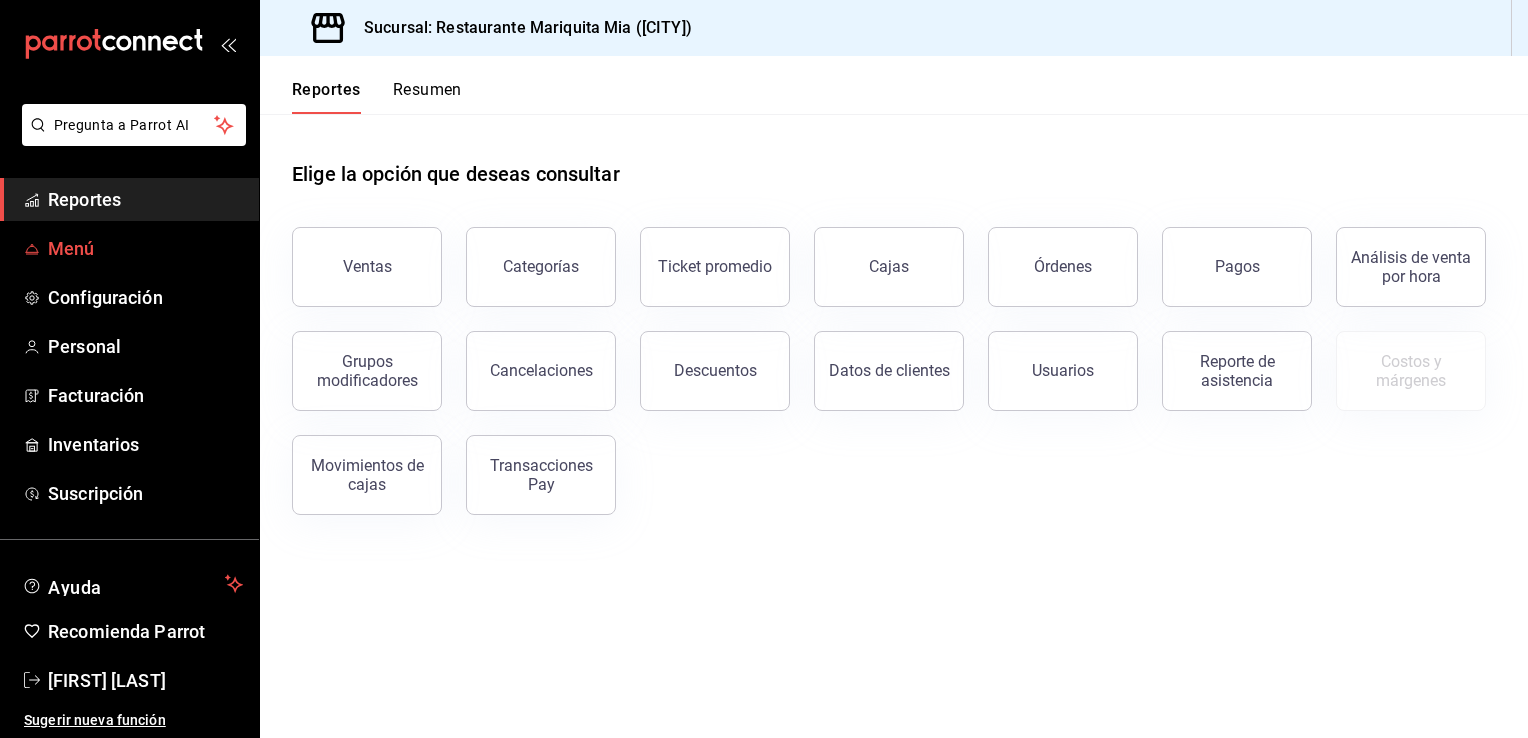 click on "Menú" at bounding box center [71, 248] 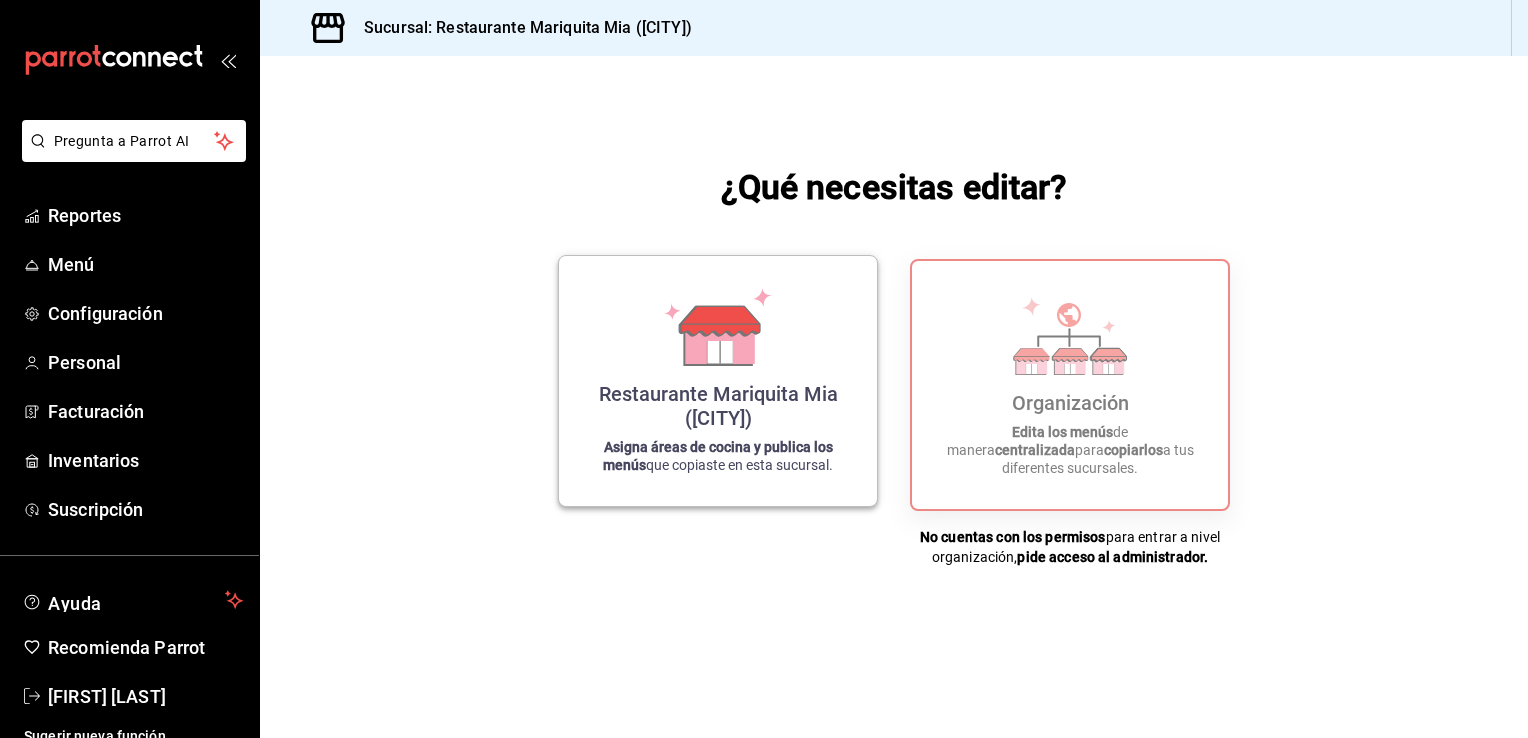 click on "Restaurante [BUSINESS_NAME] ([STATE])" at bounding box center (718, 406) 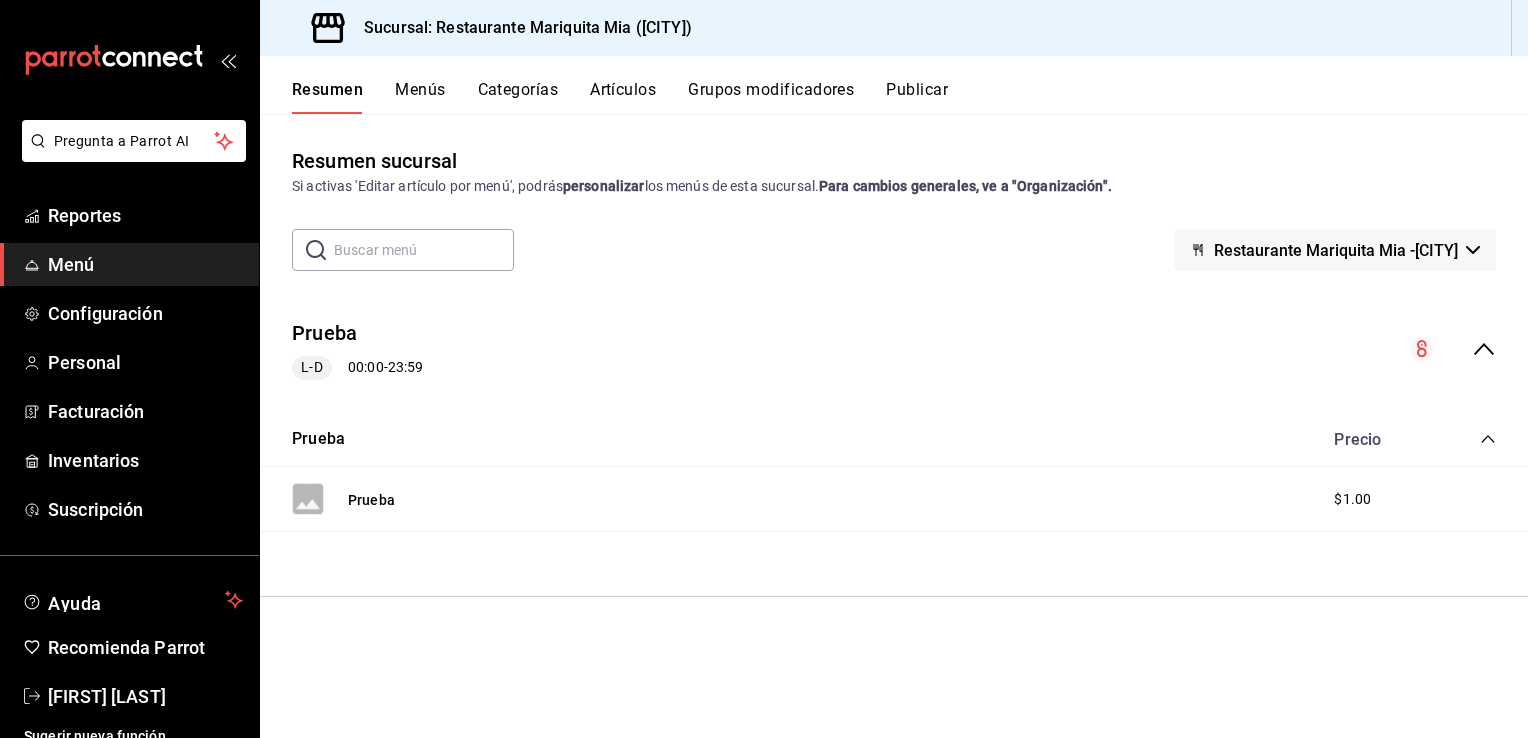 click 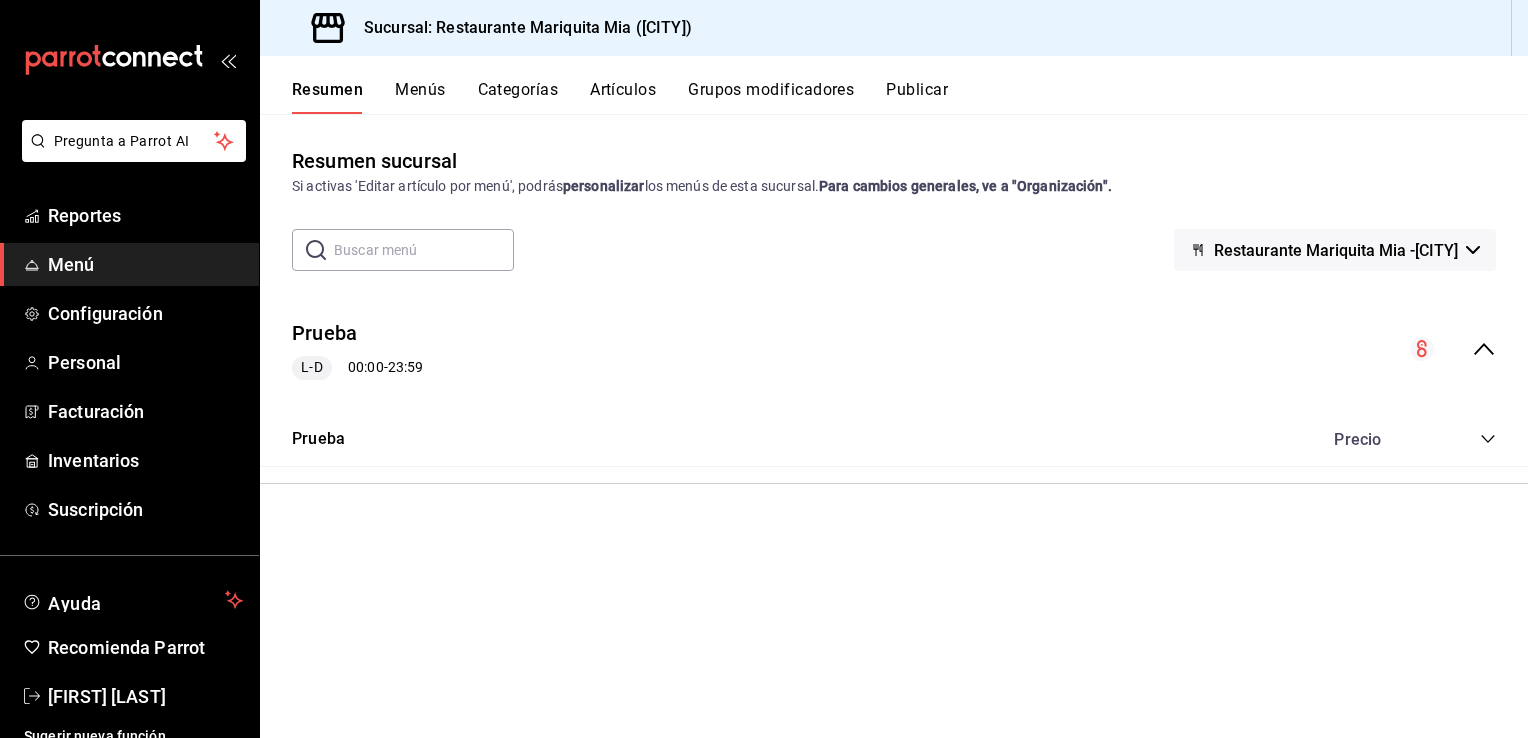 click 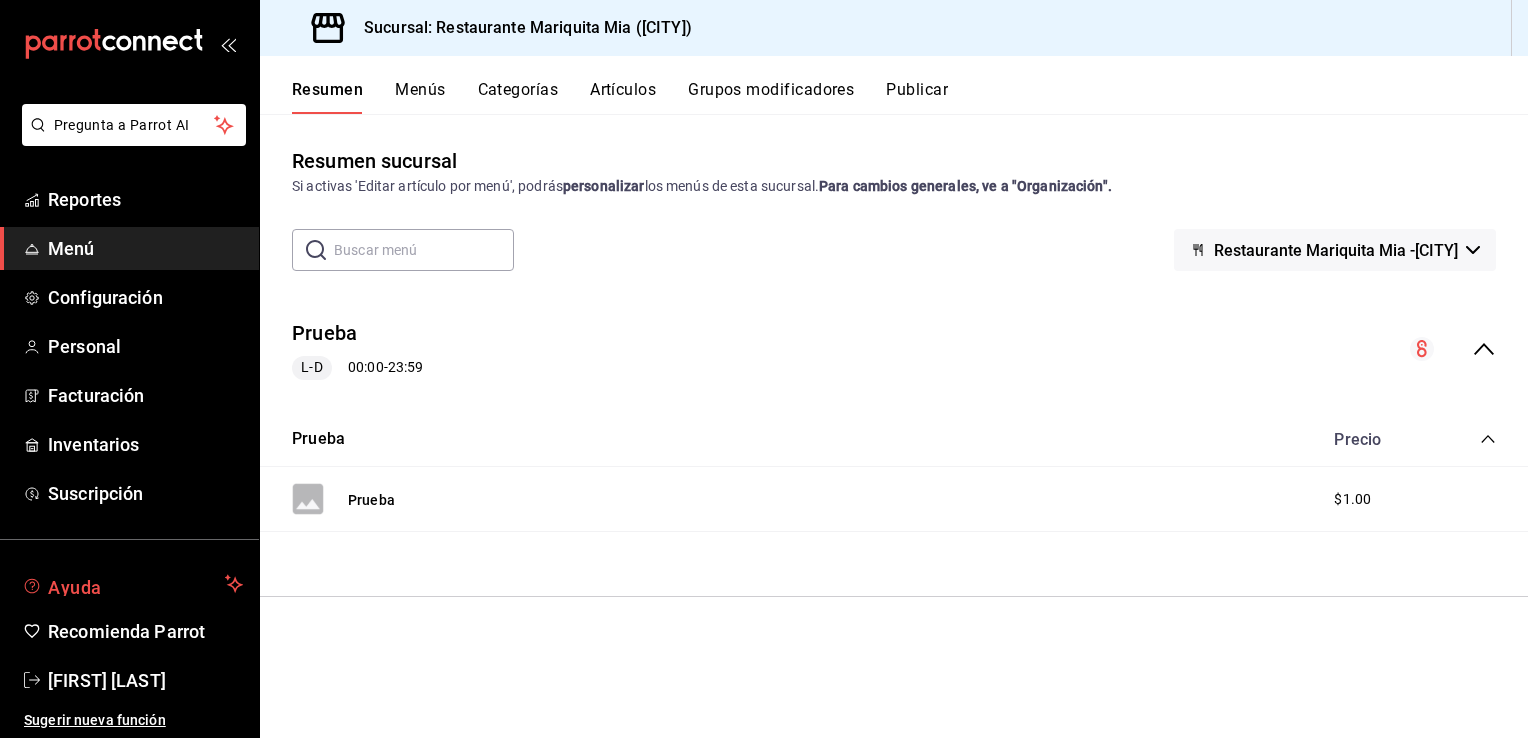 scroll, scrollTop: 0, scrollLeft: 0, axis: both 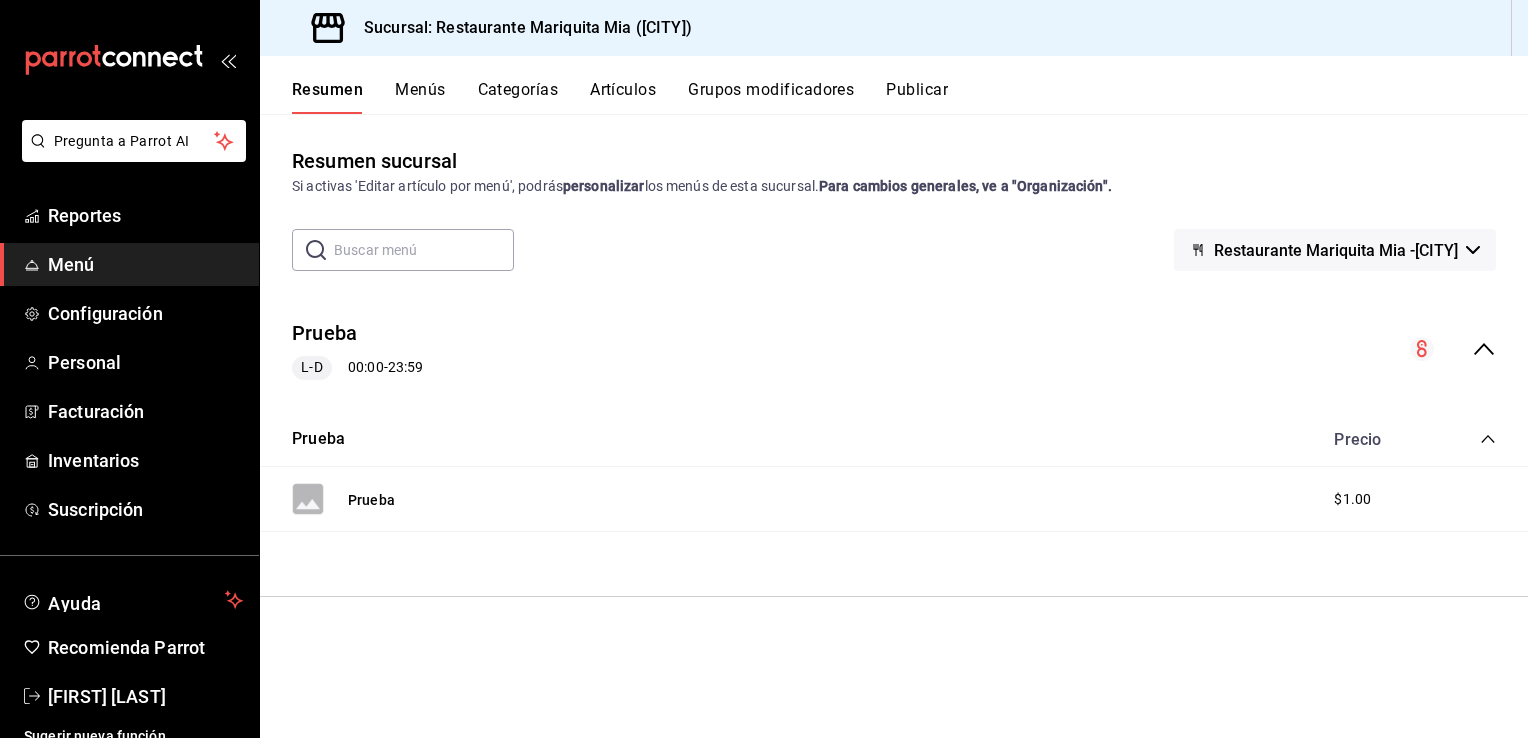 click on "Menús" at bounding box center (420, 97) 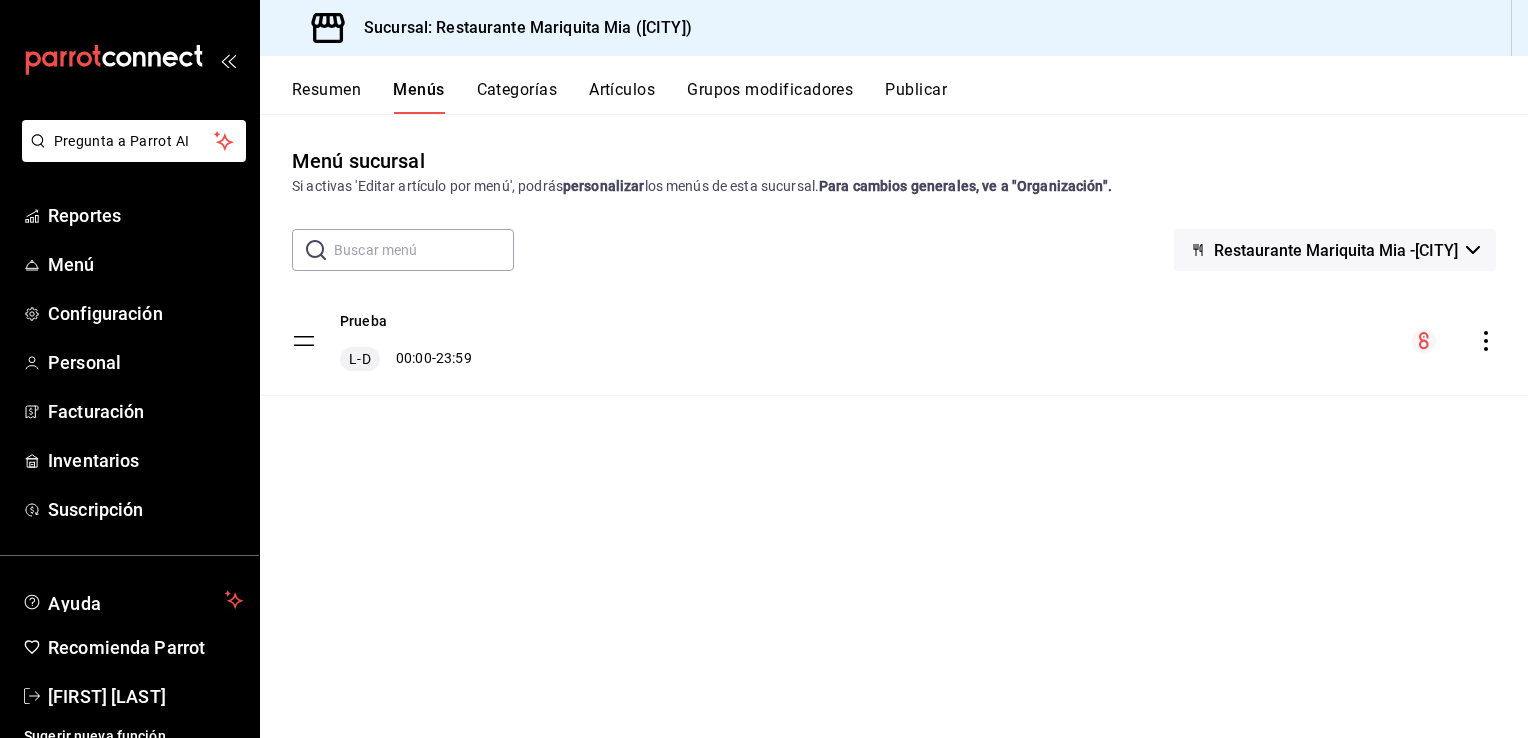 click 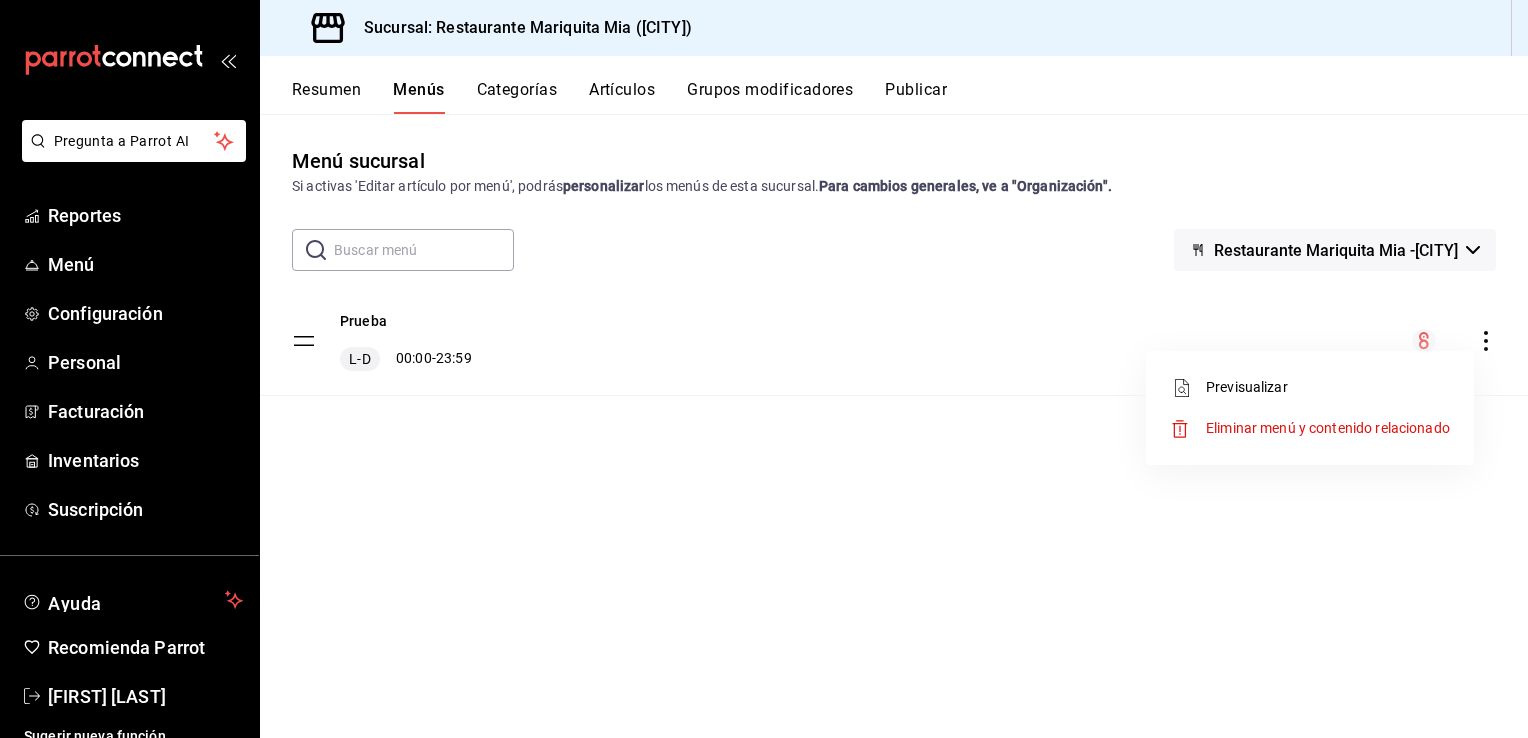click on "Previsualizar" at bounding box center [1328, 387] 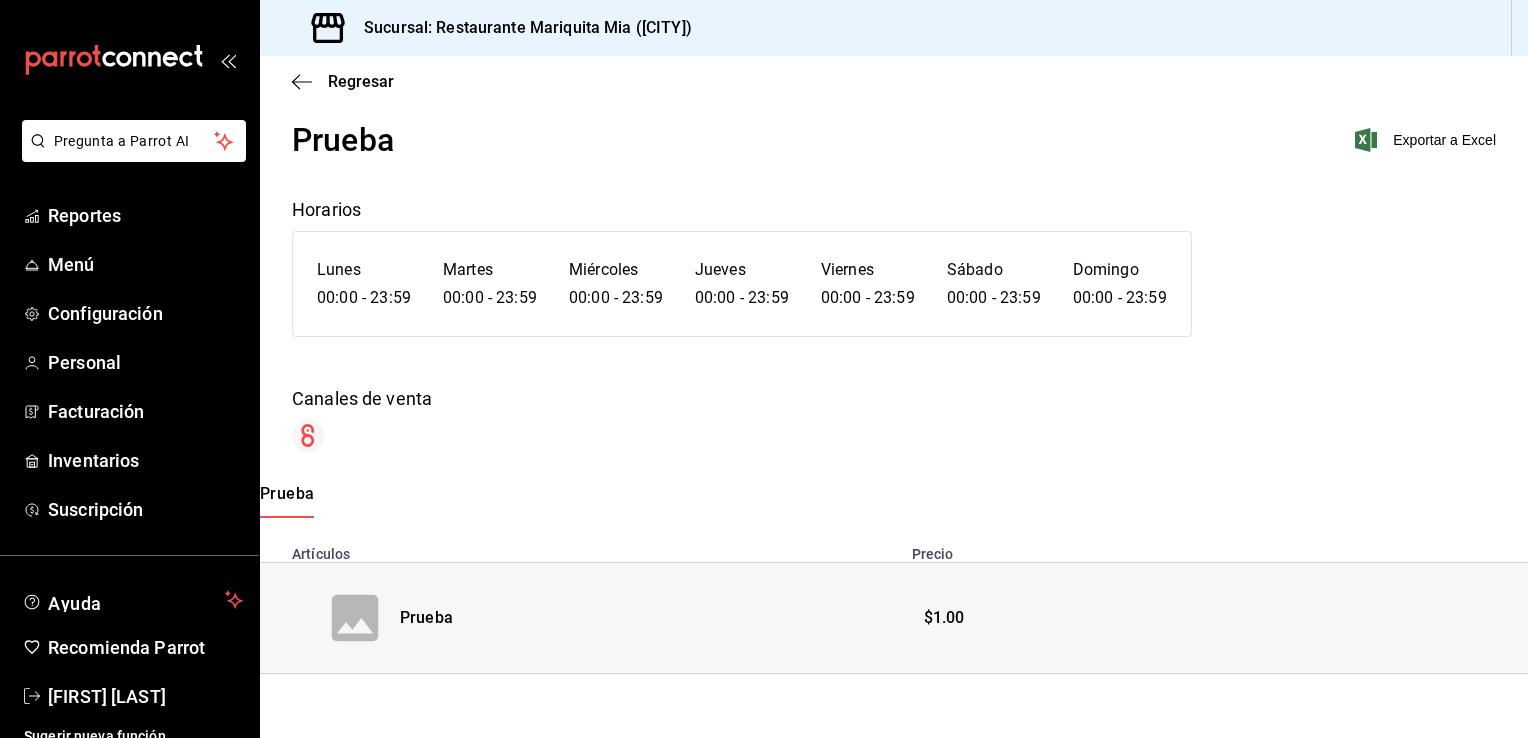 scroll, scrollTop: 0, scrollLeft: 0, axis: both 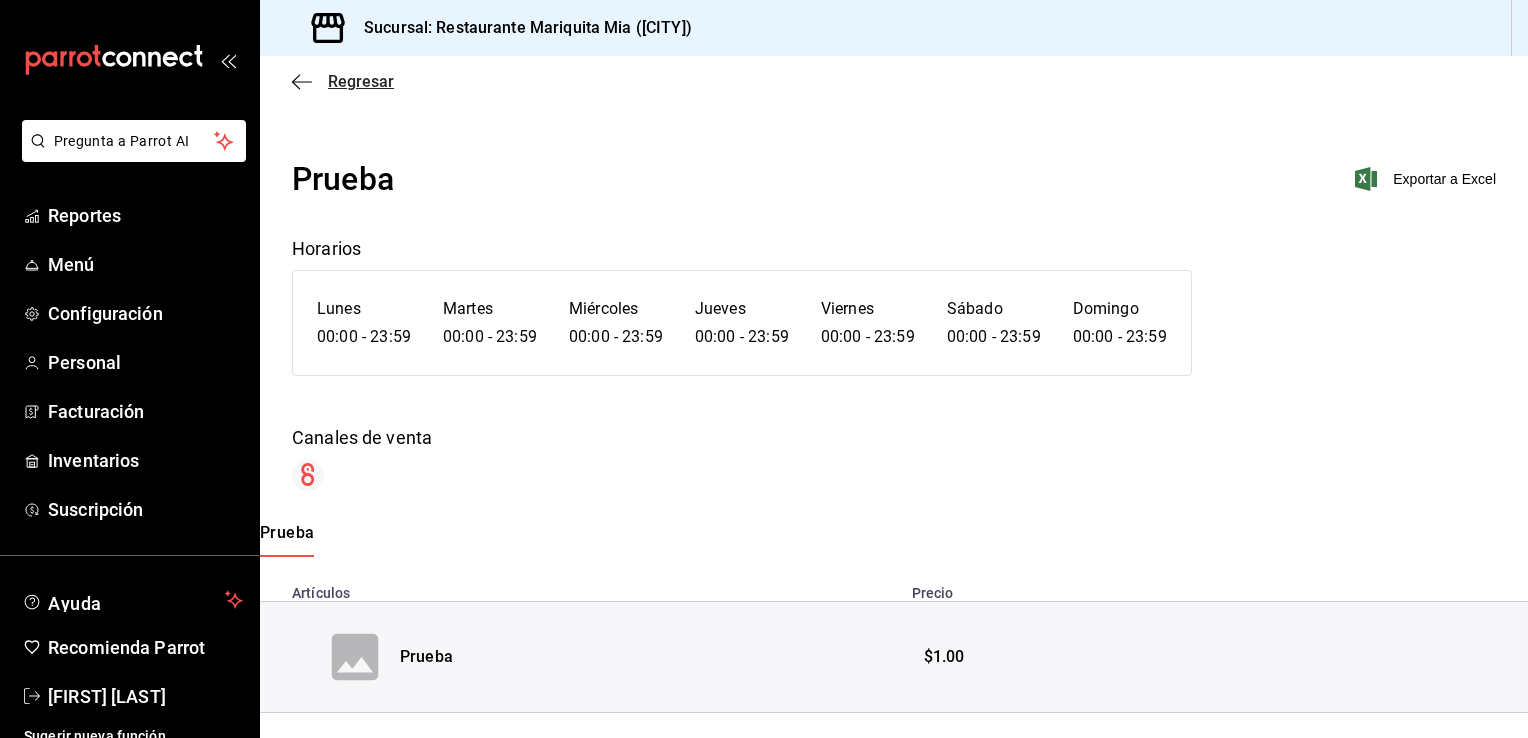 click 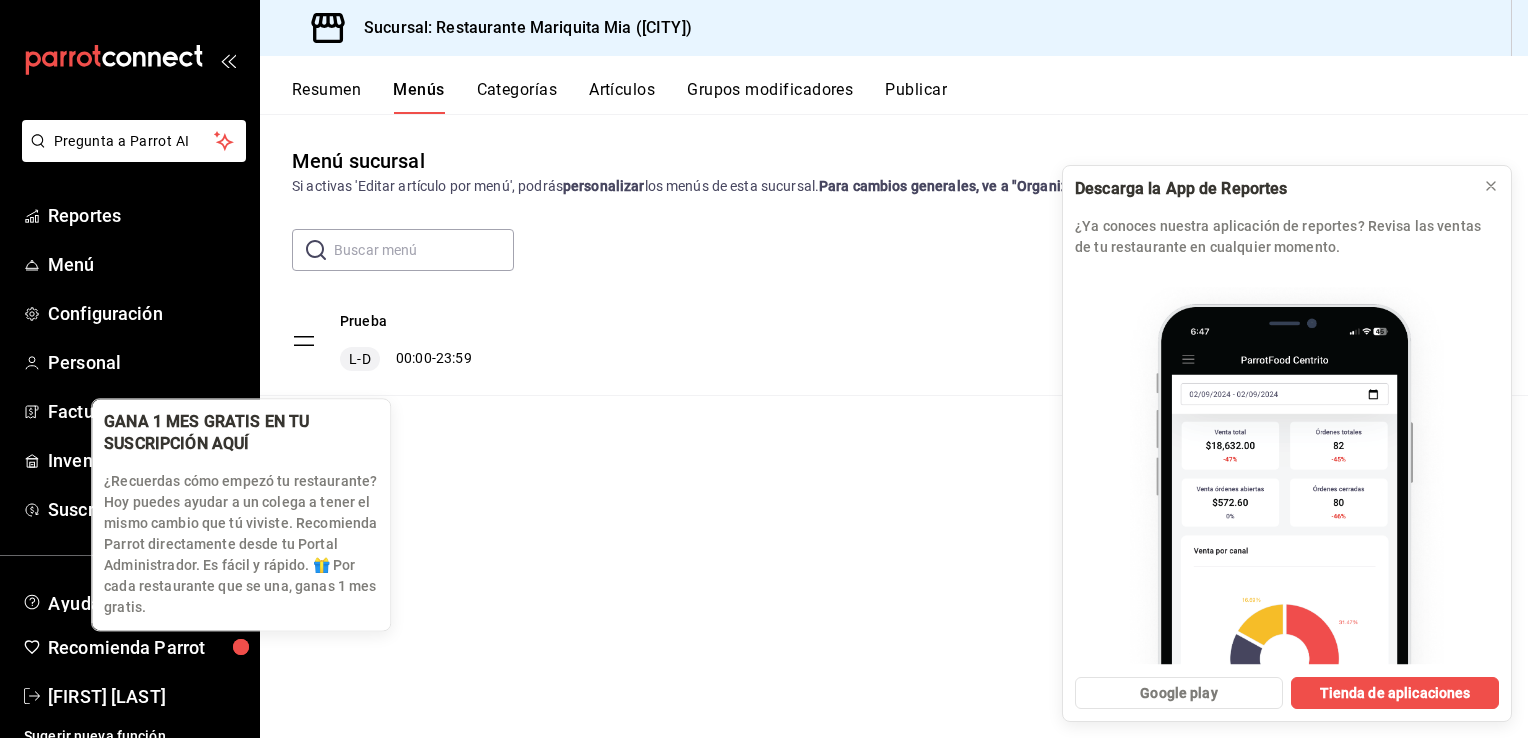 click at bounding box center [241, 647] 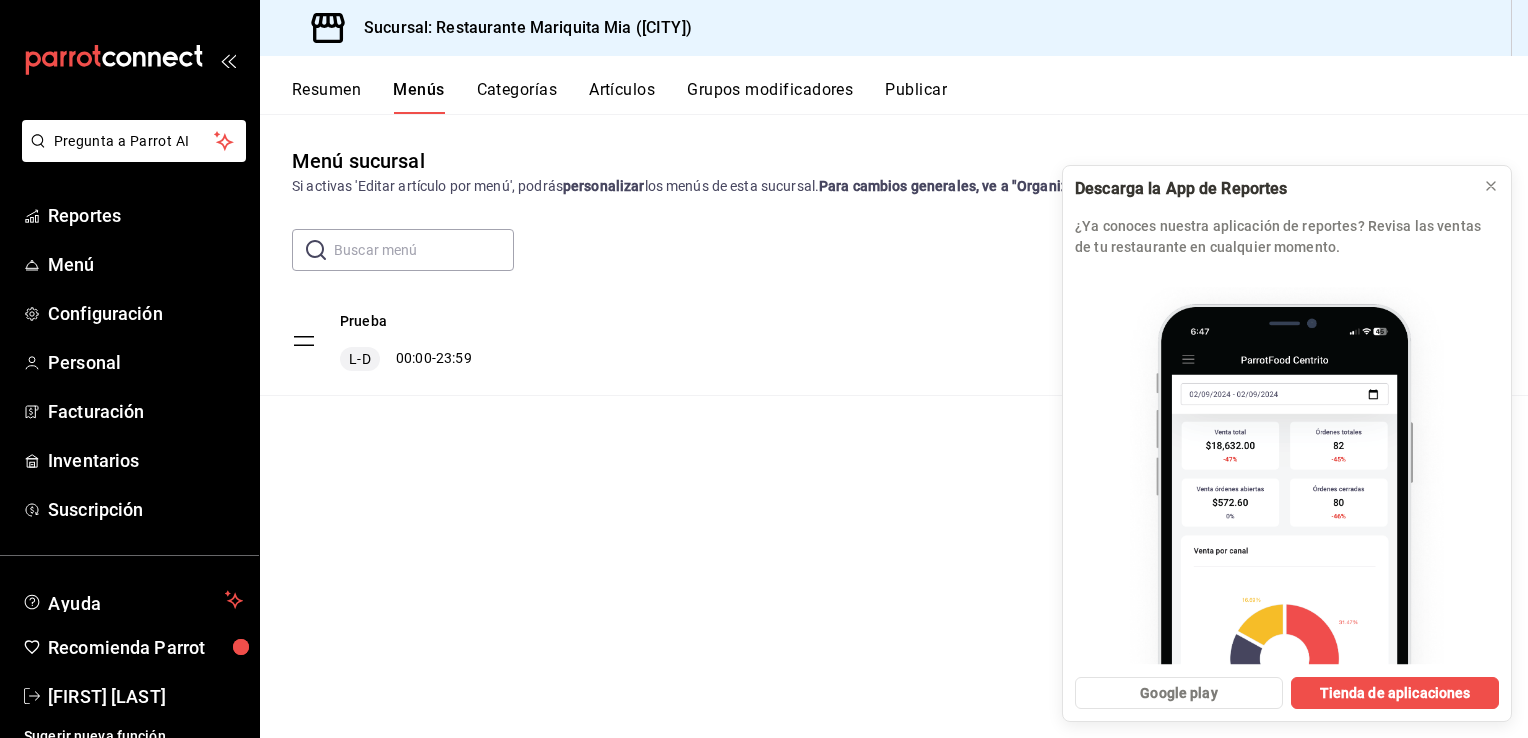 click on "Prueba L-D 00:00  -  23:59" at bounding box center [894, 341] 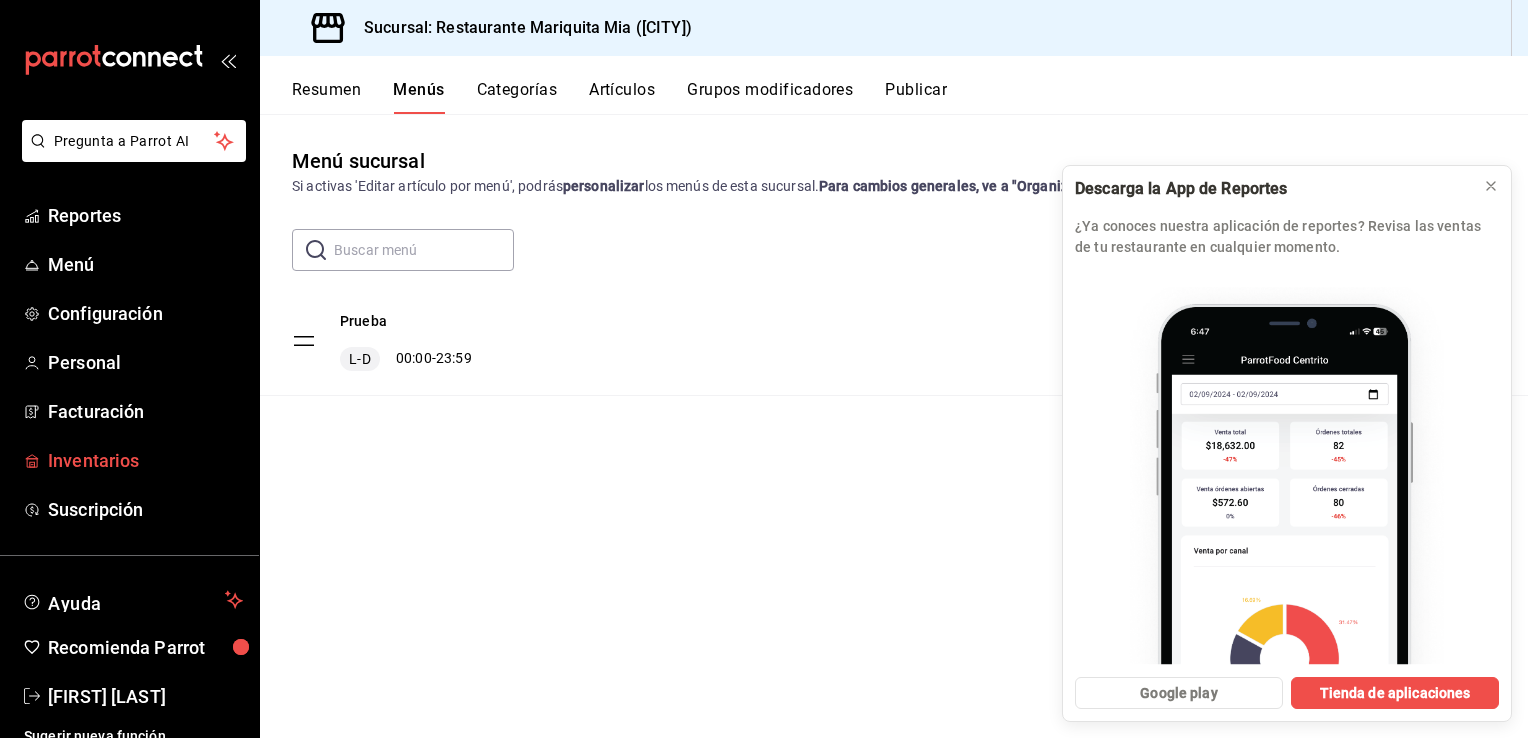 scroll, scrollTop: 16, scrollLeft: 0, axis: vertical 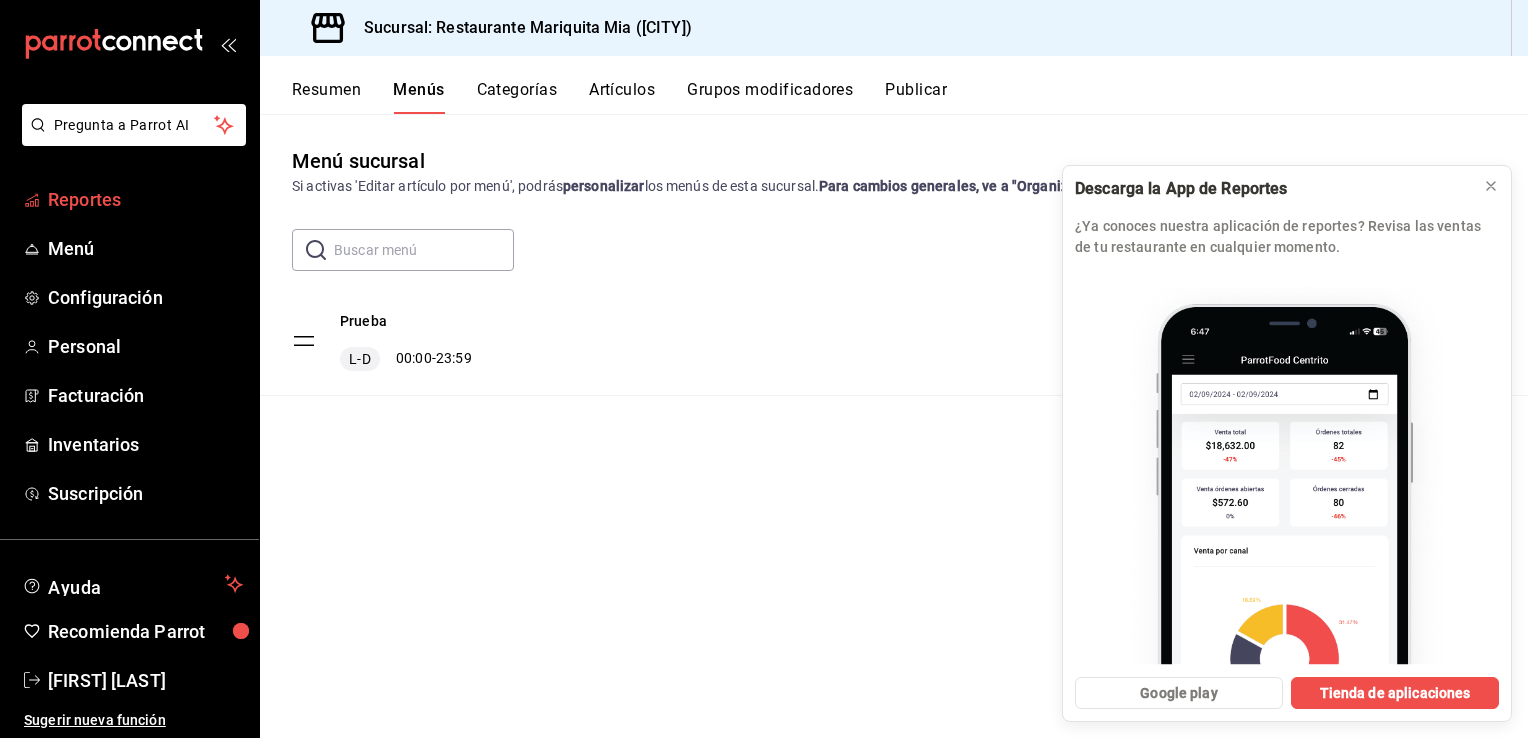 click on "Reportes" at bounding box center [84, 199] 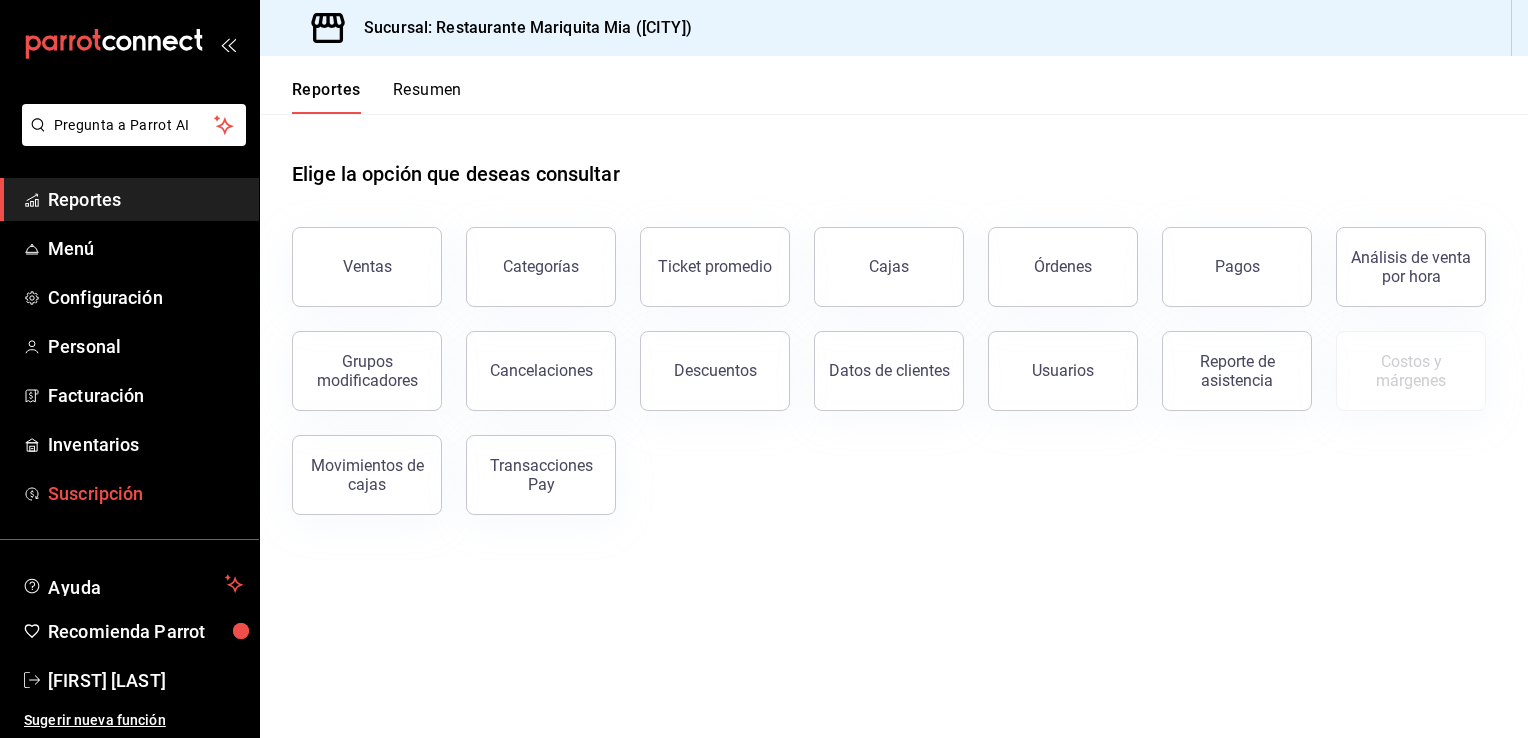 scroll, scrollTop: 0, scrollLeft: 0, axis: both 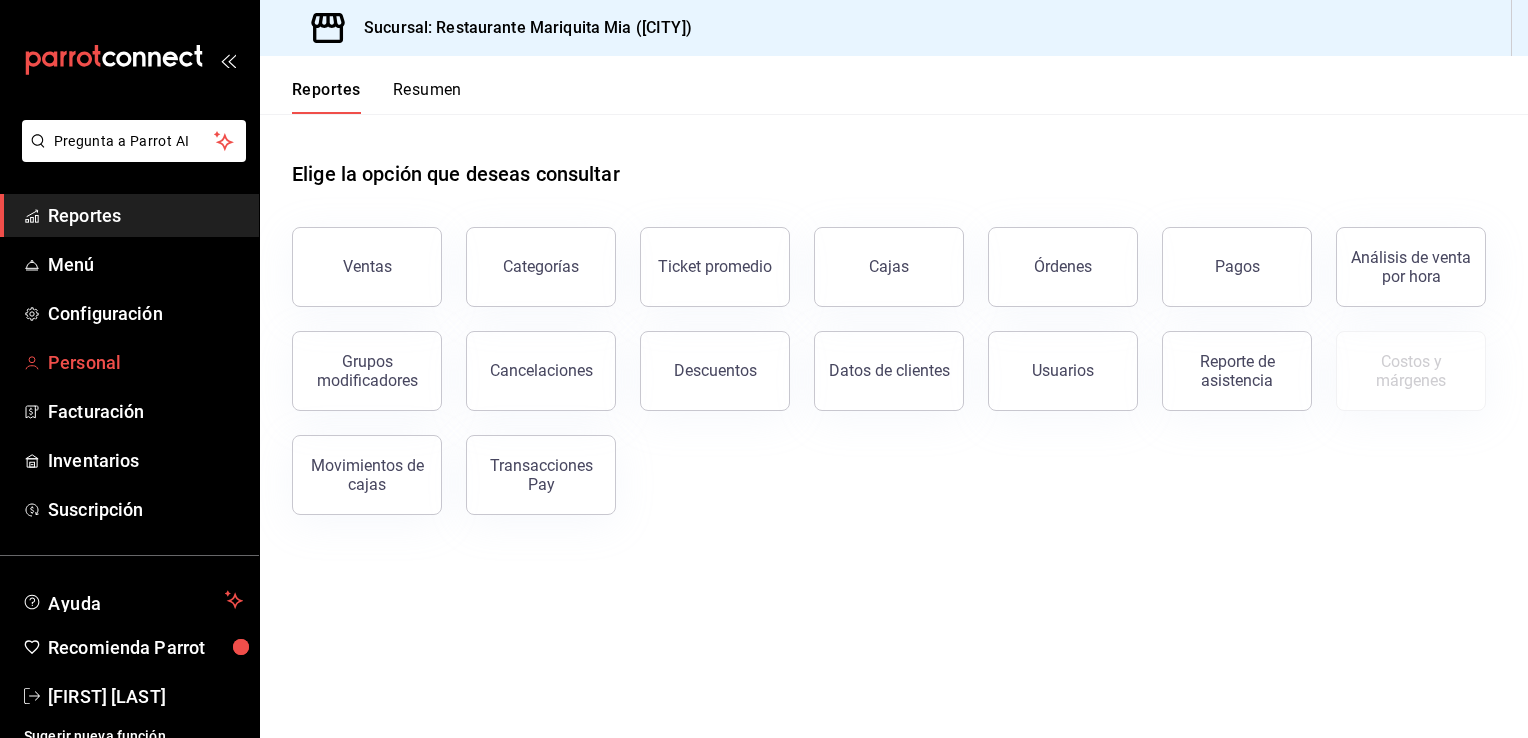 click on "Personal" at bounding box center [84, 362] 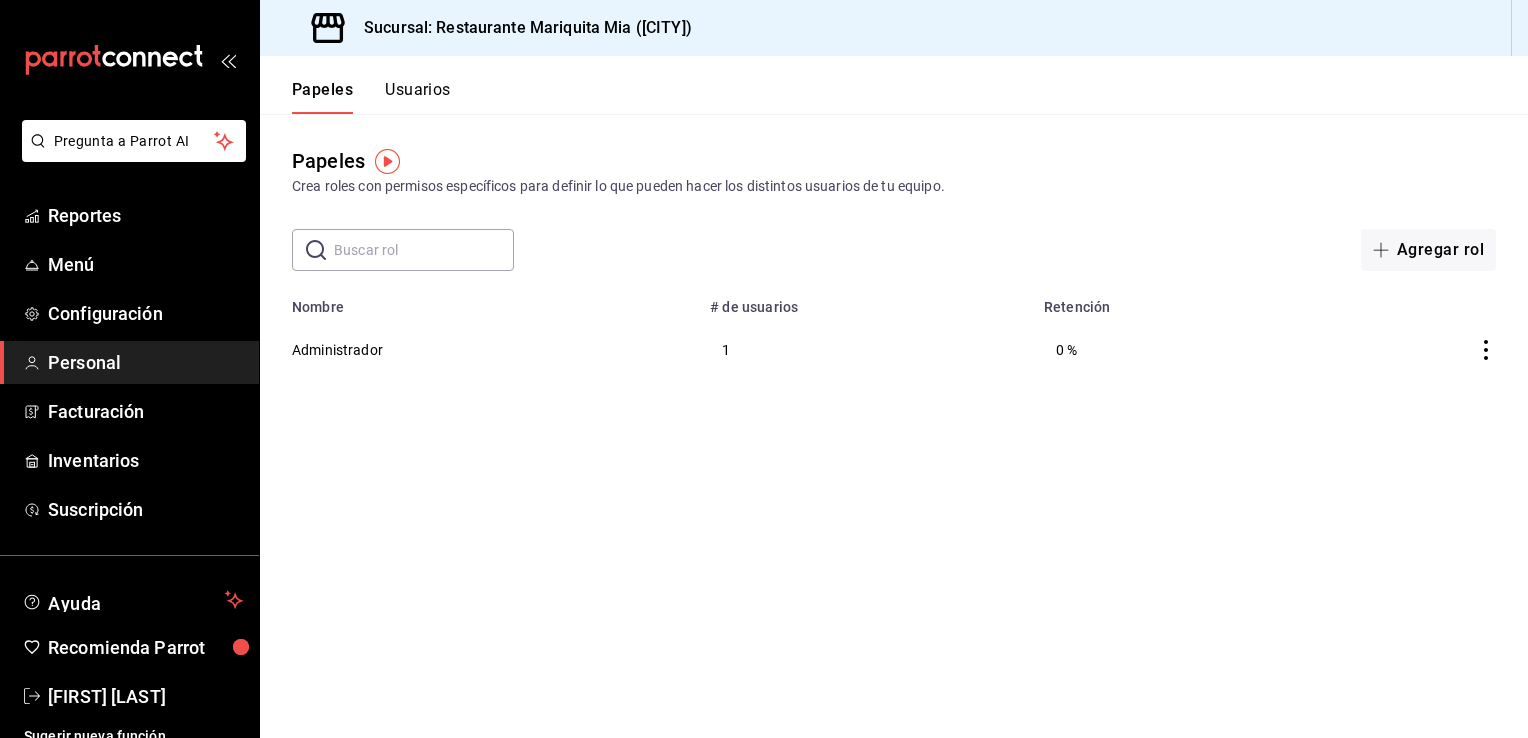click on "Usuarios" at bounding box center (418, 97) 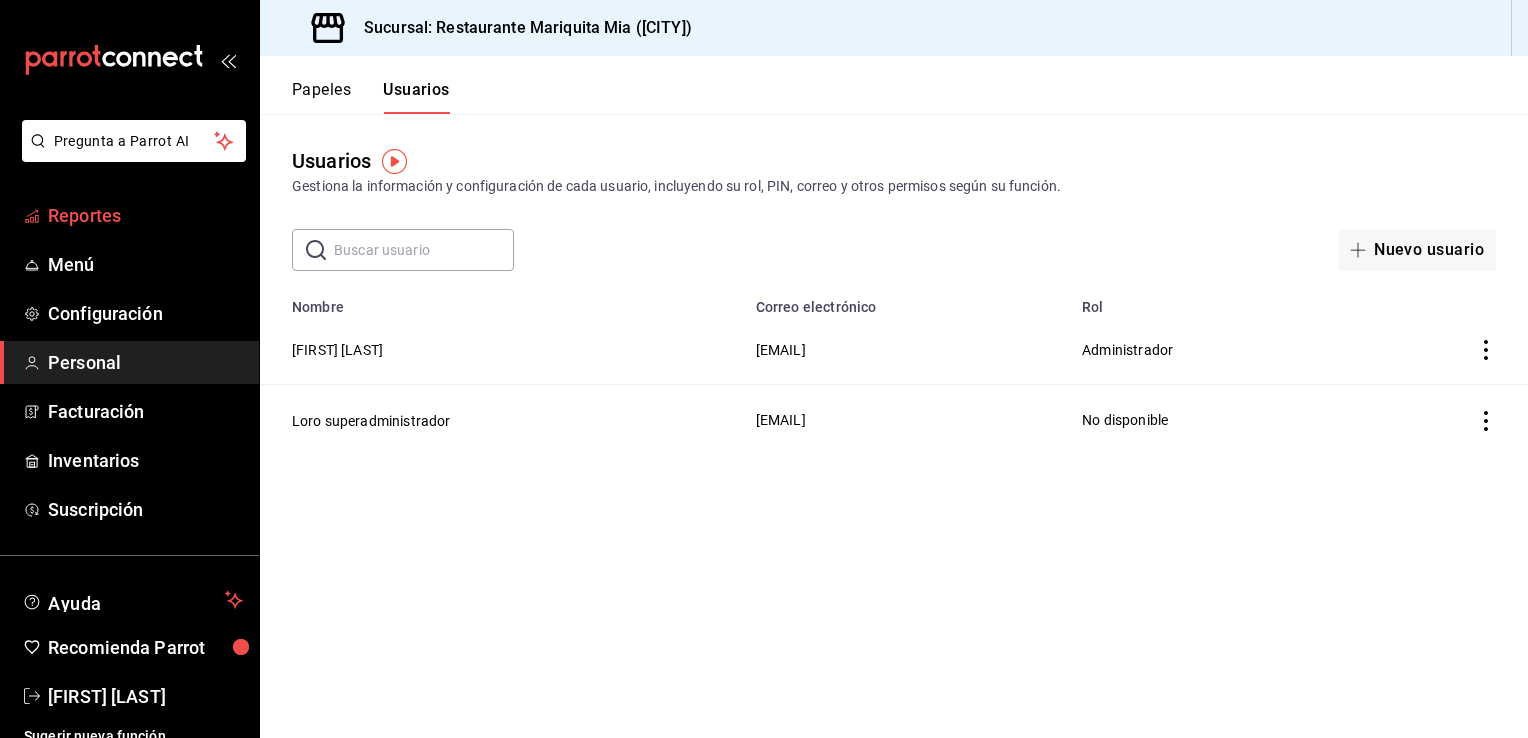 click on "Reportes" at bounding box center [84, 215] 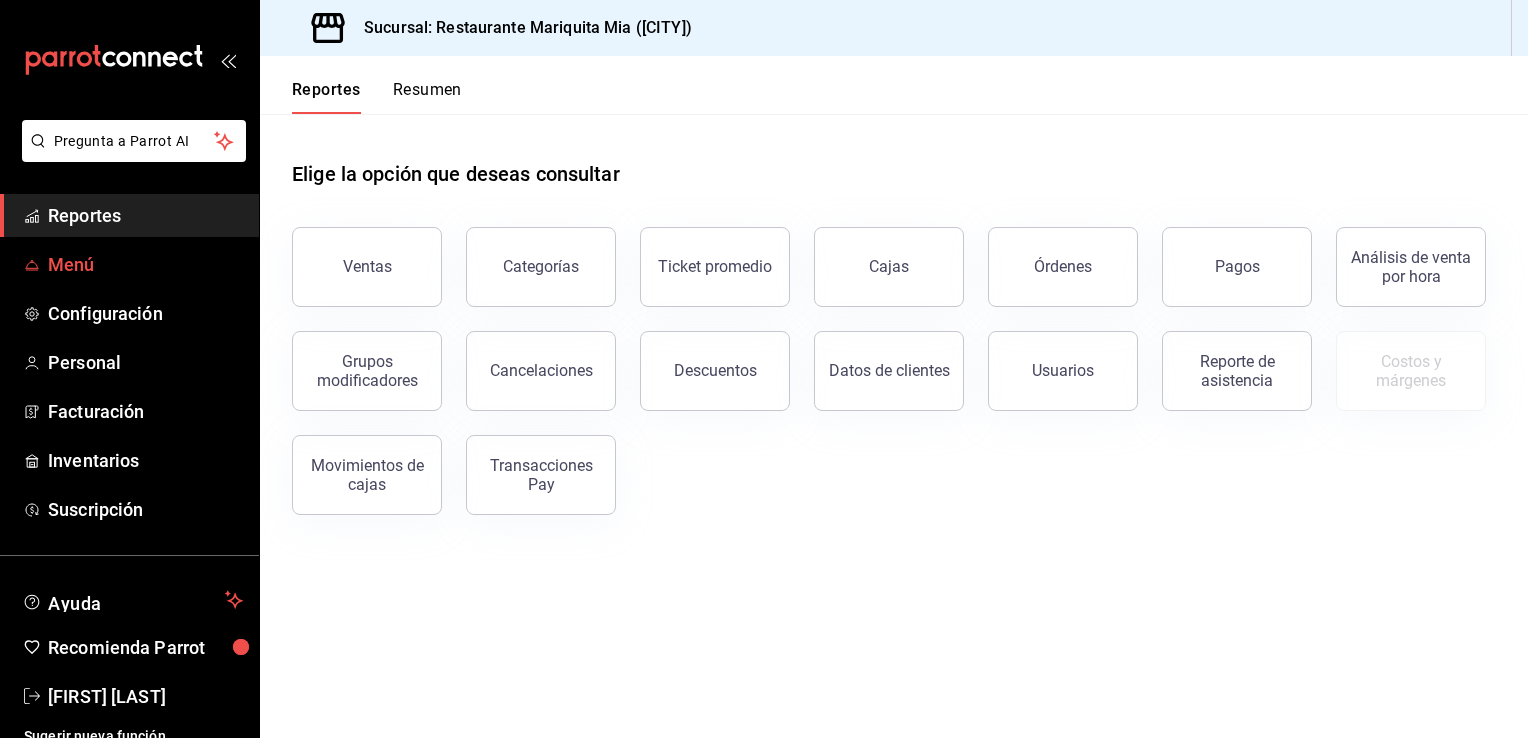 click on "Menú" at bounding box center [71, 264] 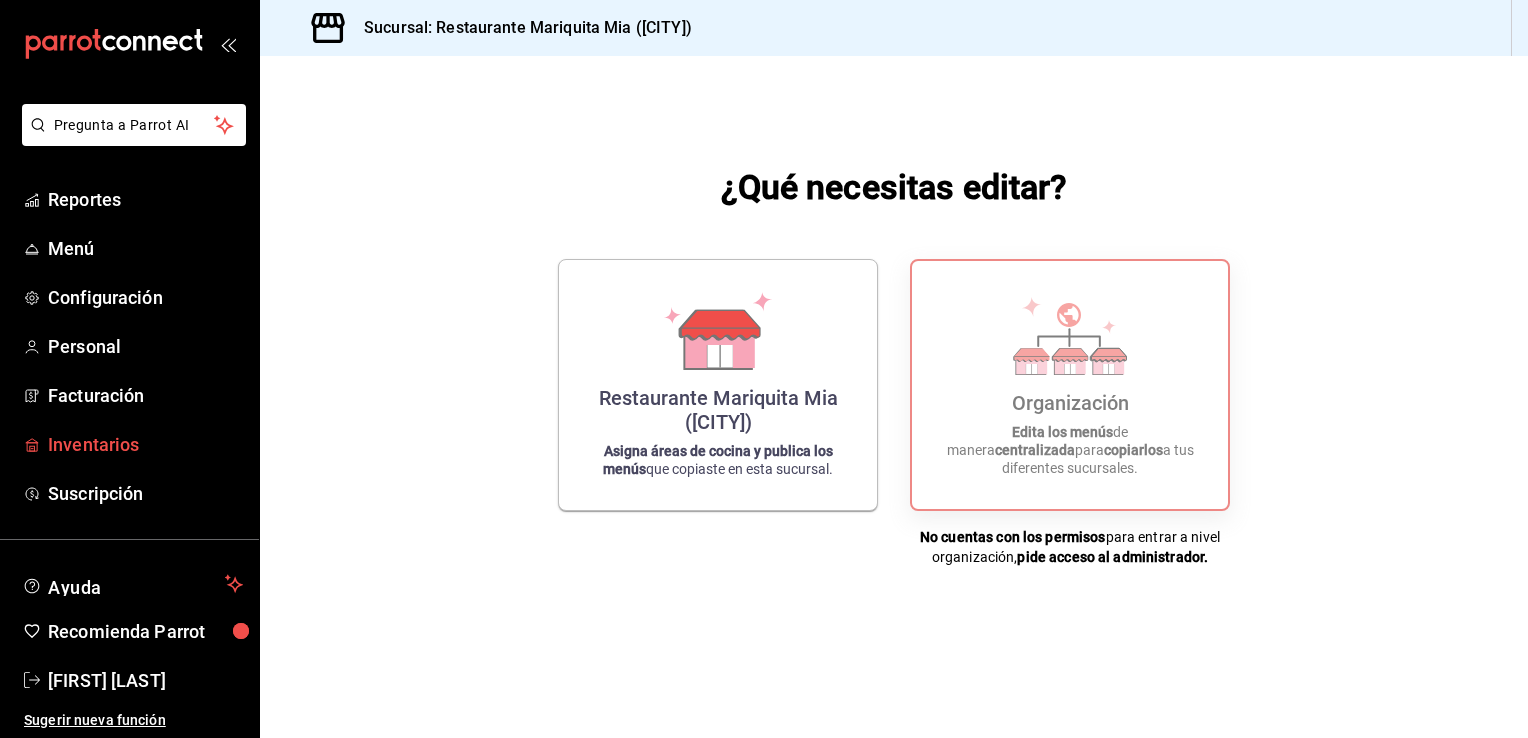 scroll, scrollTop: 0, scrollLeft: 0, axis: both 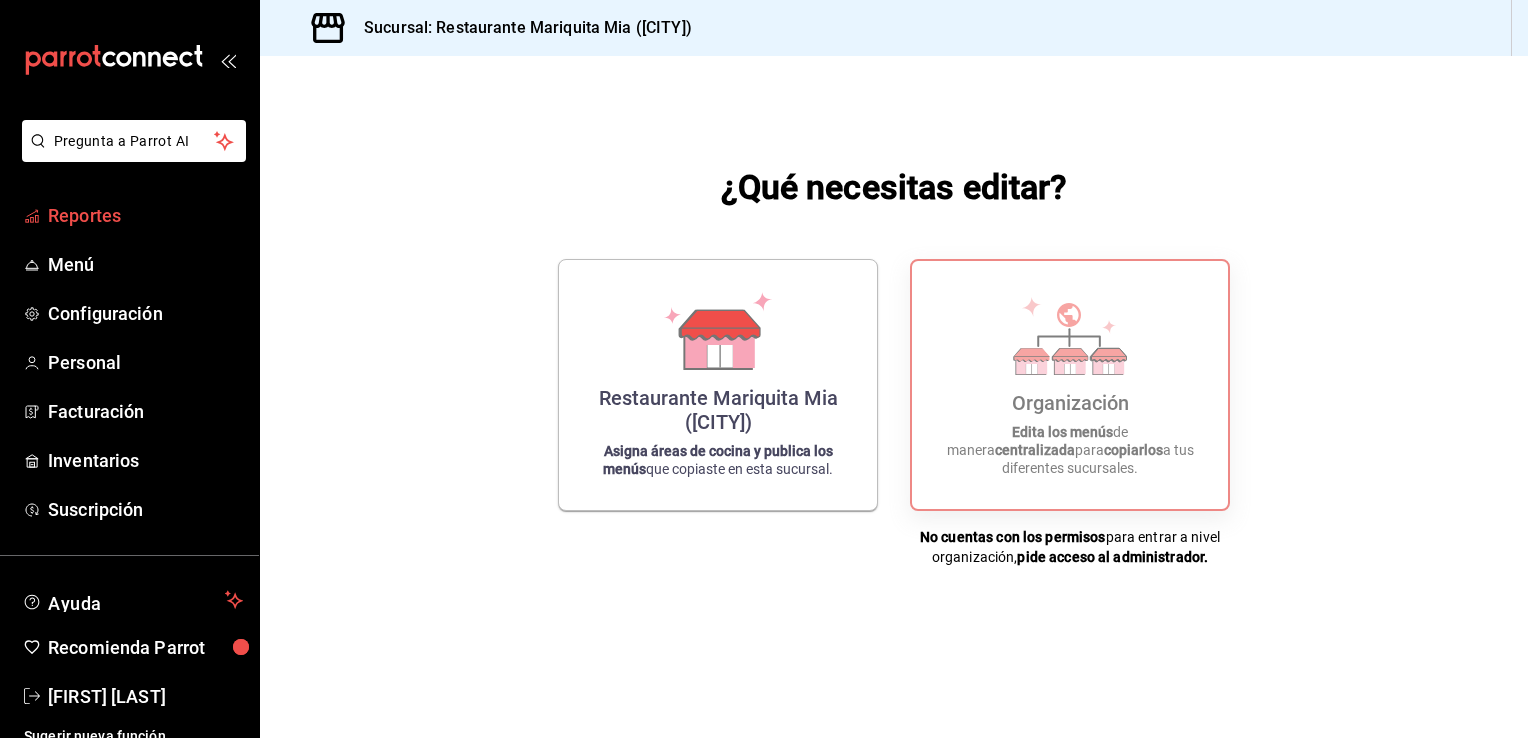 click on "Reportes" at bounding box center (145, 215) 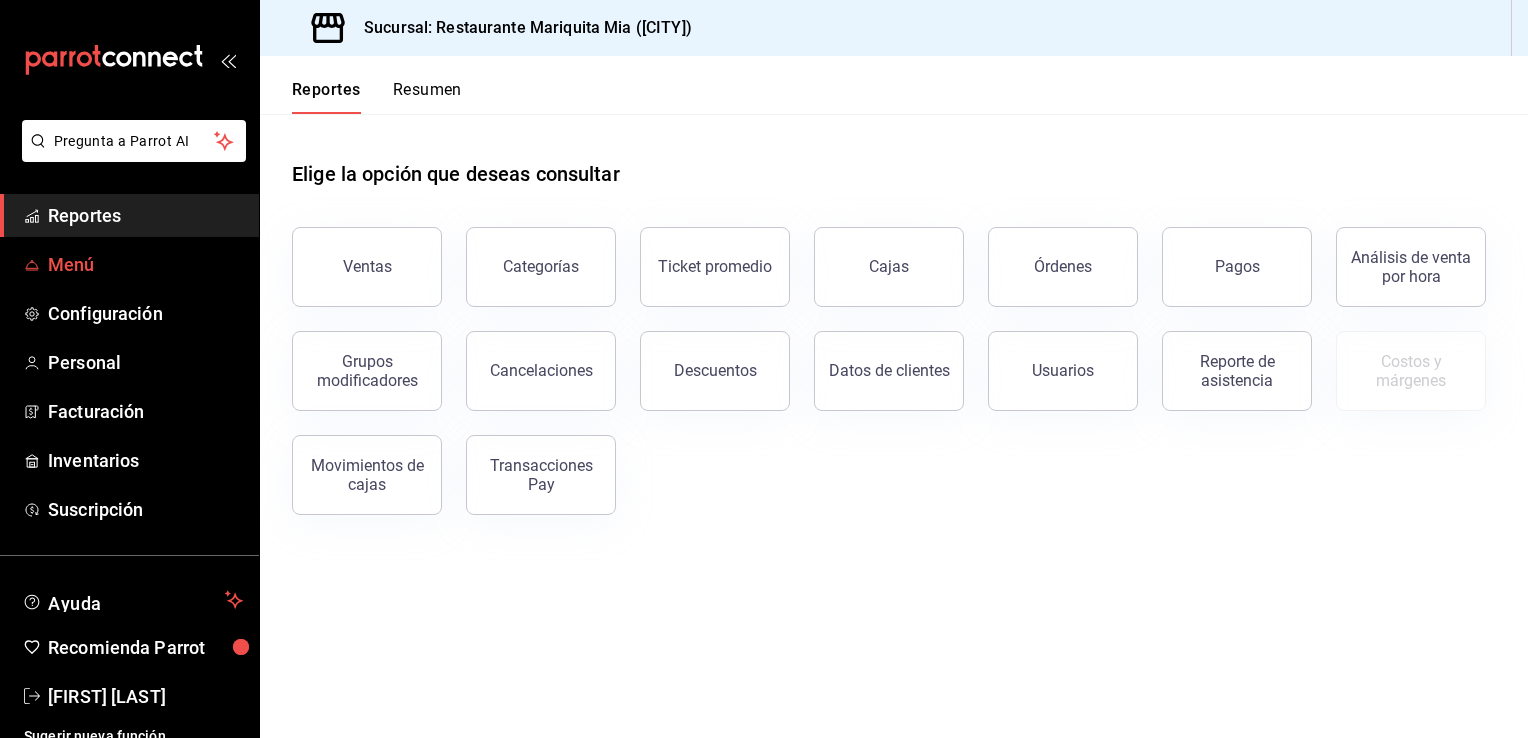 click on "Menú" at bounding box center (71, 264) 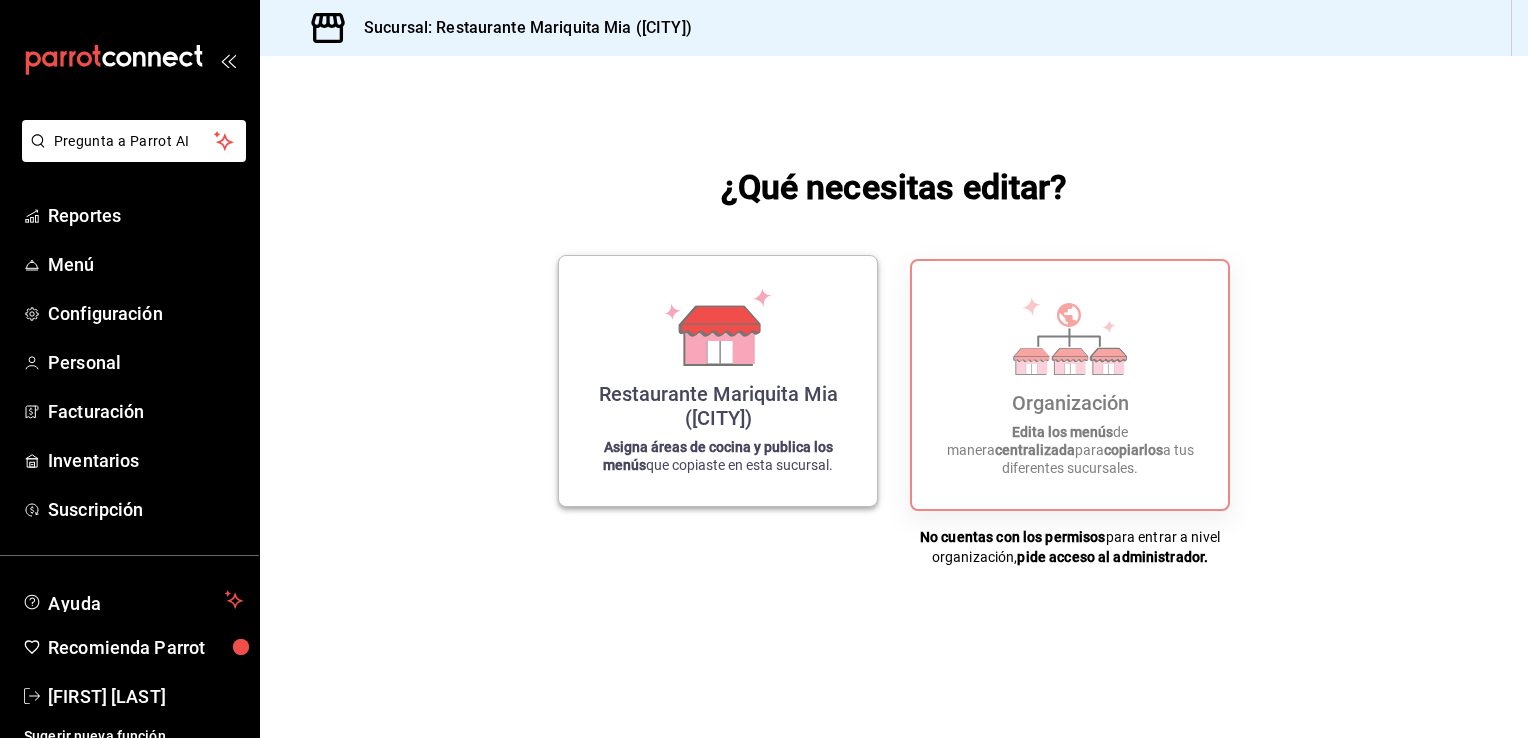 click 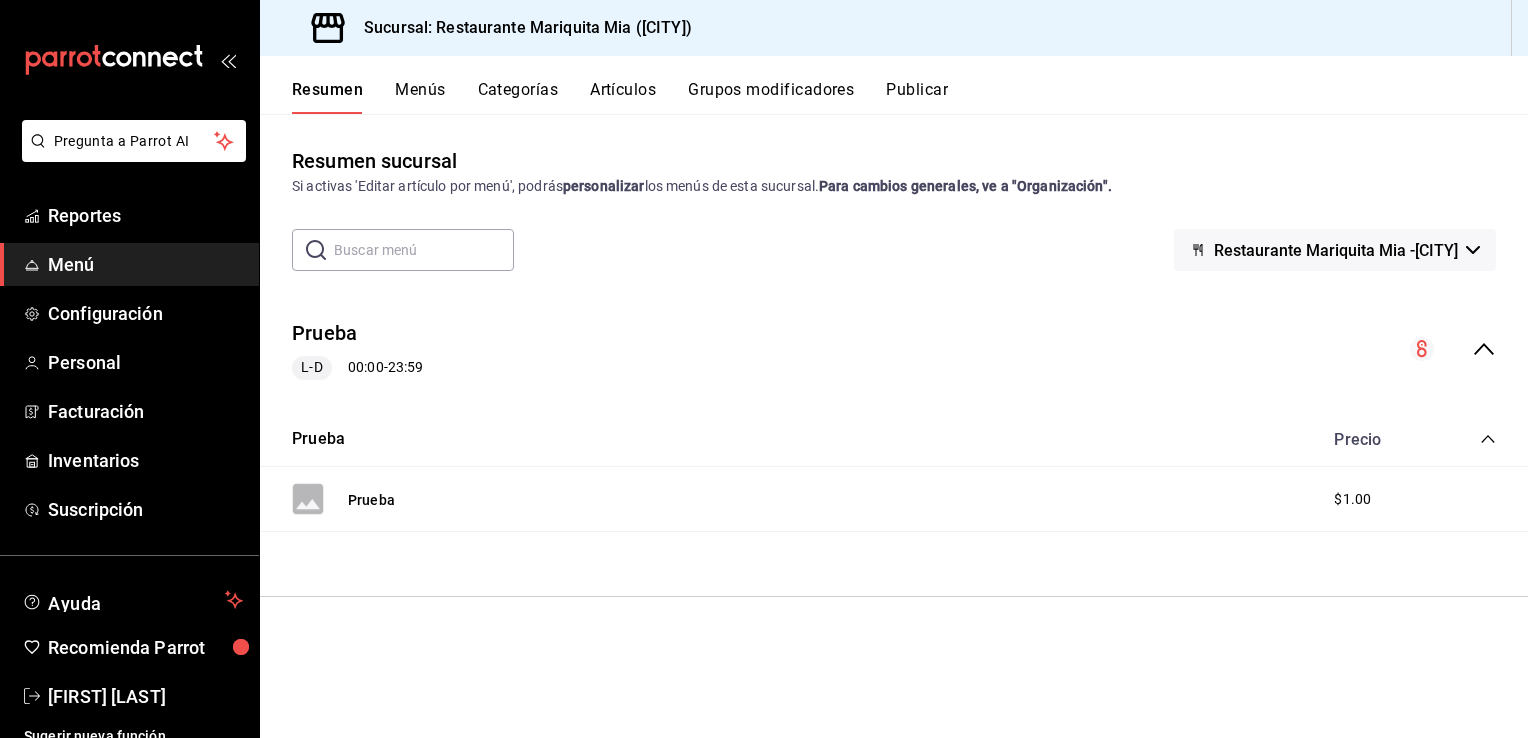 click on "Menú" at bounding box center [129, 264] 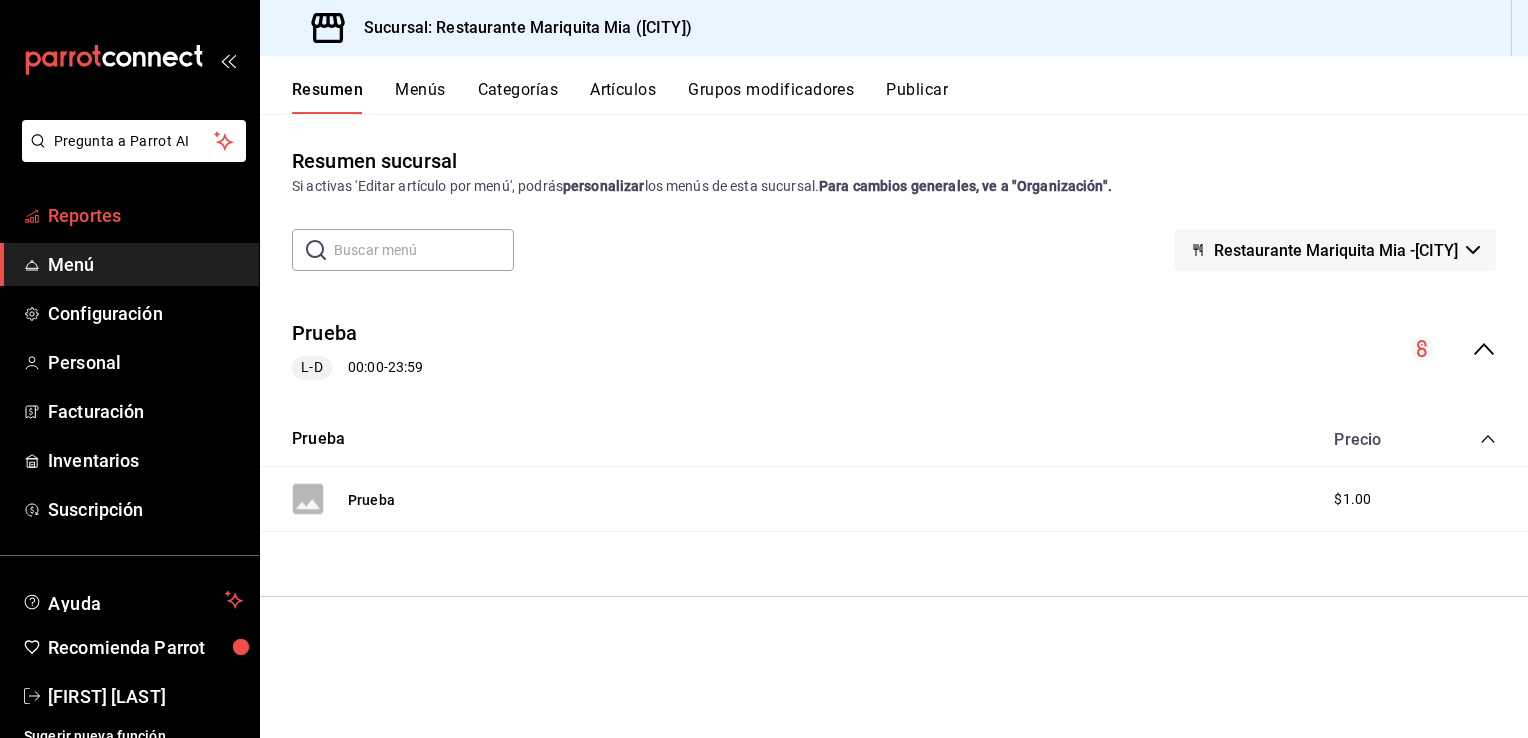click on "Reportes" at bounding box center [84, 215] 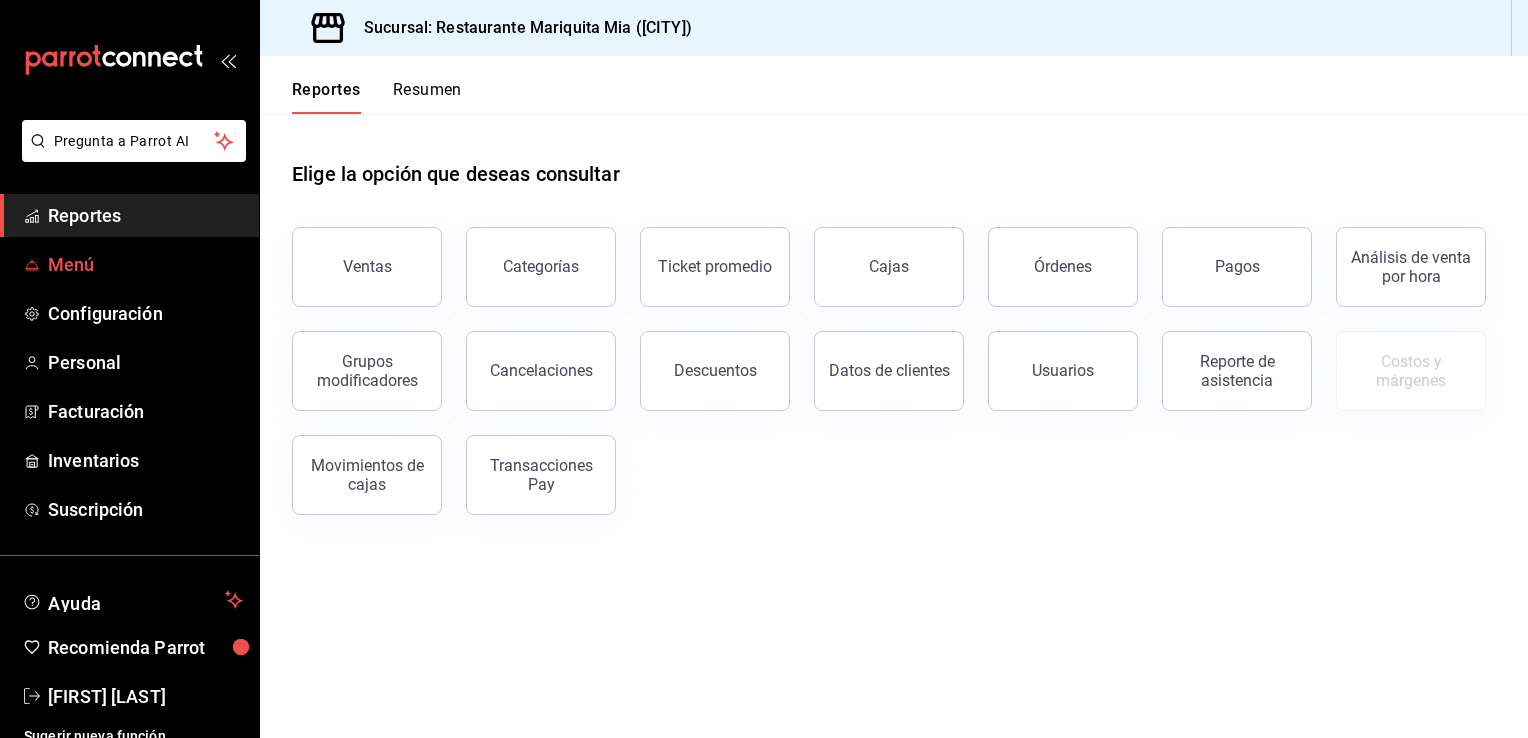 click on "Menú" at bounding box center (145, 264) 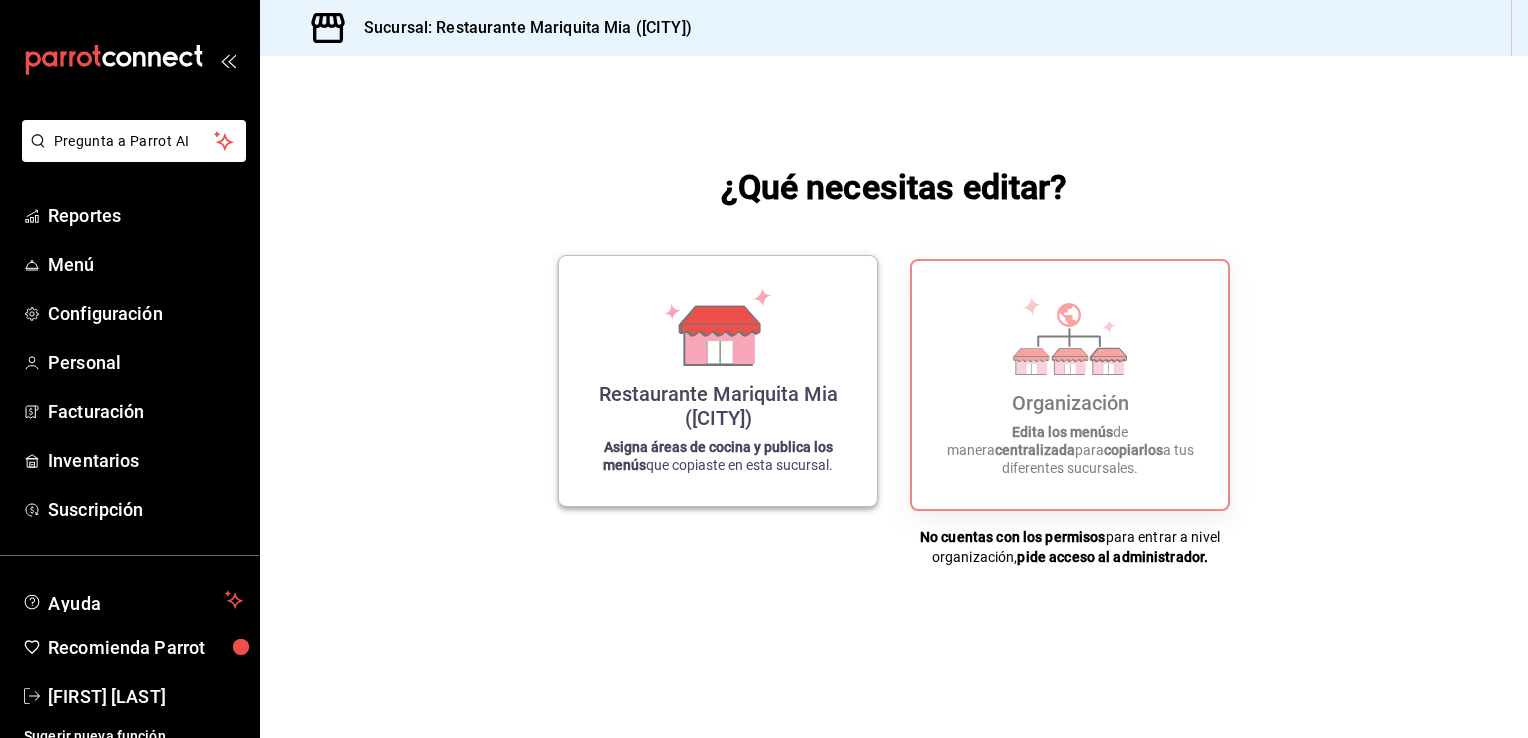 click on "Restaurante Mariquita Mia (Tlaxcala) Asigna áreas de cocina y publica los menús  que copiaste en esta sucursal." at bounding box center (718, 381) 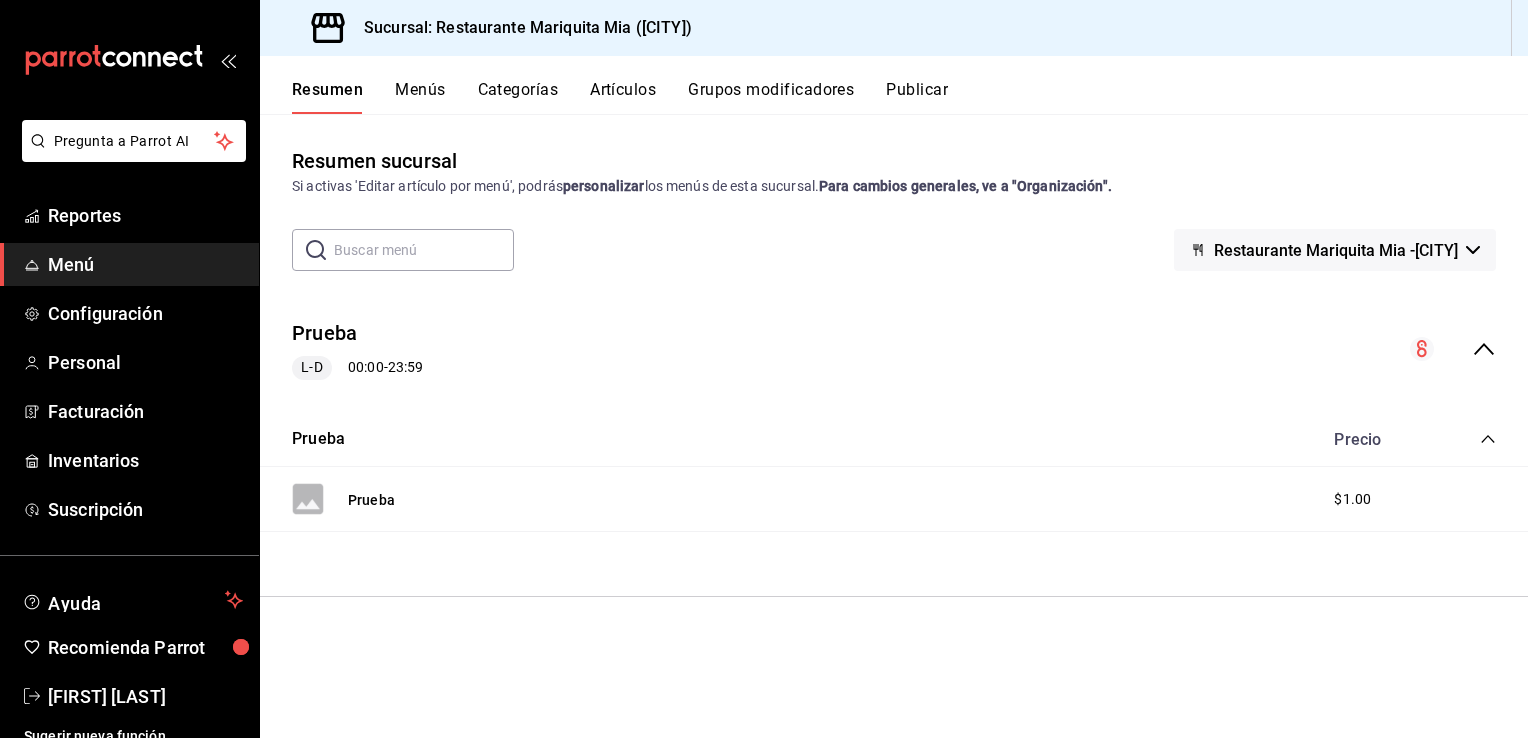 click on "Menús" at bounding box center (420, 97) 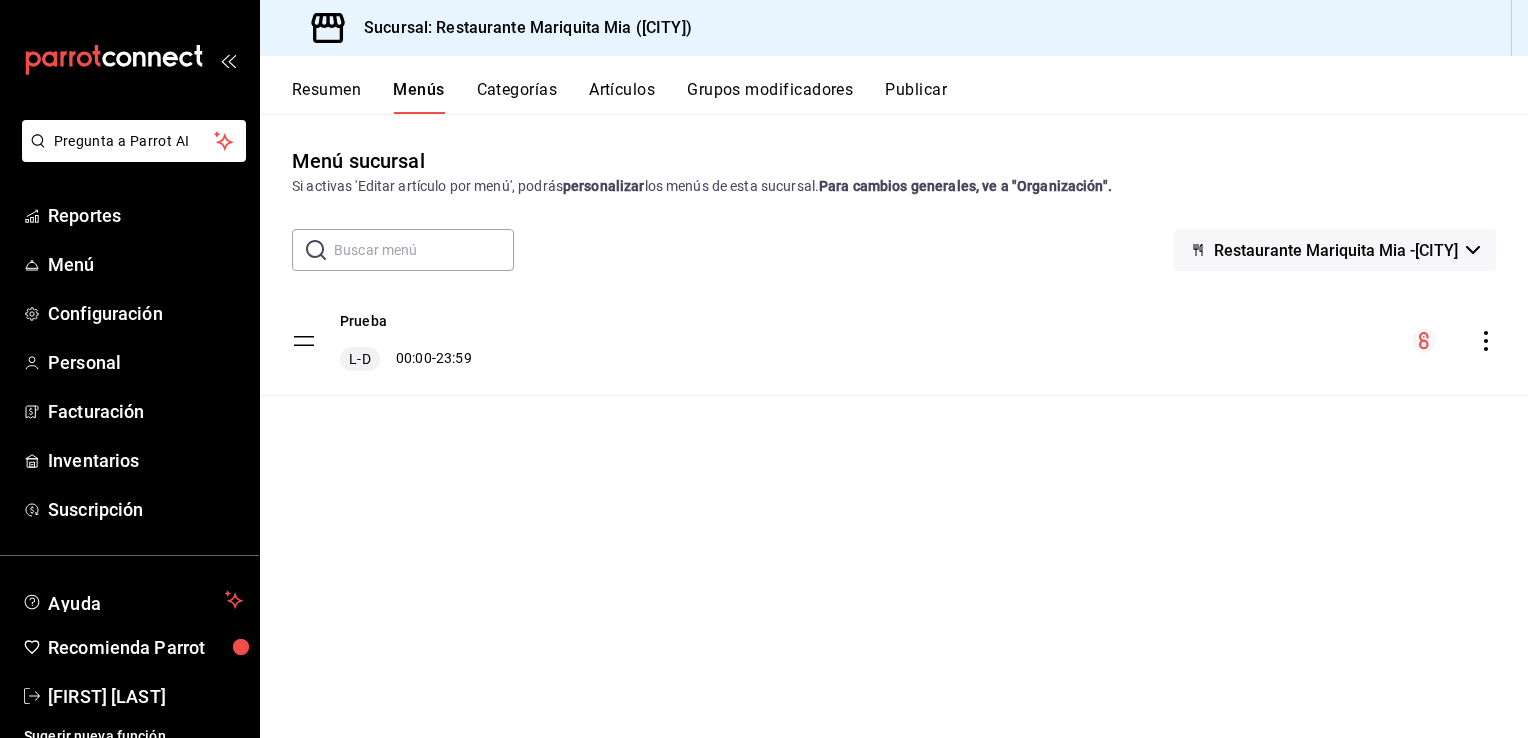 click on "Resumen Menús Categorías Artículos Grupos modificadores Publicar" at bounding box center [894, 85] 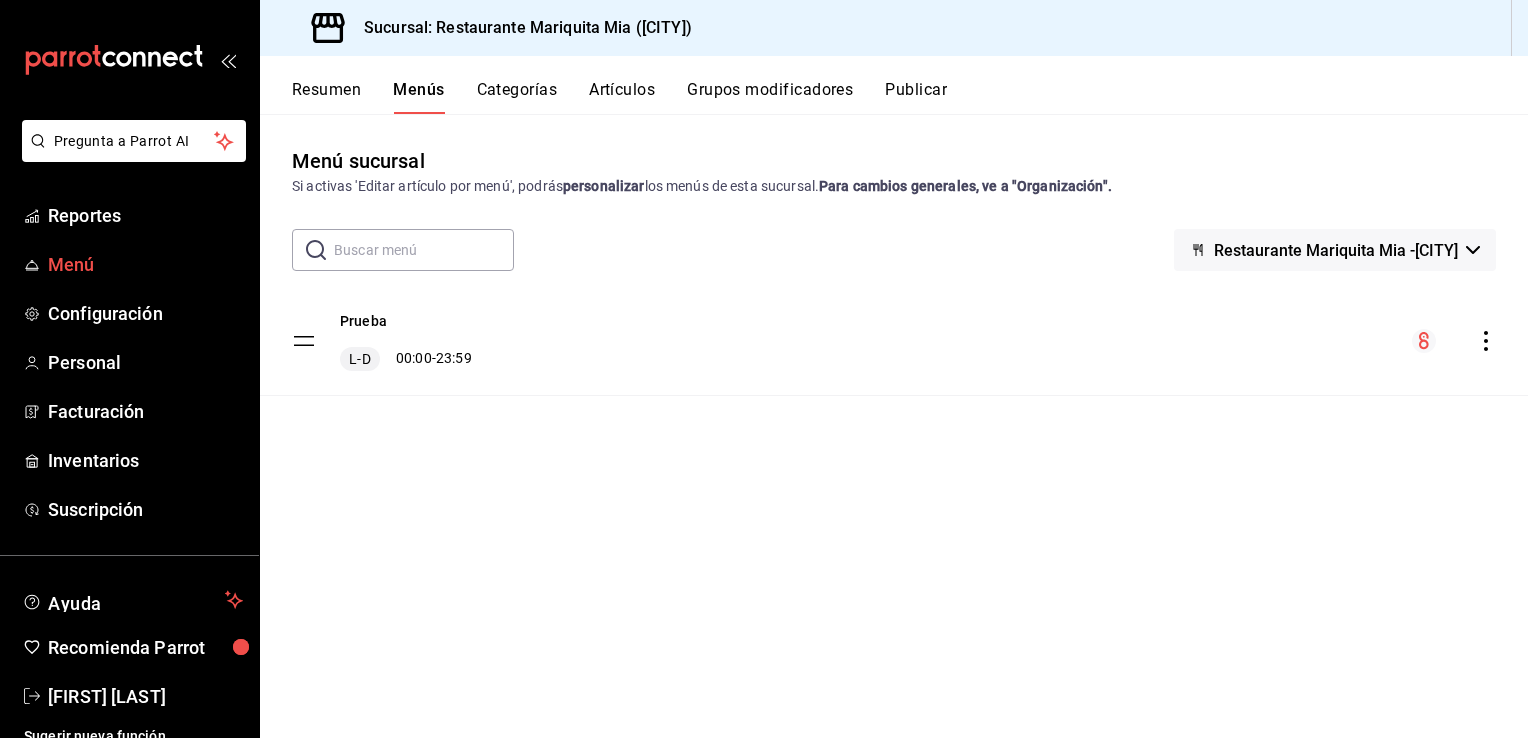 click on "Menú" at bounding box center (71, 264) 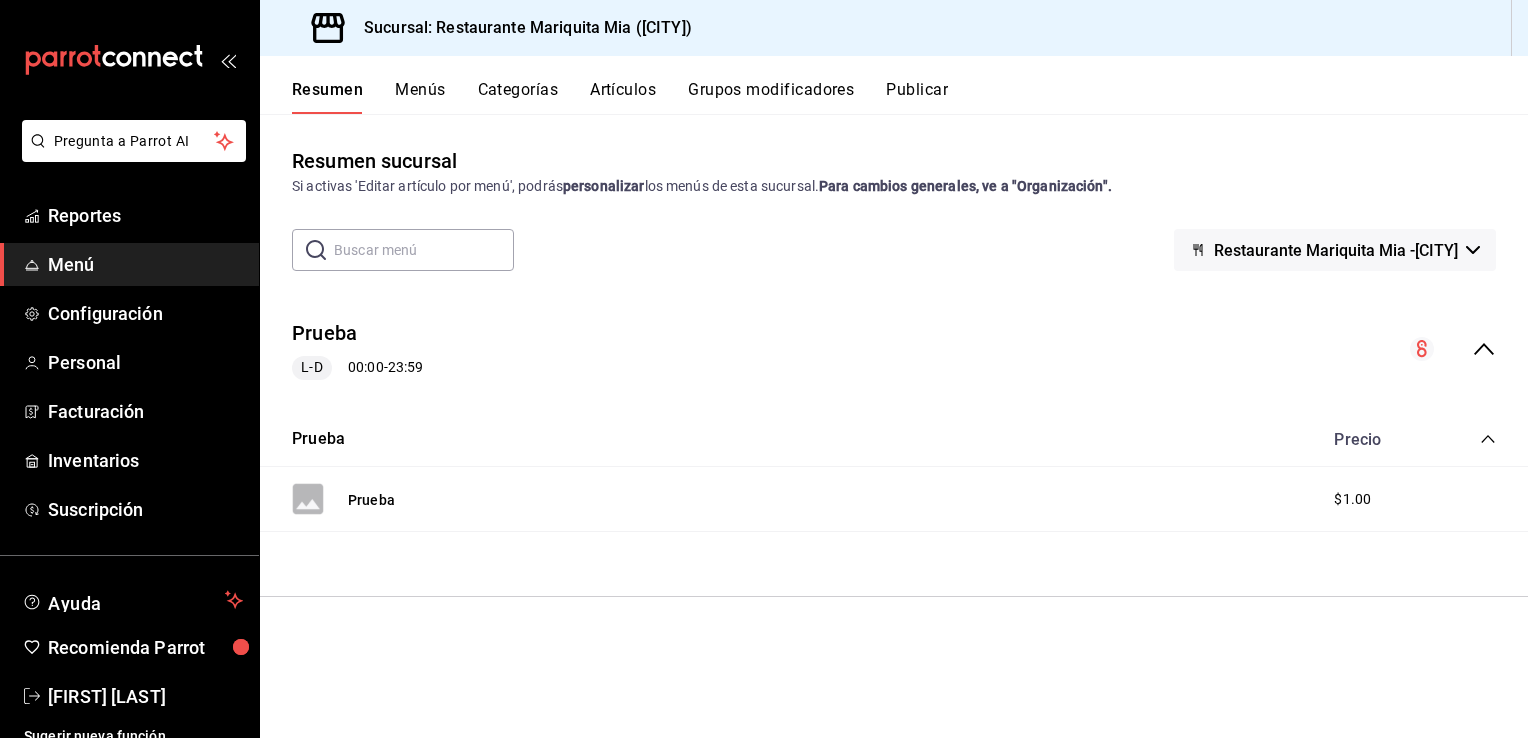 click on "Restaurante Mariquita Mia -Tlaxcala" at bounding box center [1335, 250] 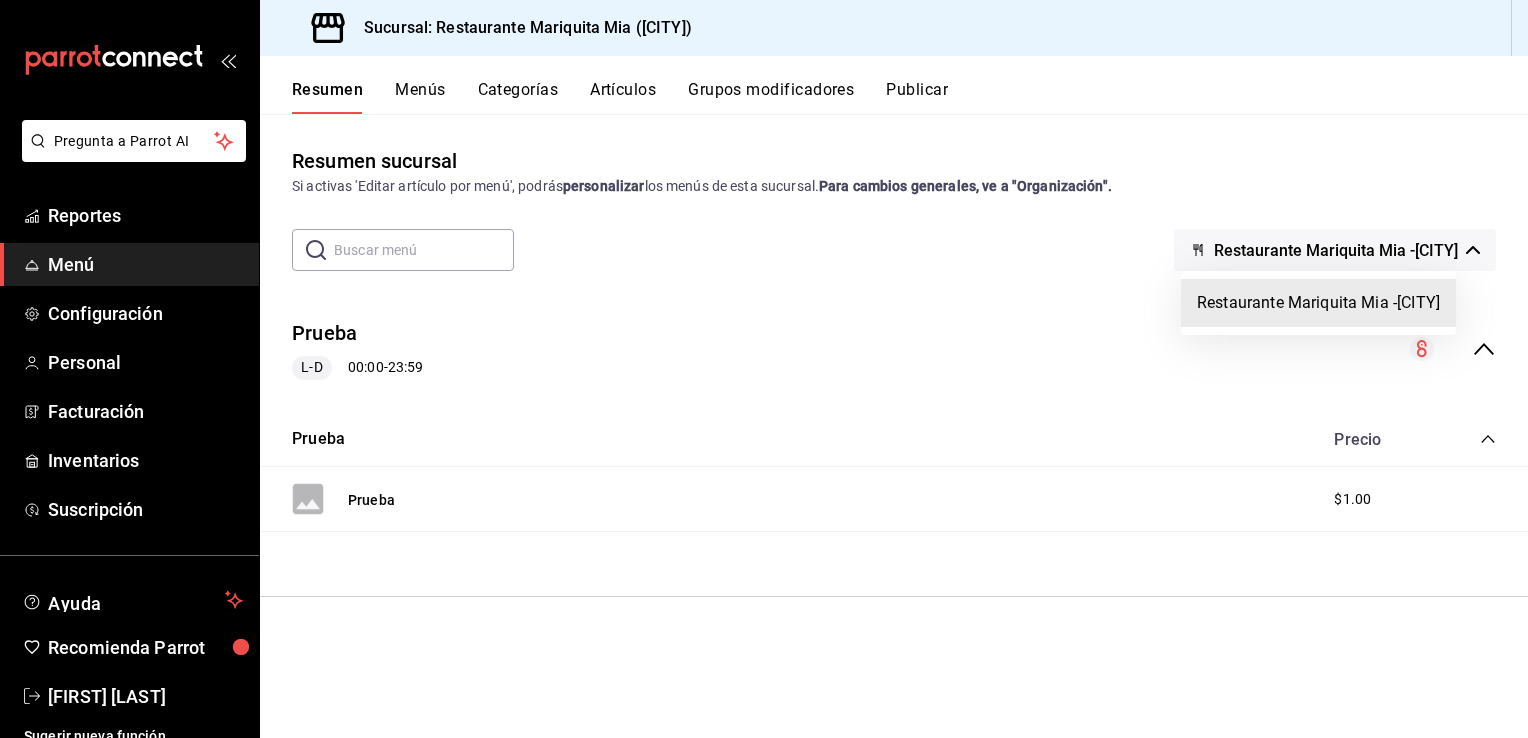 click at bounding box center (764, 369) 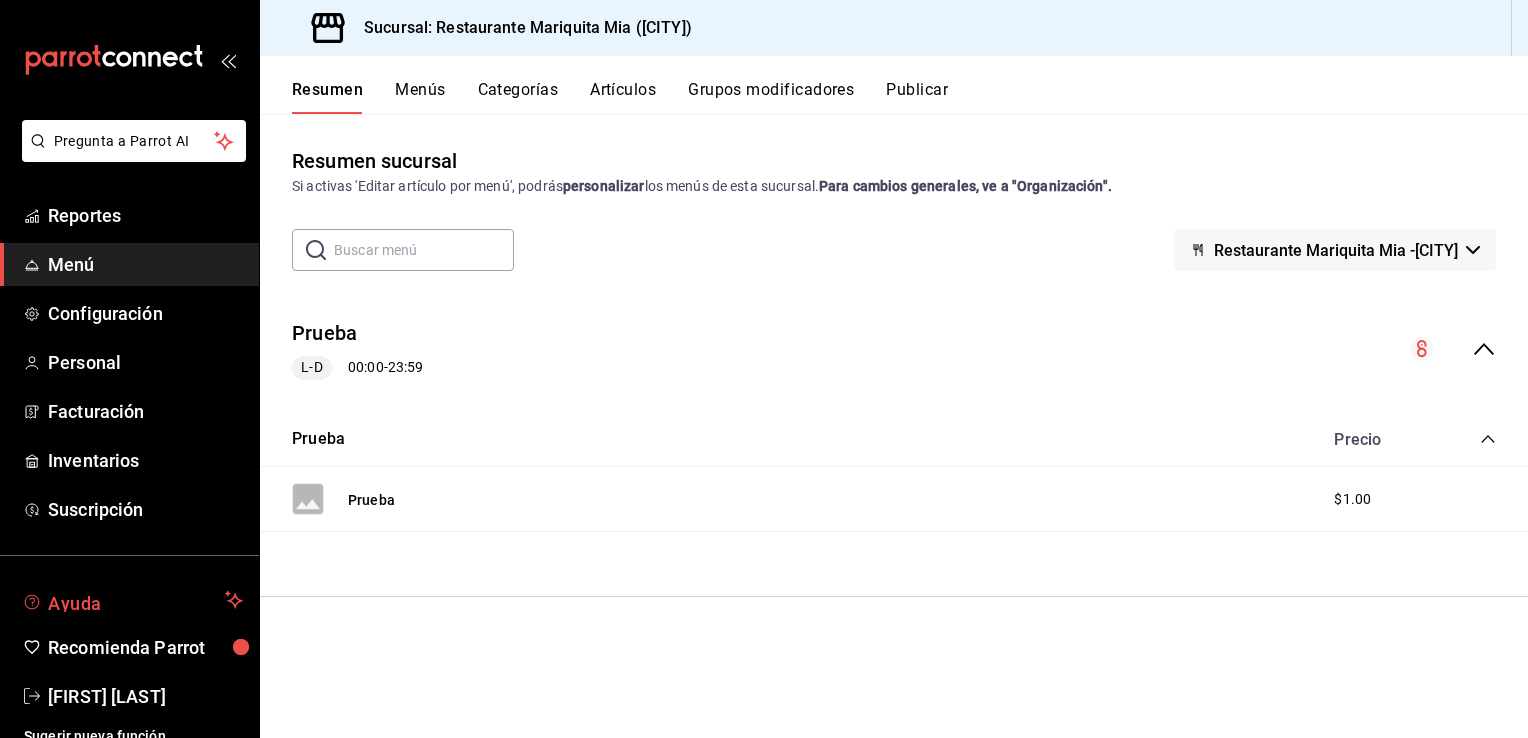 scroll, scrollTop: 16, scrollLeft: 0, axis: vertical 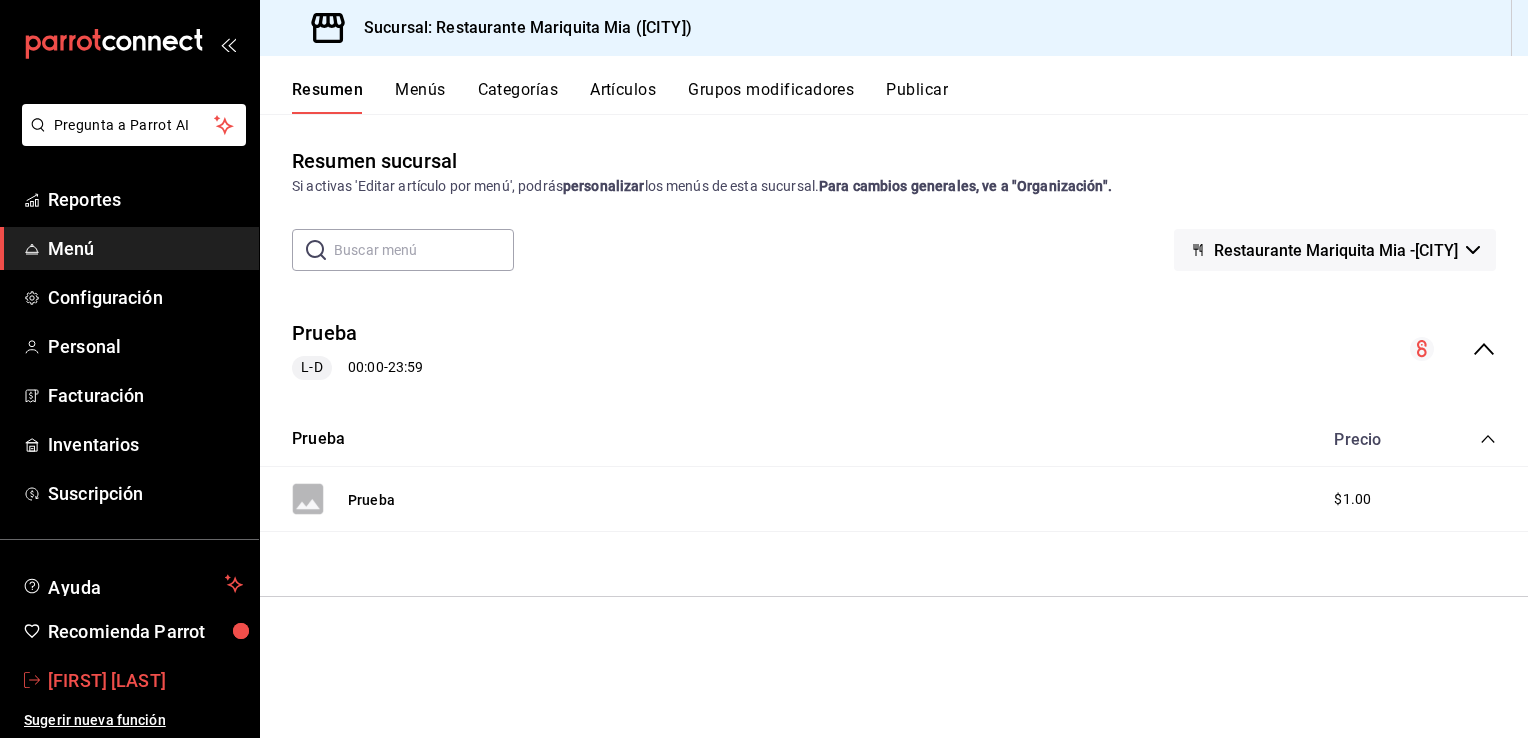 click on "José Antonio Gutiérrez" at bounding box center (145, 680) 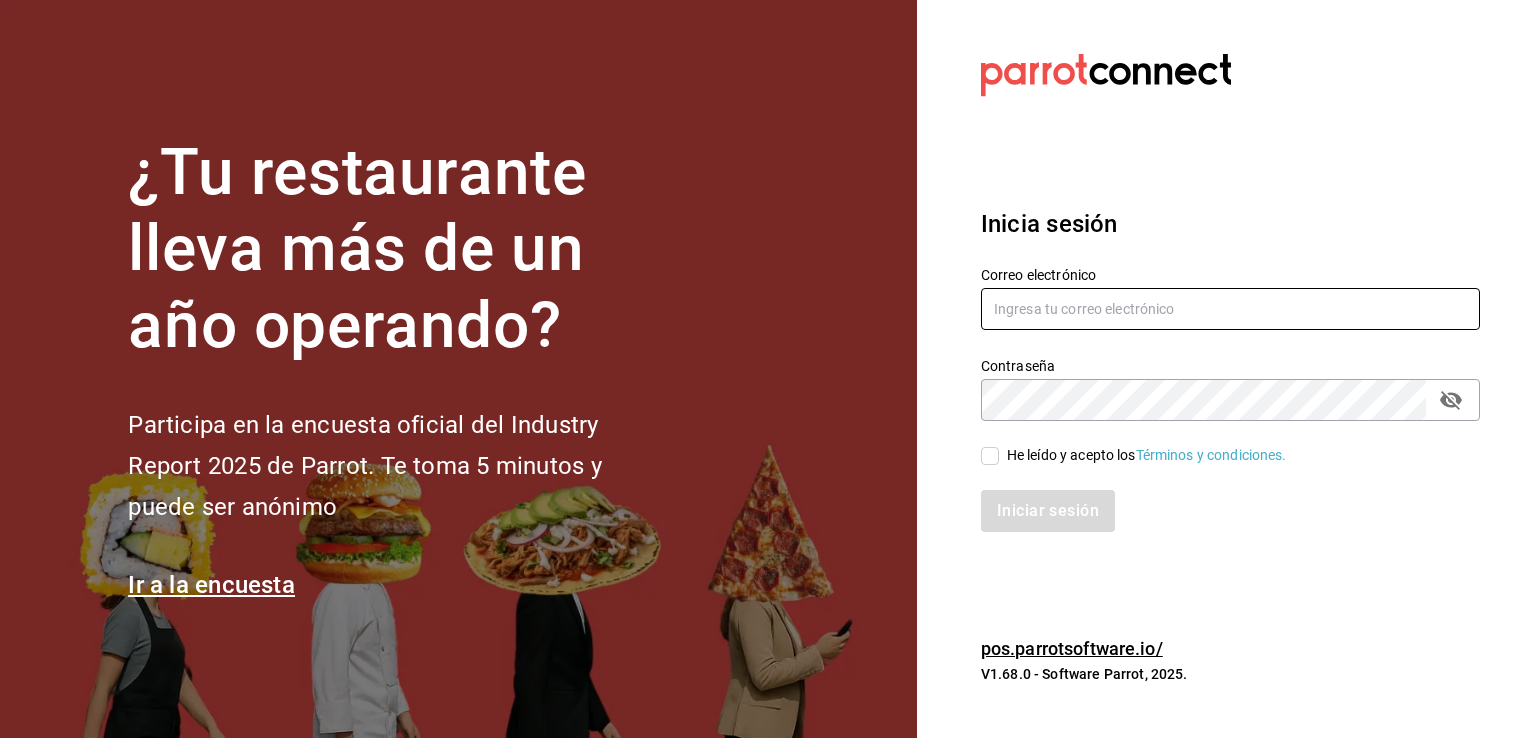 click at bounding box center (1230, 309) 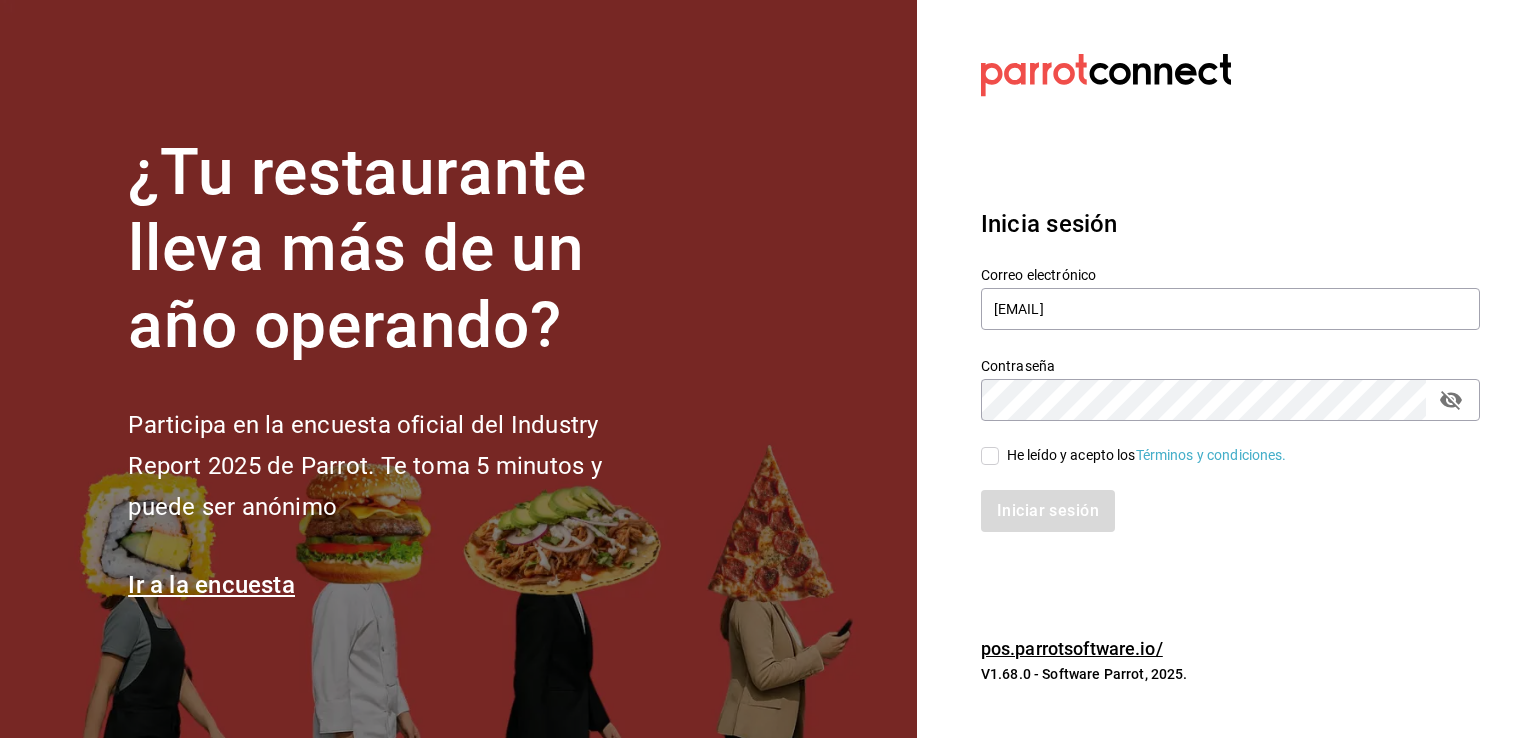 click on "He leído y acepto los  Términos y condiciones." at bounding box center [1218, 444] 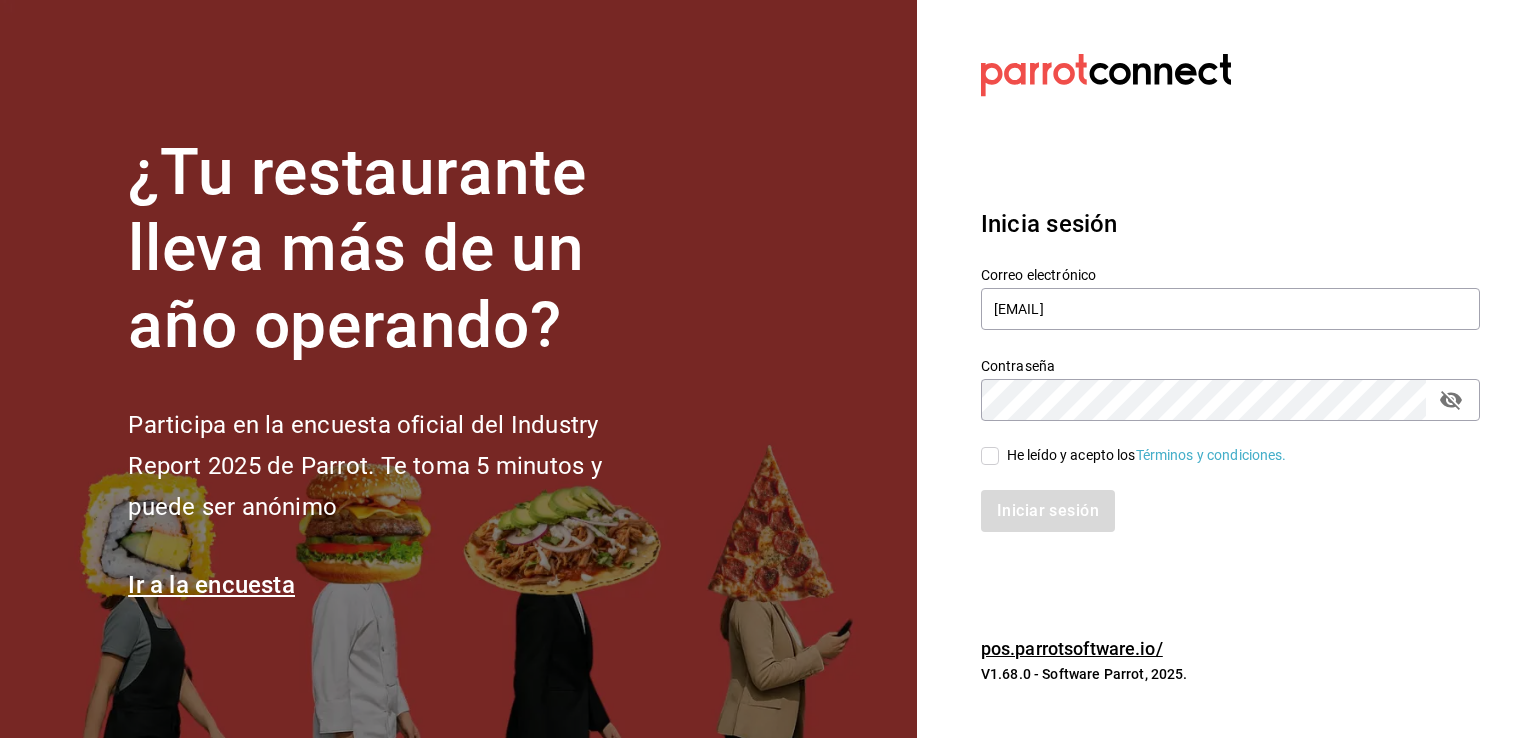 checkbox on "true" 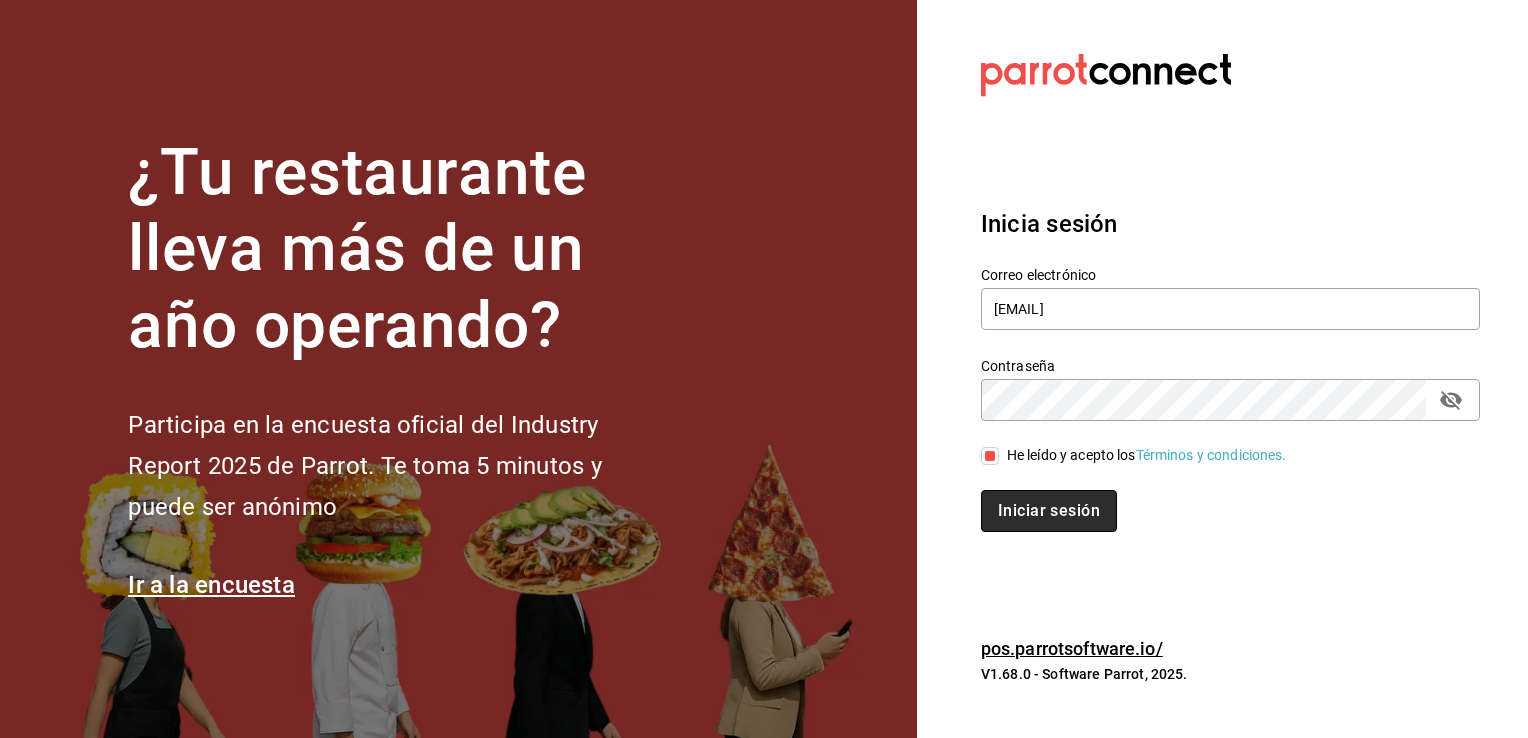 click on "Iniciar sesión" at bounding box center [1049, 511] 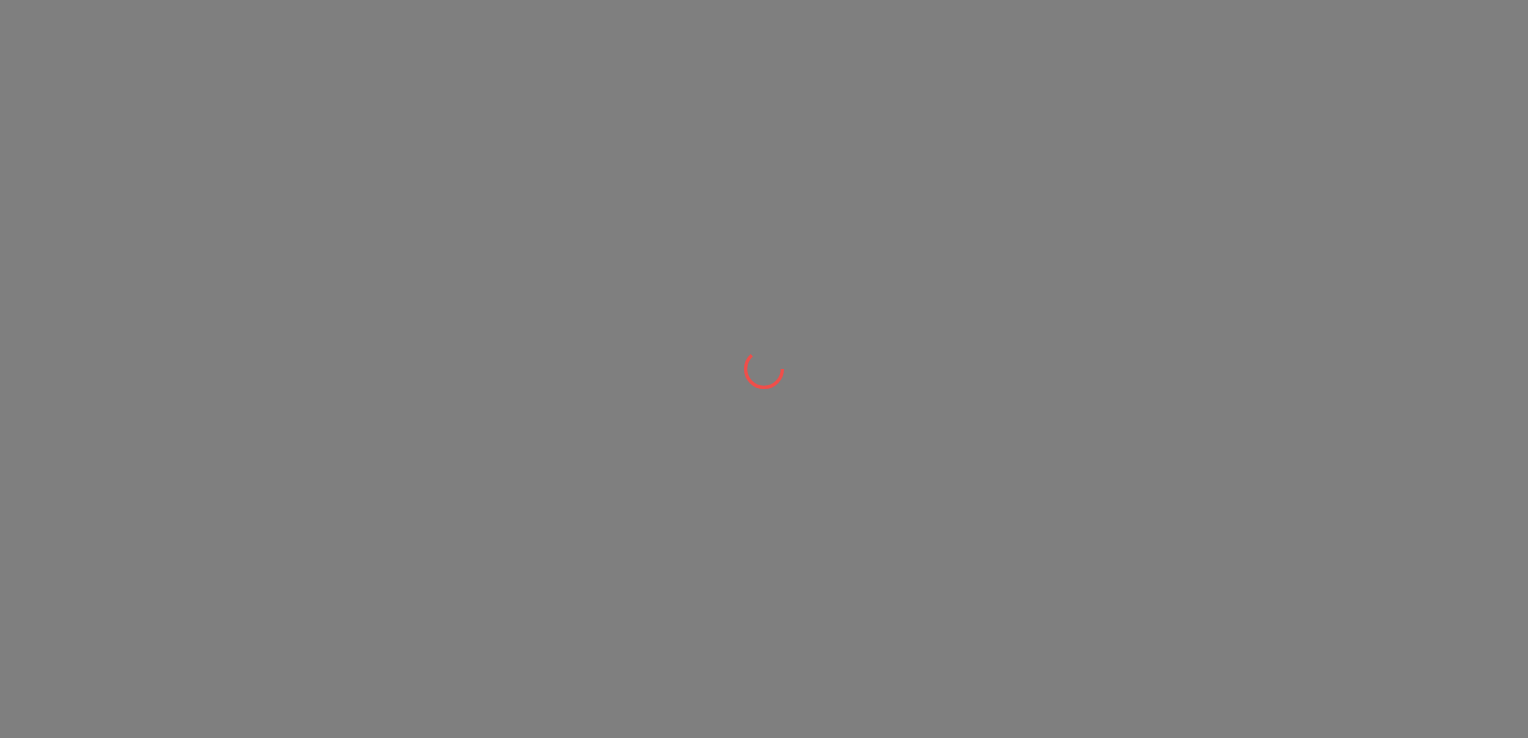 scroll, scrollTop: 0, scrollLeft: 0, axis: both 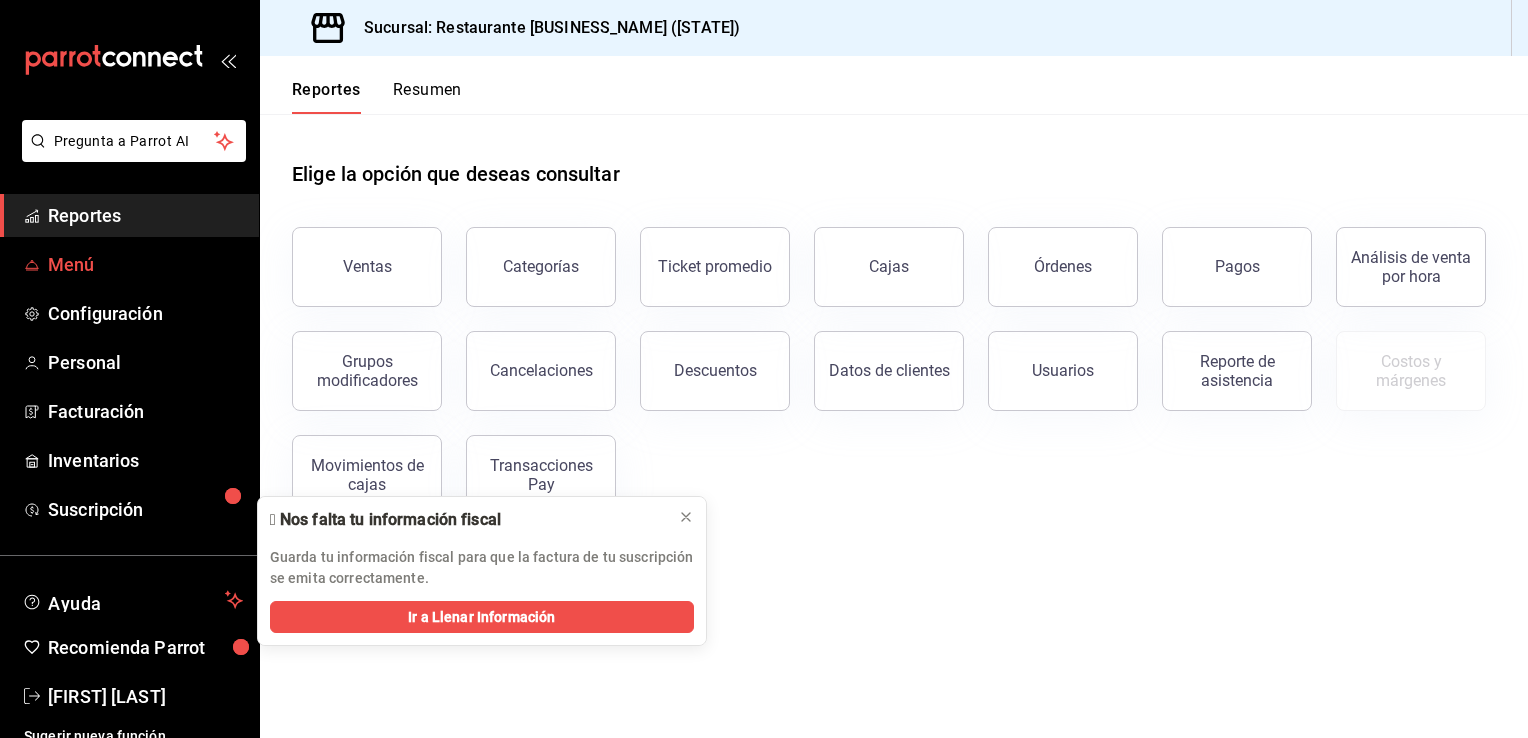 click on "Menú" at bounding box center (129, 264) 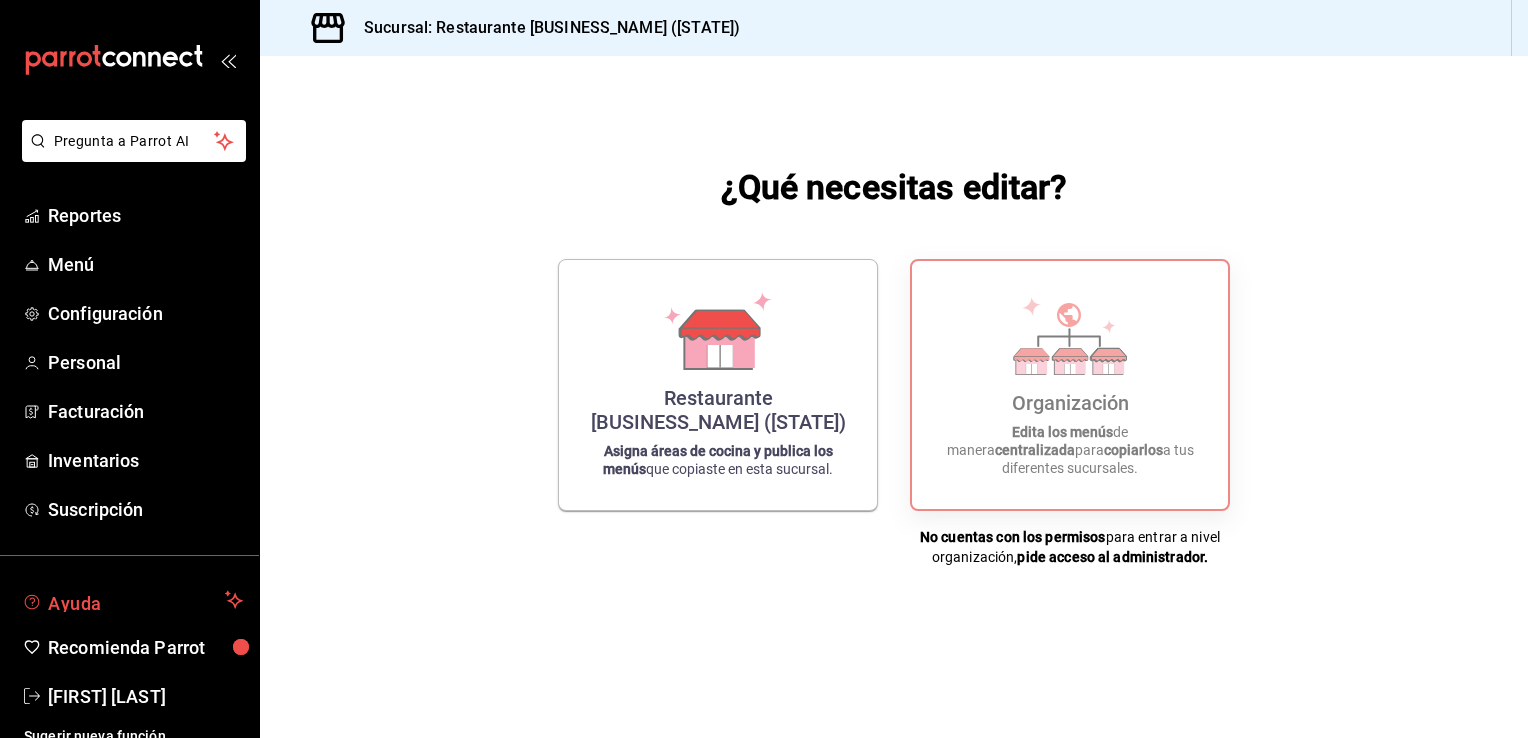 click 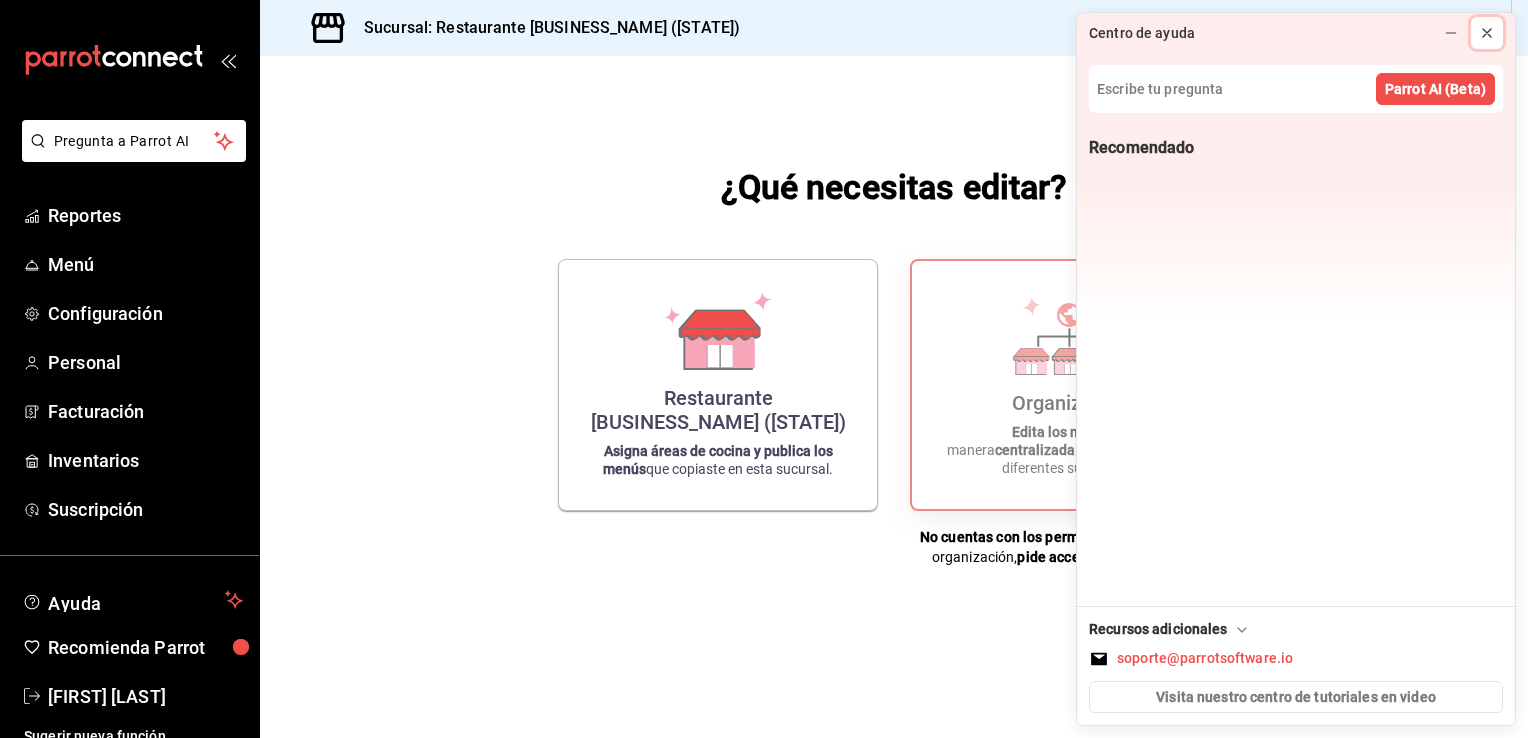 click 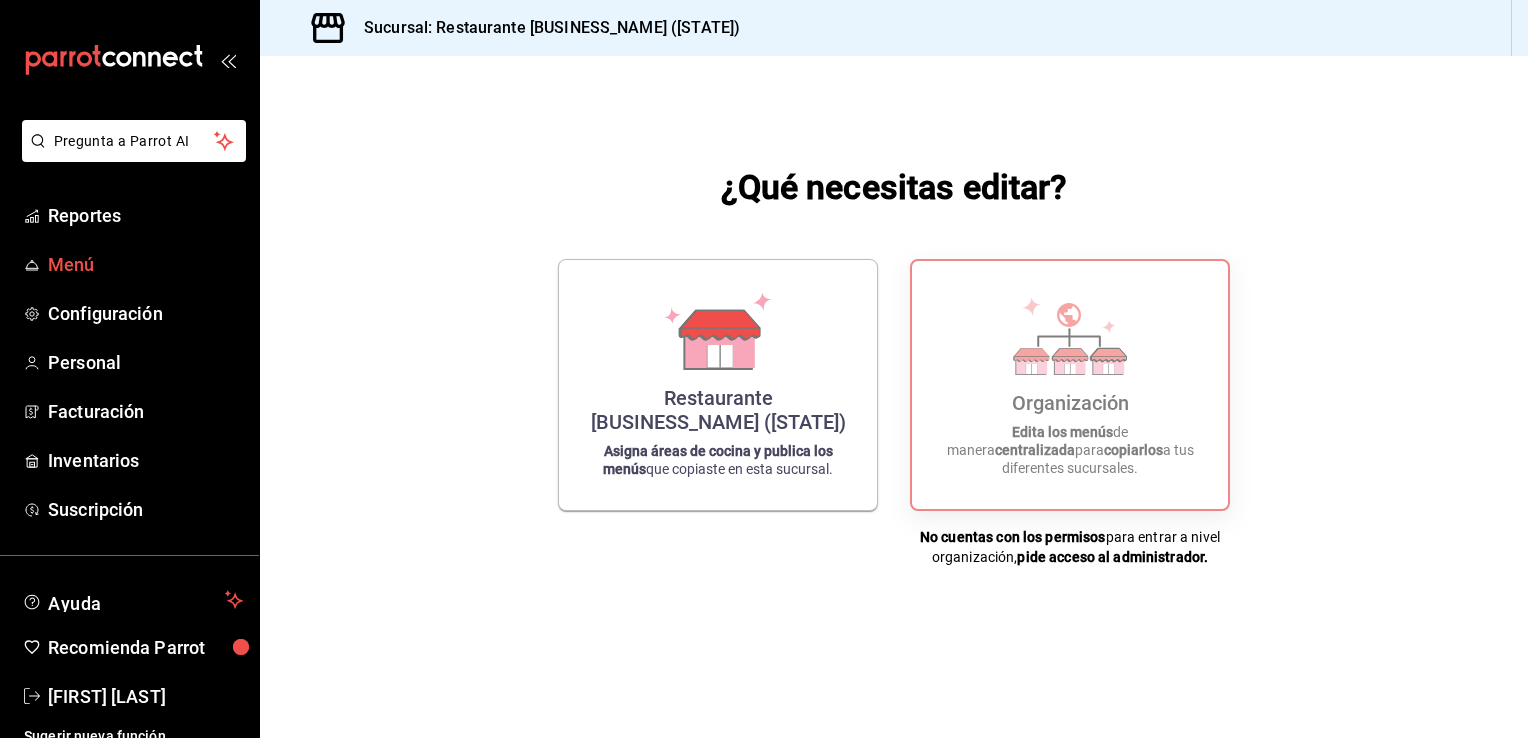click on "Menú" at bounding box center (145, 264) 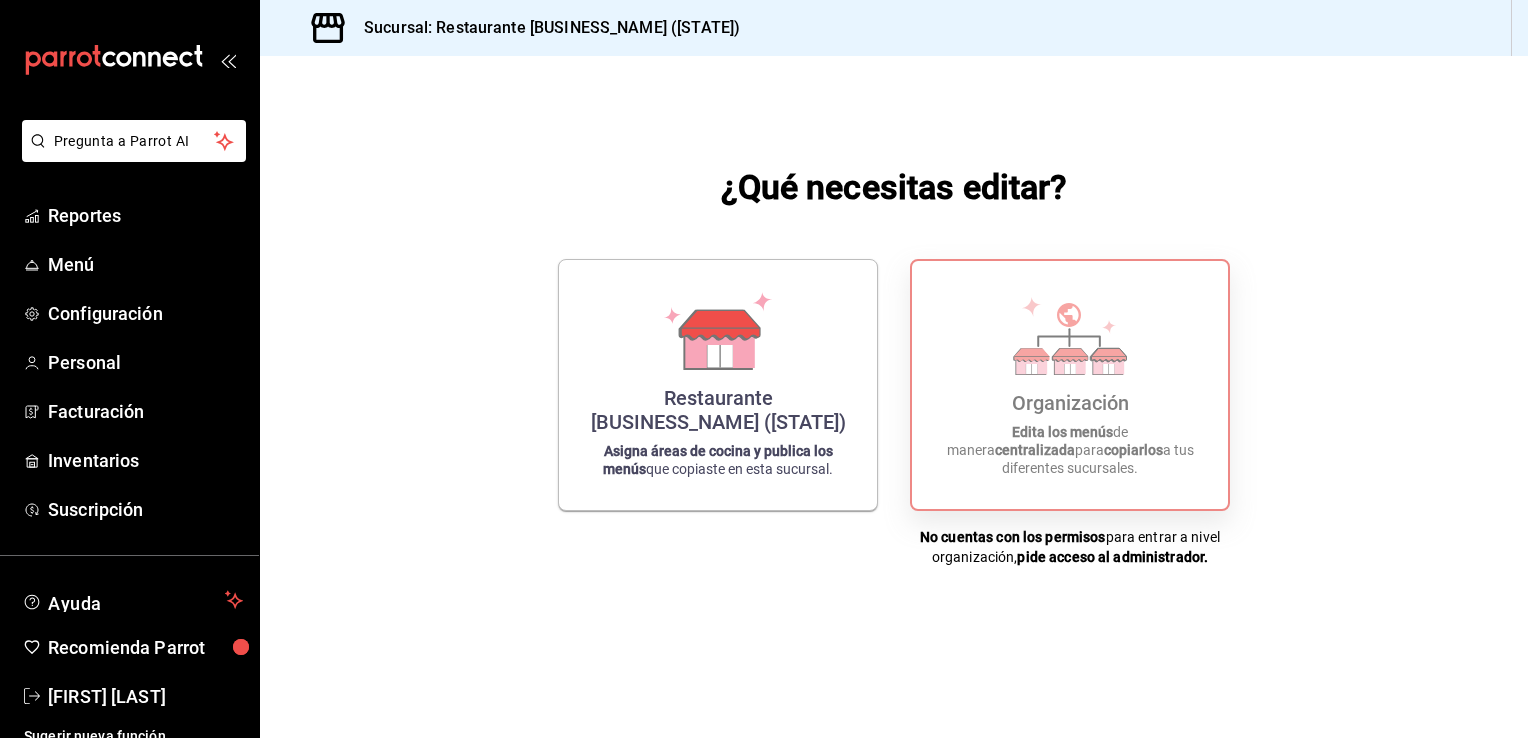 click on "Organización" at bounding box center [1070, 403] 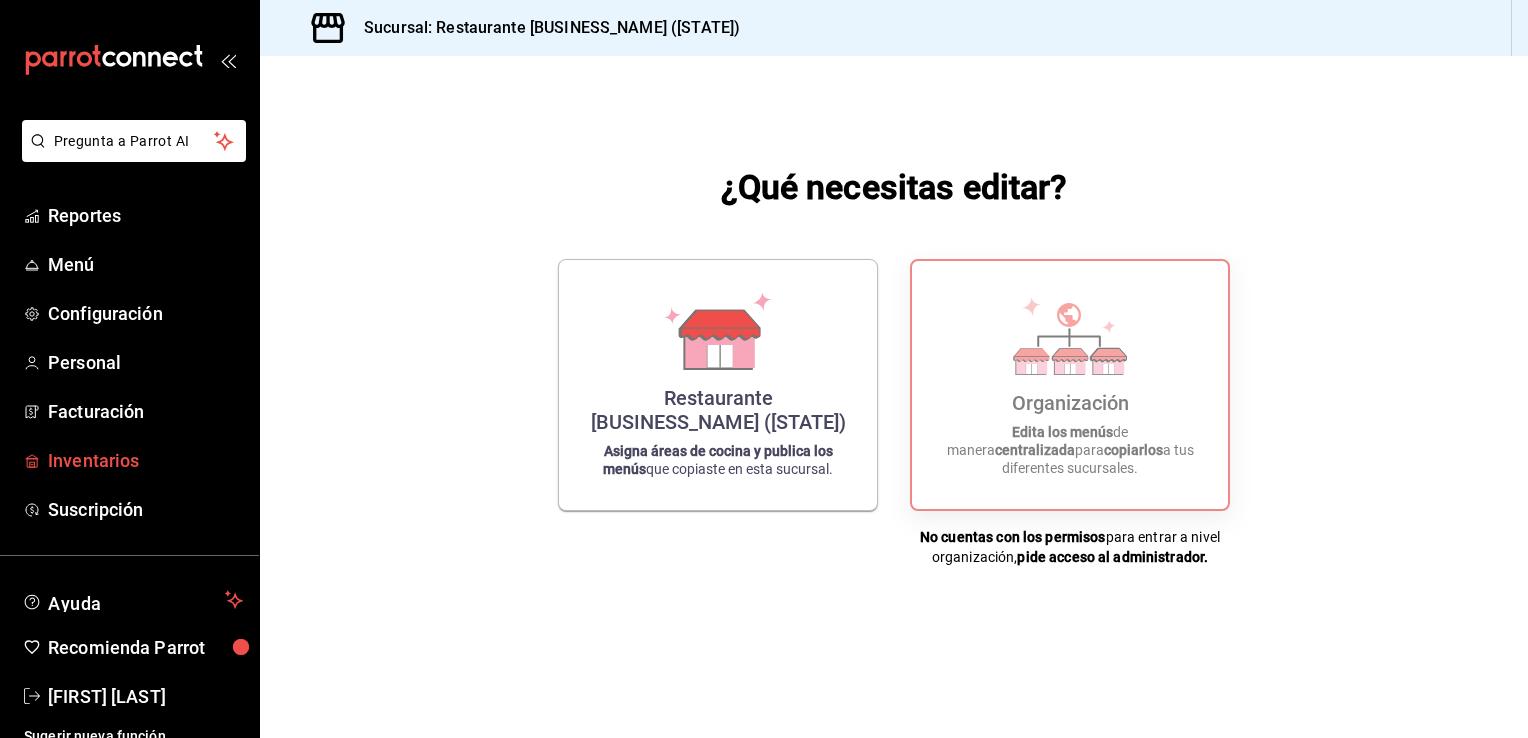 scroll, scrollTop: 16, scrollLeft: 0, axis: vertical 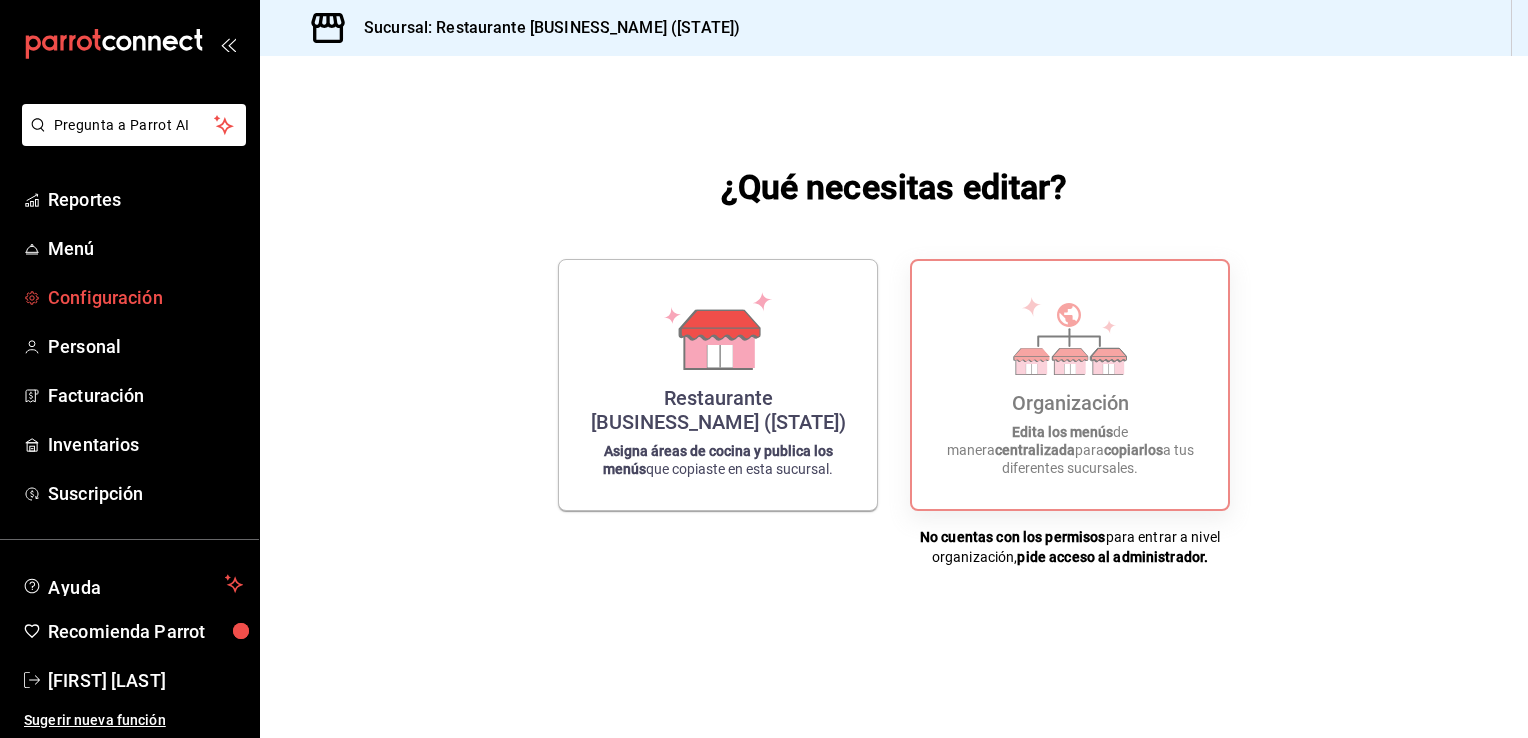 click on "Configuración" at bounding box center [105, 297] 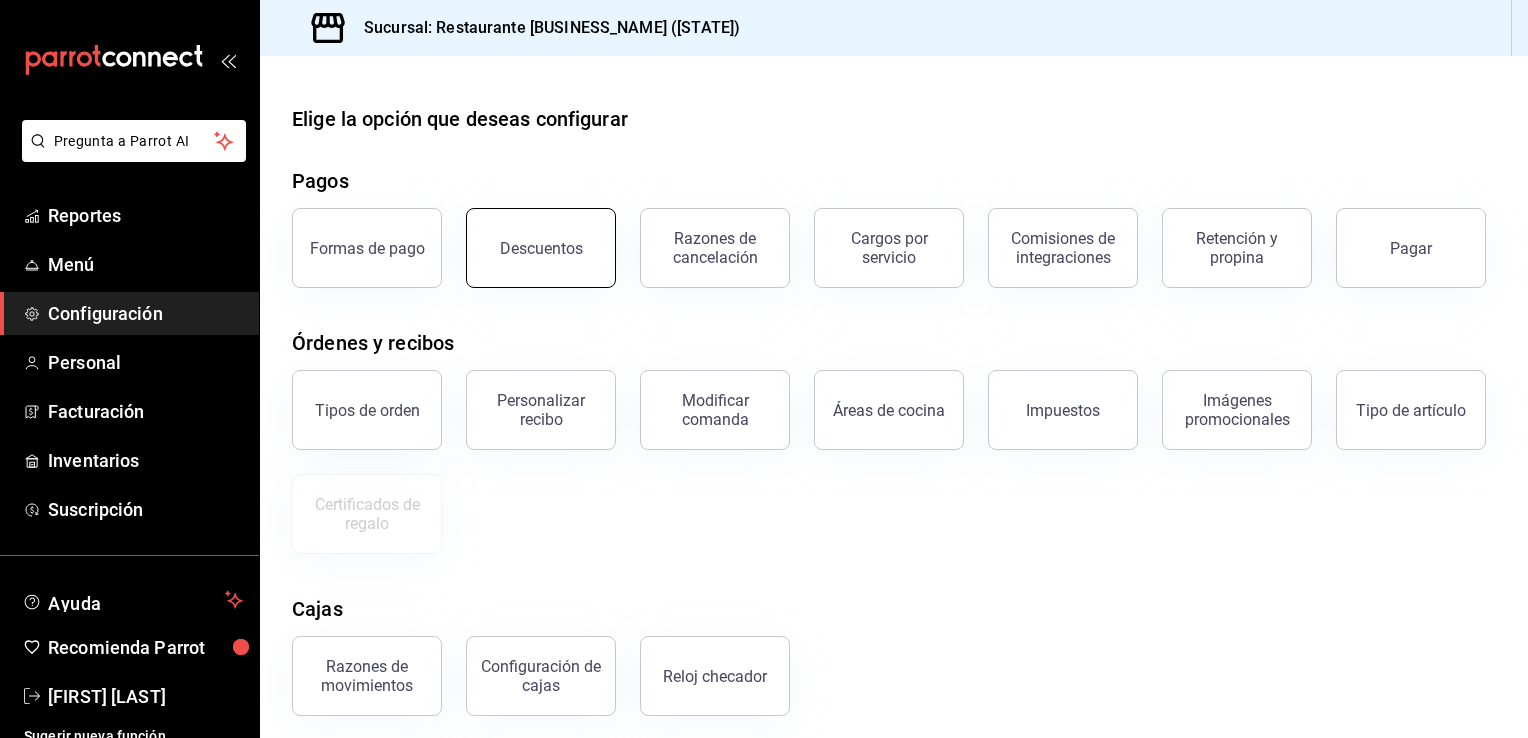 click on "Descuentos" at bounding box center (541, 248) 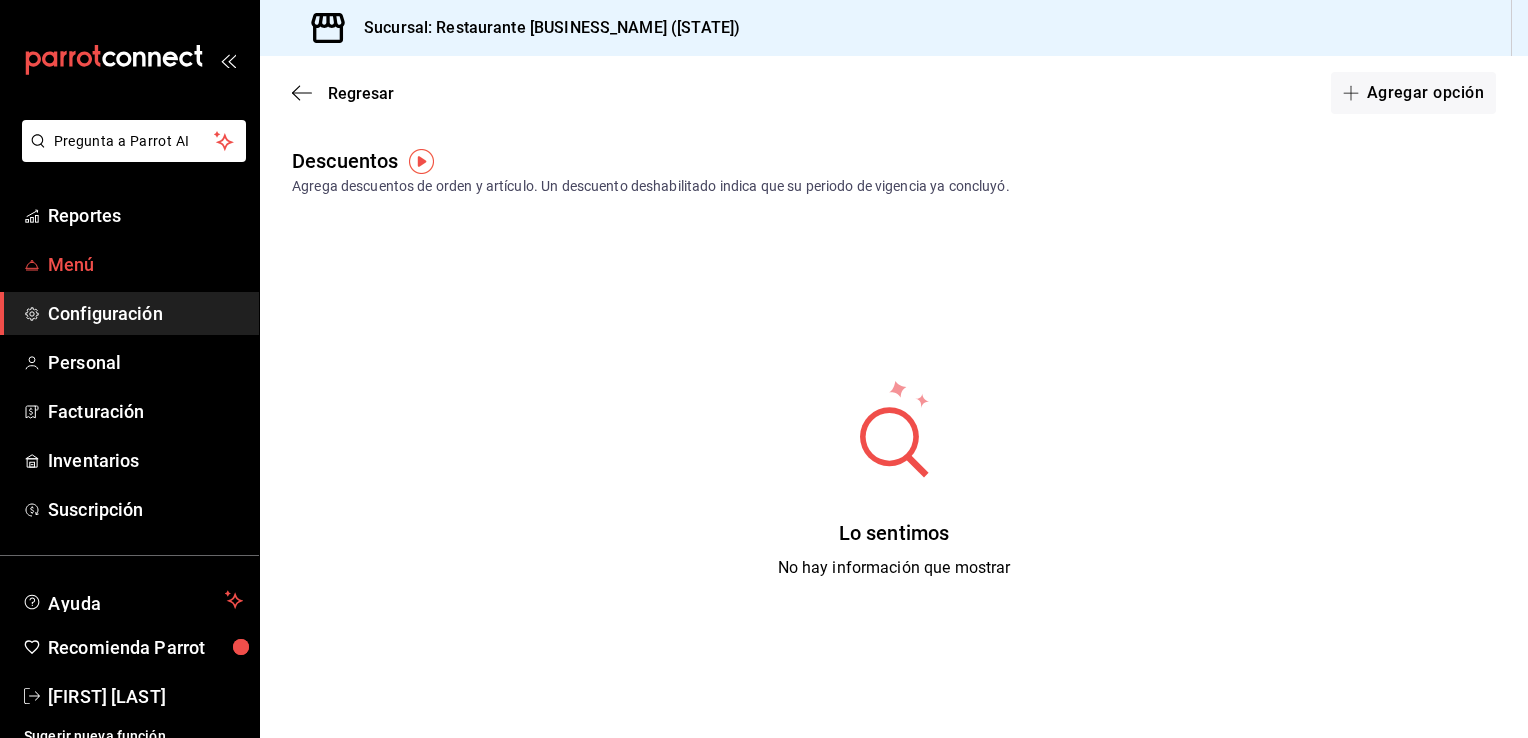 click on "Menú" at bounding box center [145, 264] 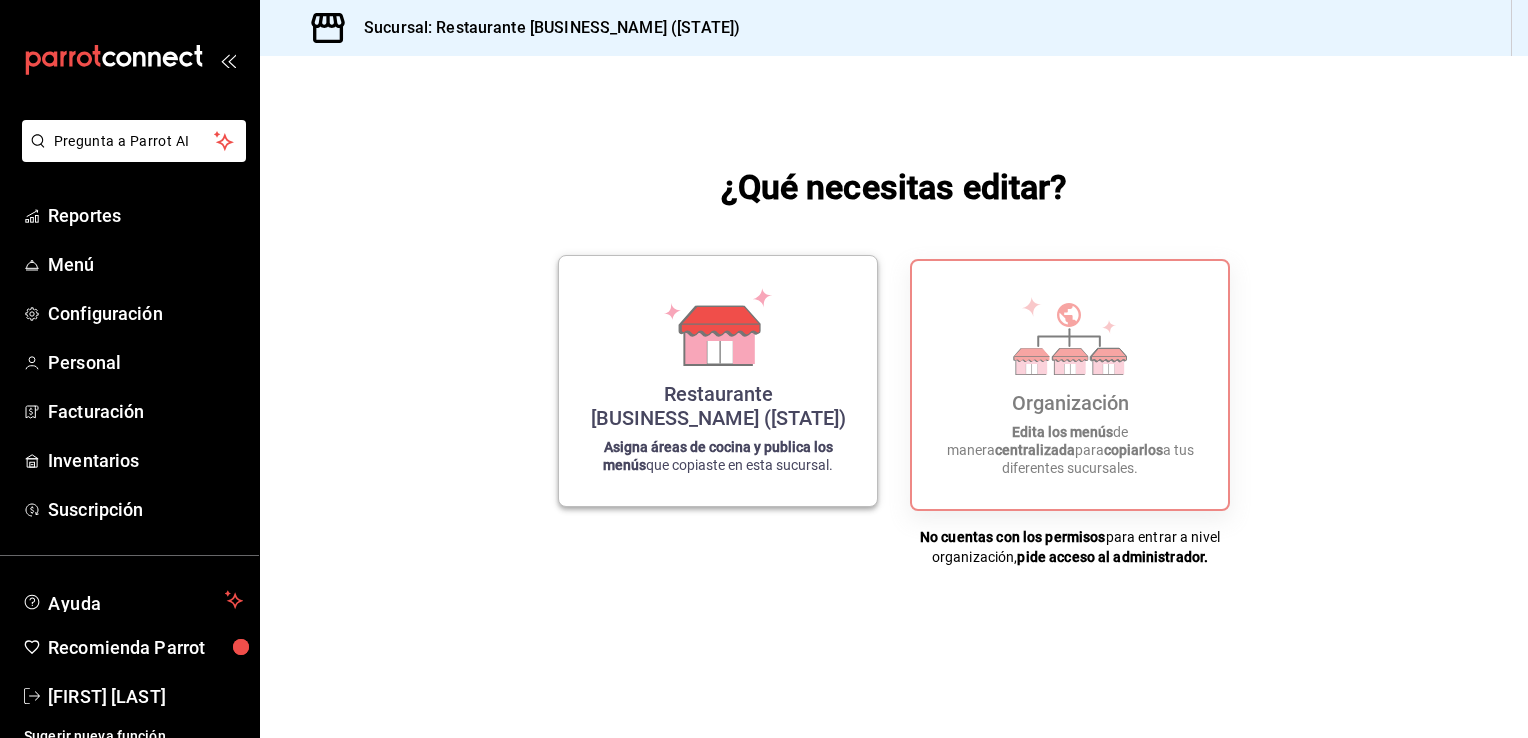 click 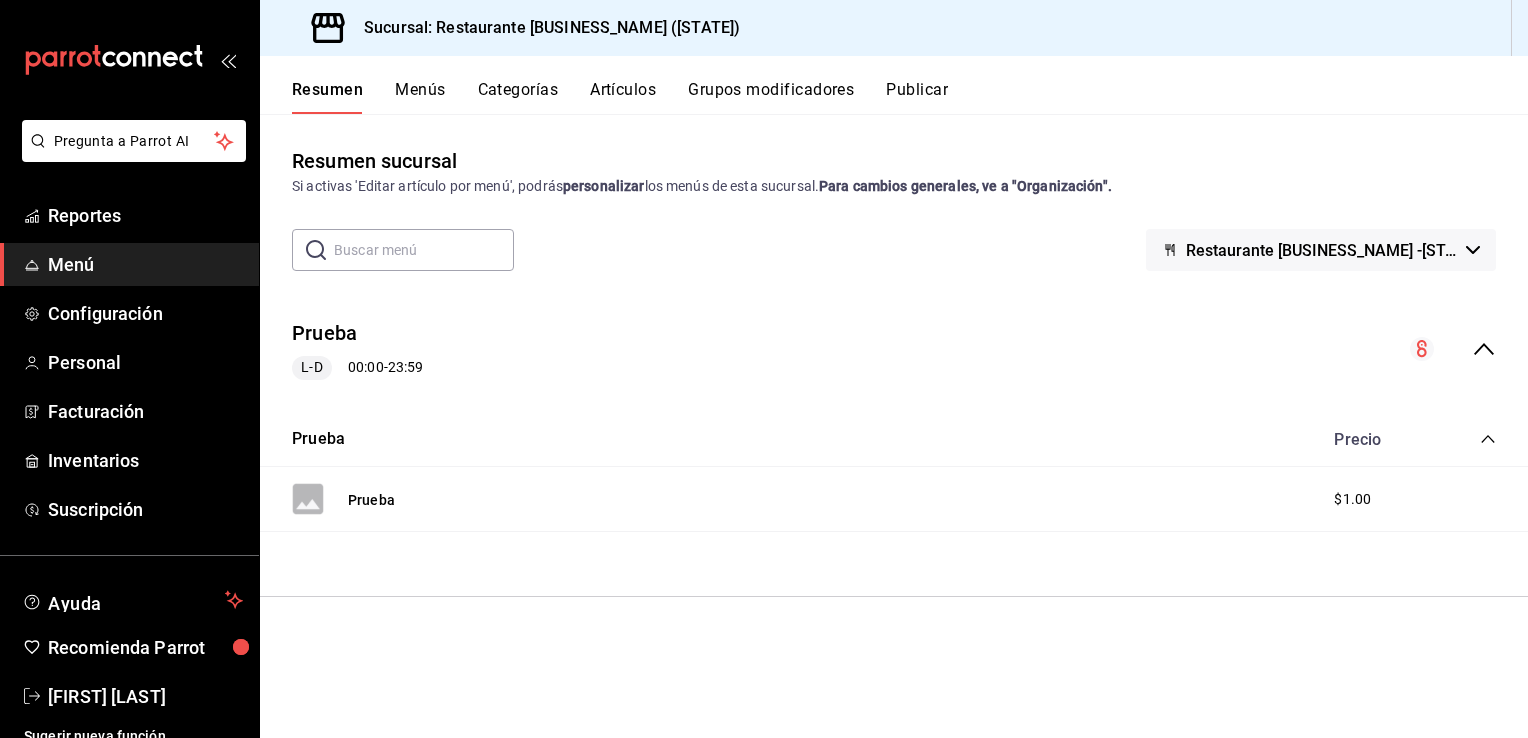 click on "Menús" at bounding box center [420, 97] 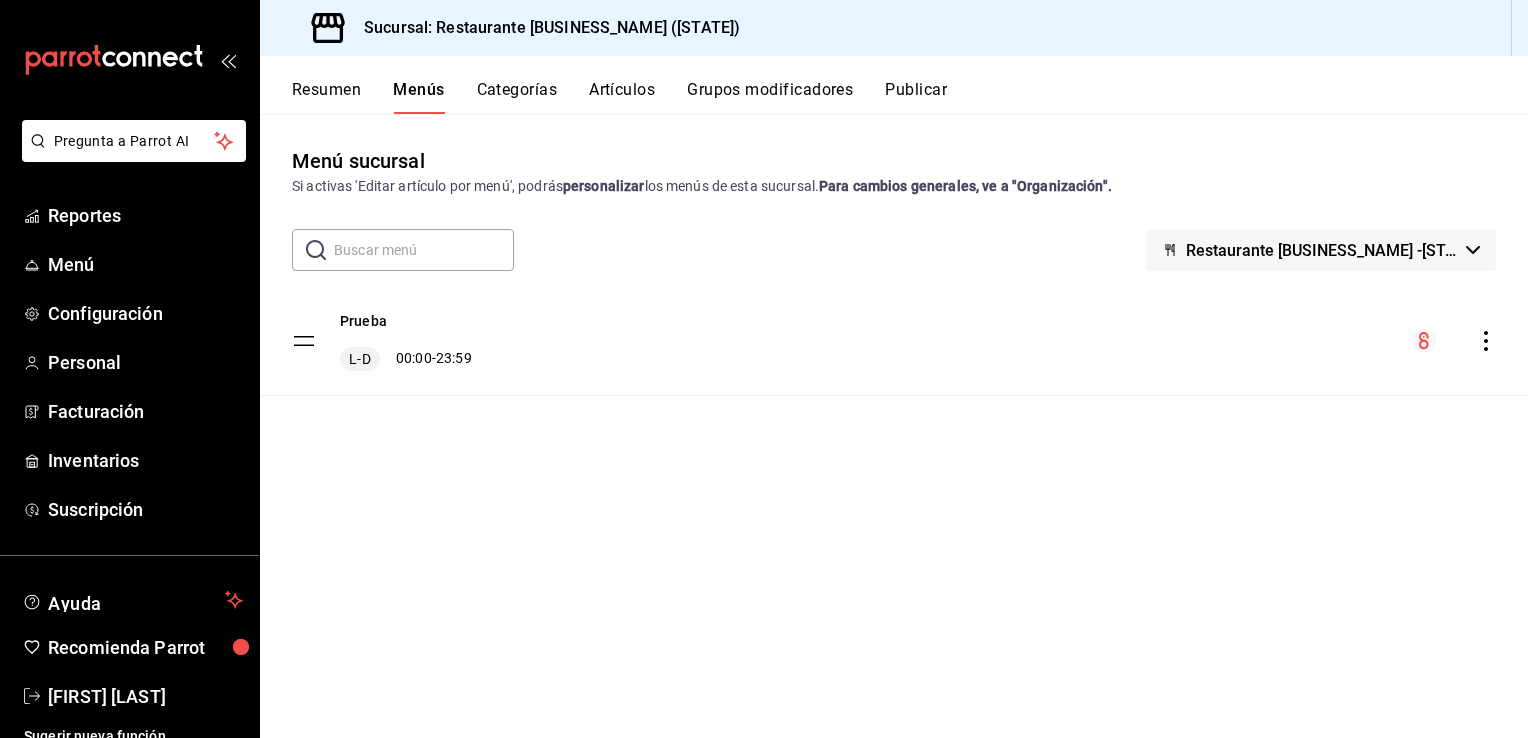 click on "Categorías" at bounding box center (517, 97) 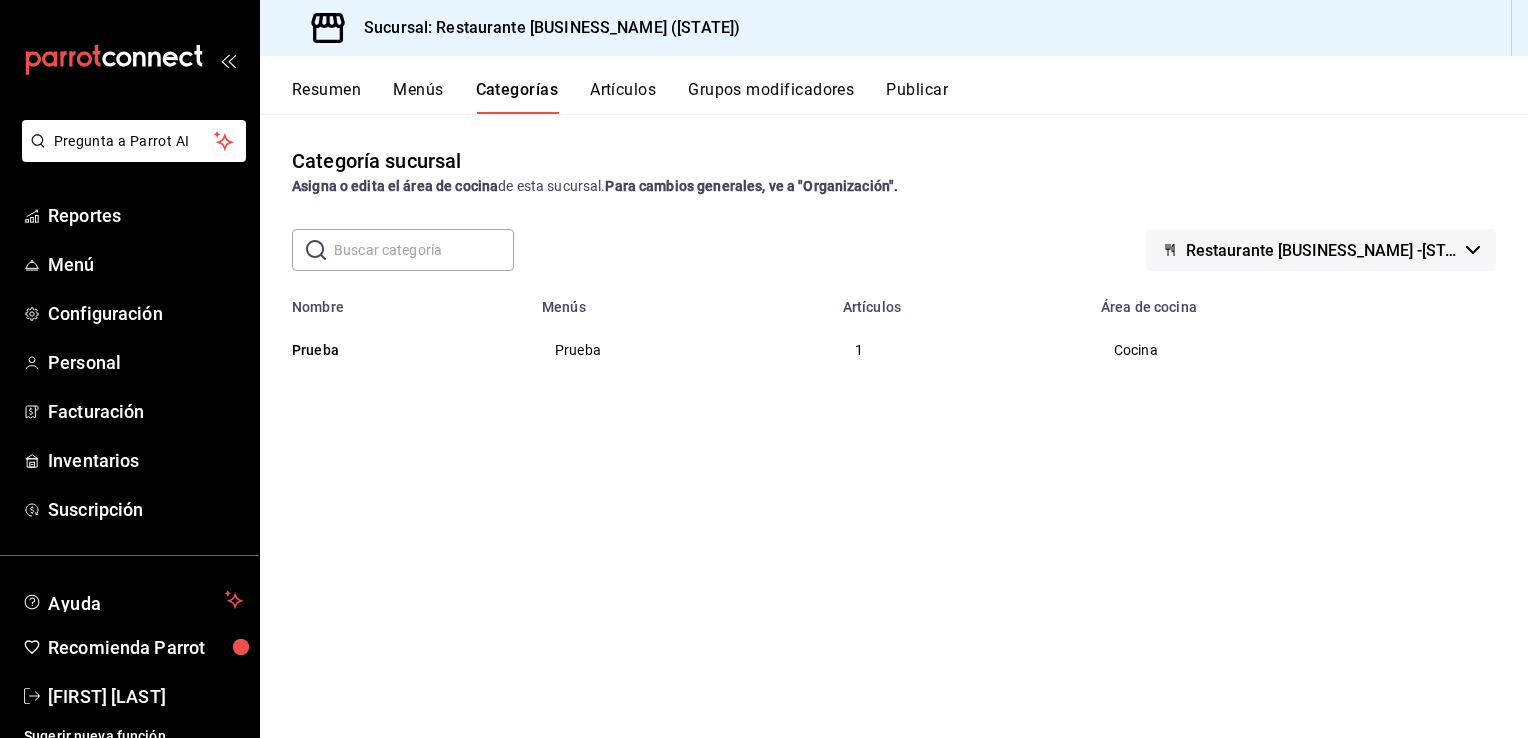 click on "Menús" at bounding box center (418, 90) 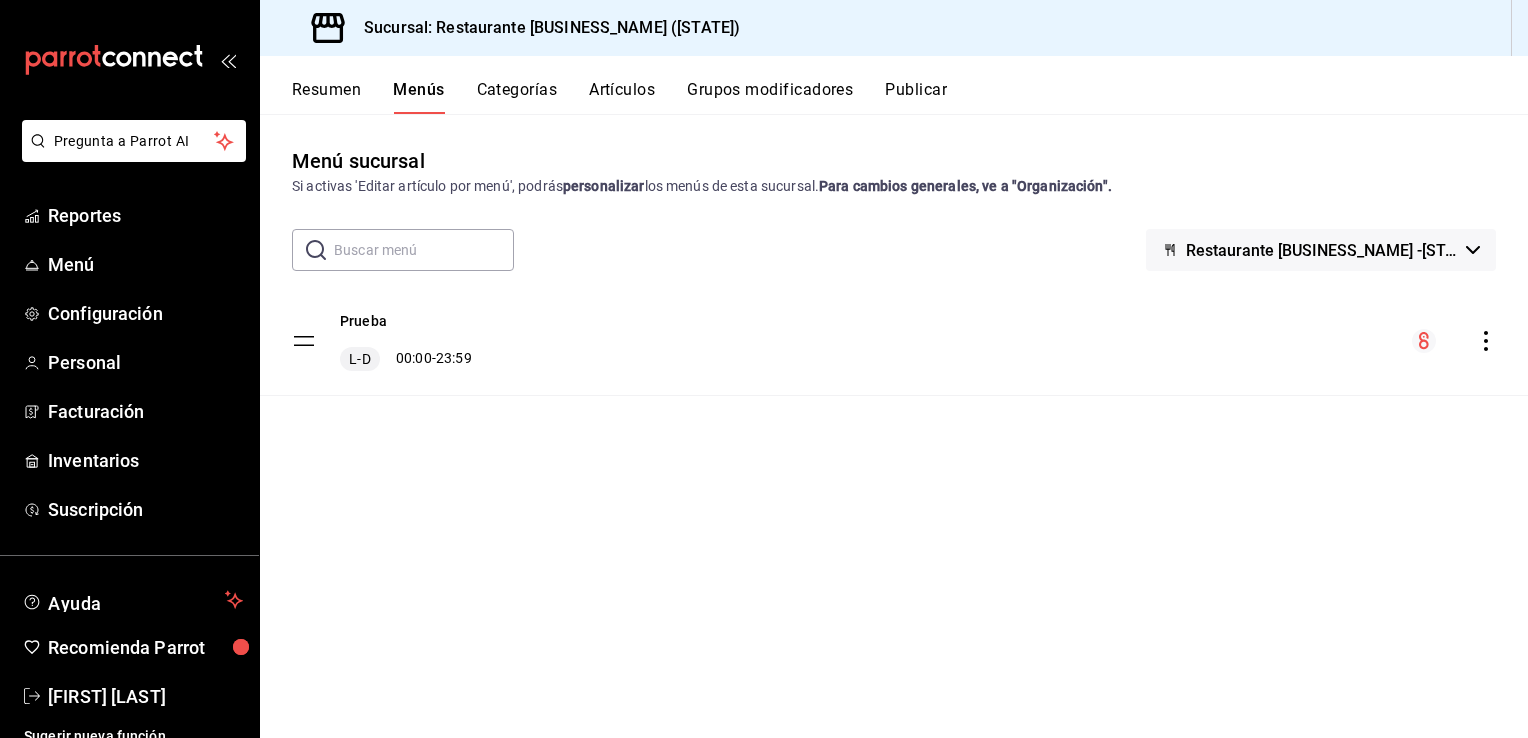 click at bounding box center (424, 250) 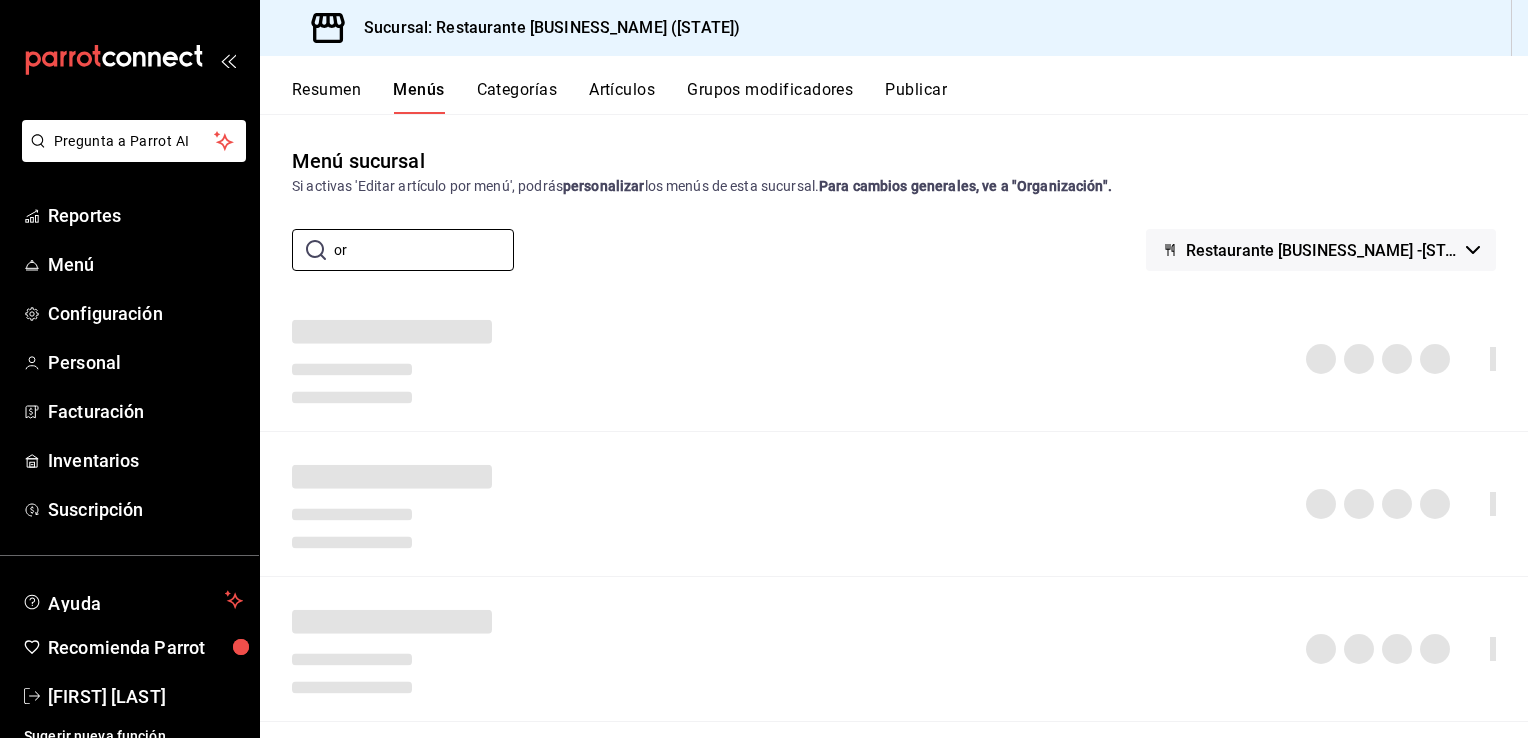 type on "o" 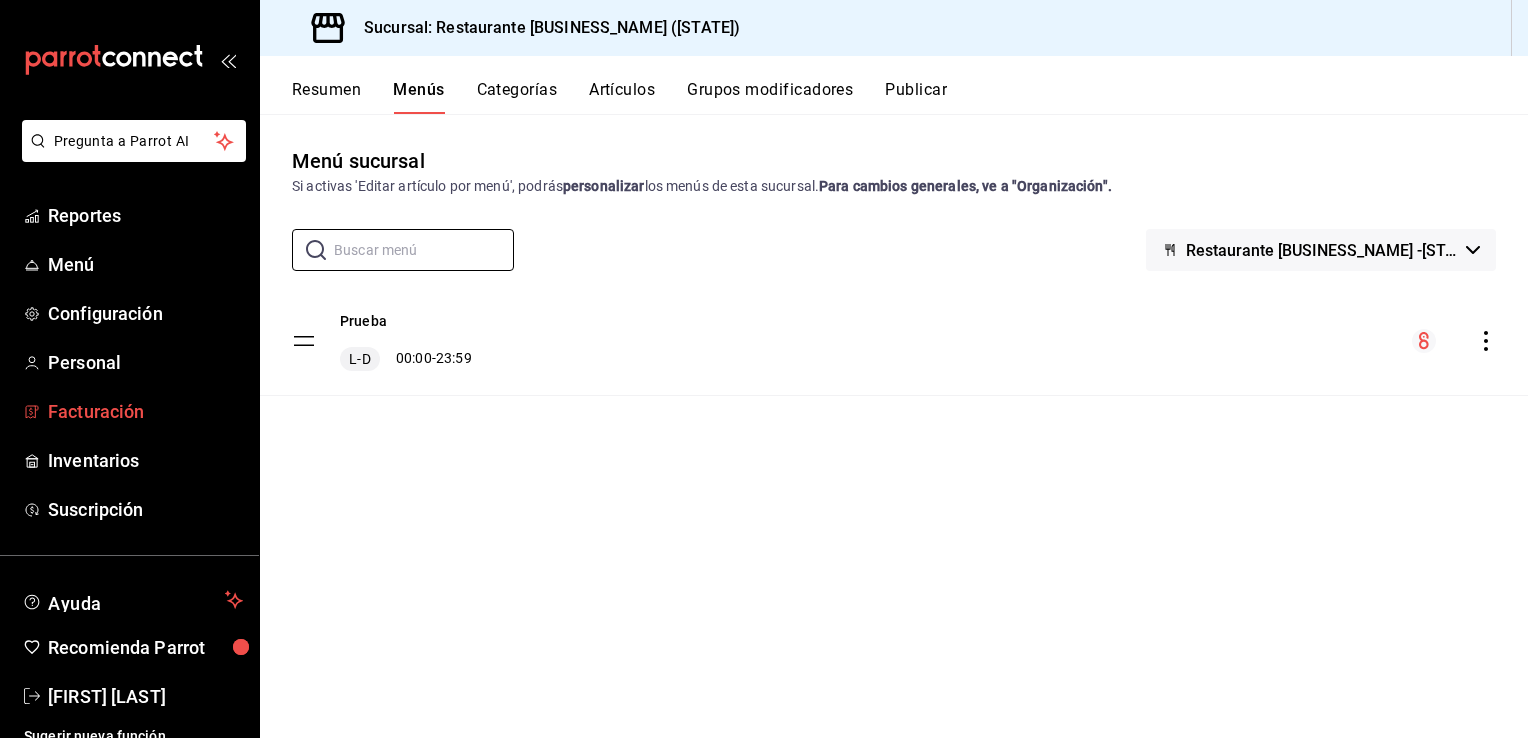 type 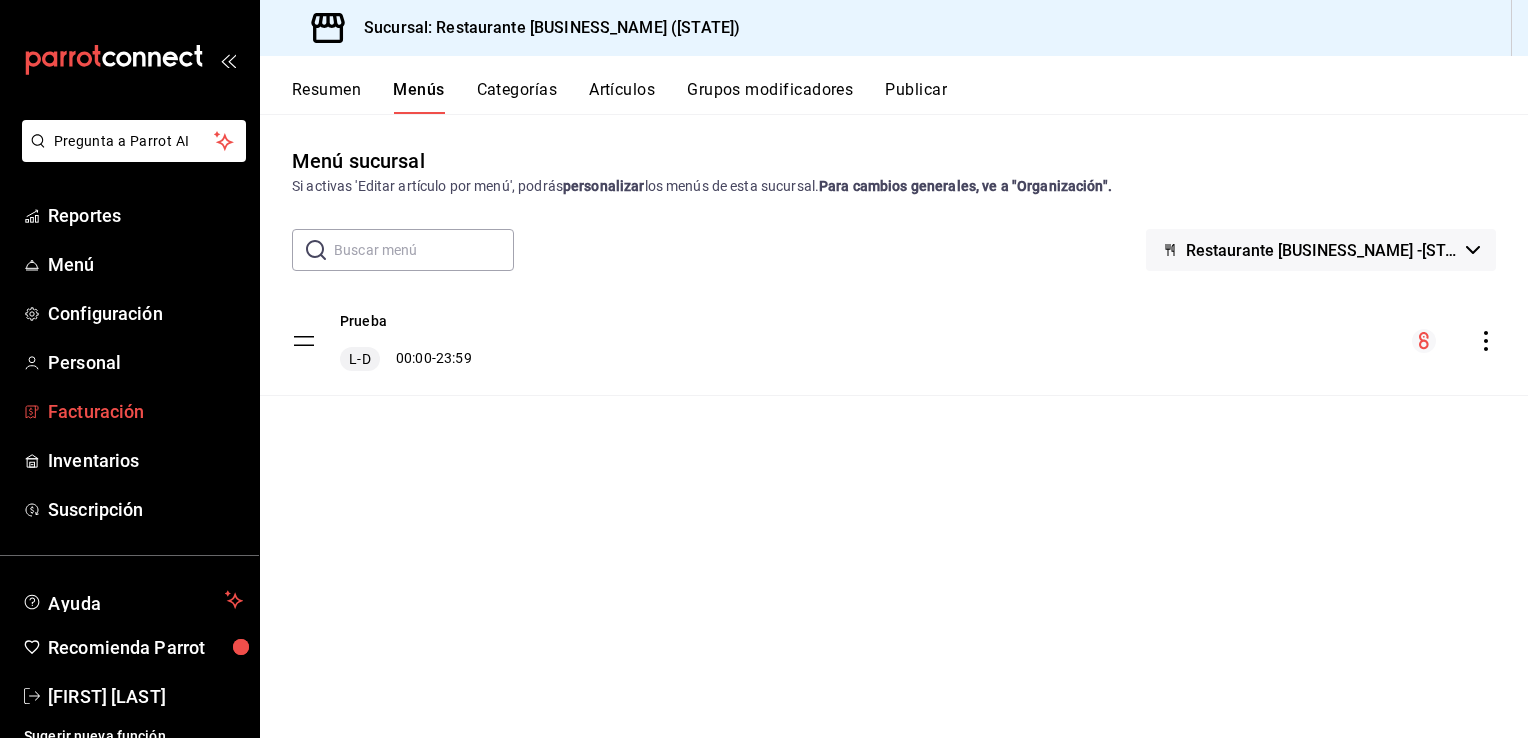 click on "Facturación" at bounding box center (96, 411) 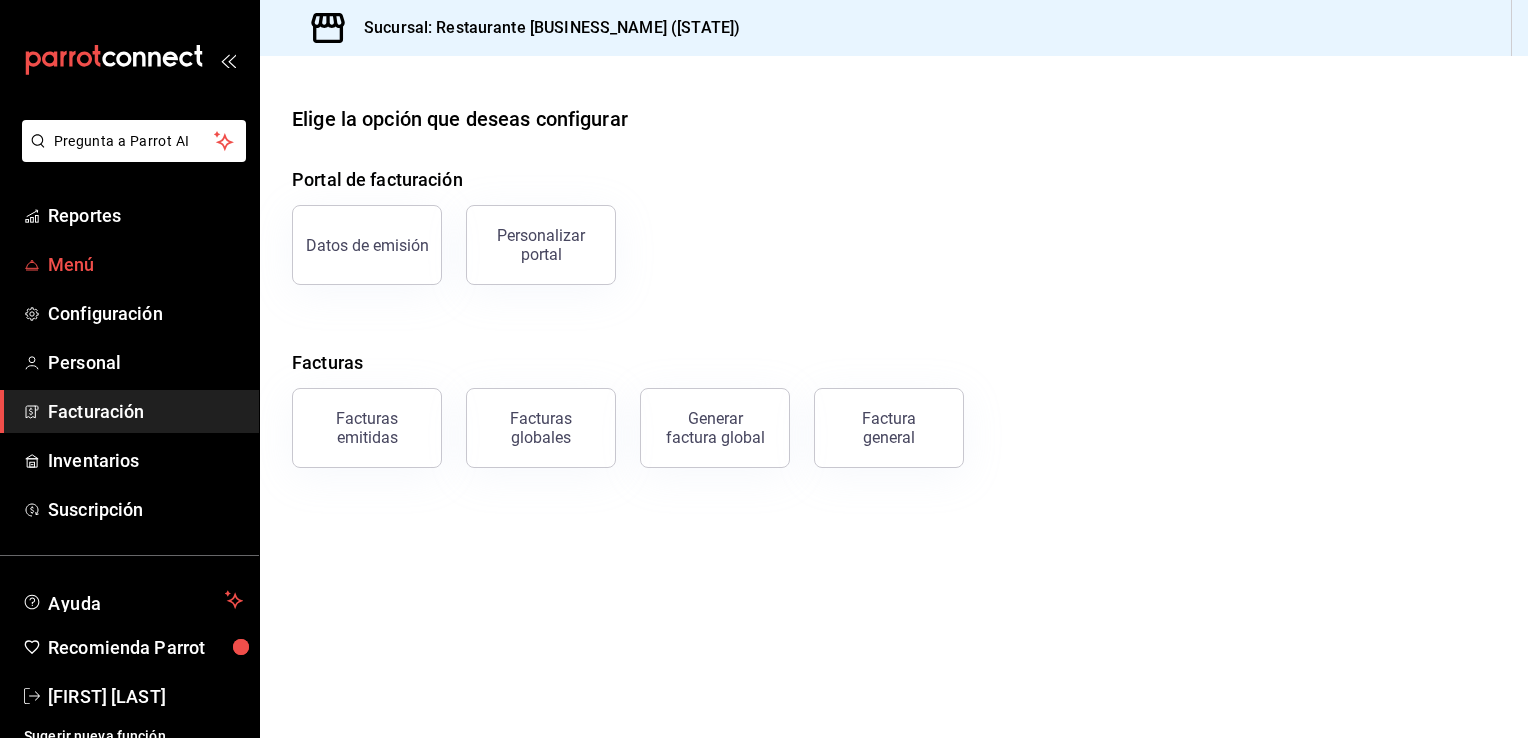 click on "Menú" at bounding box center [145, 264] 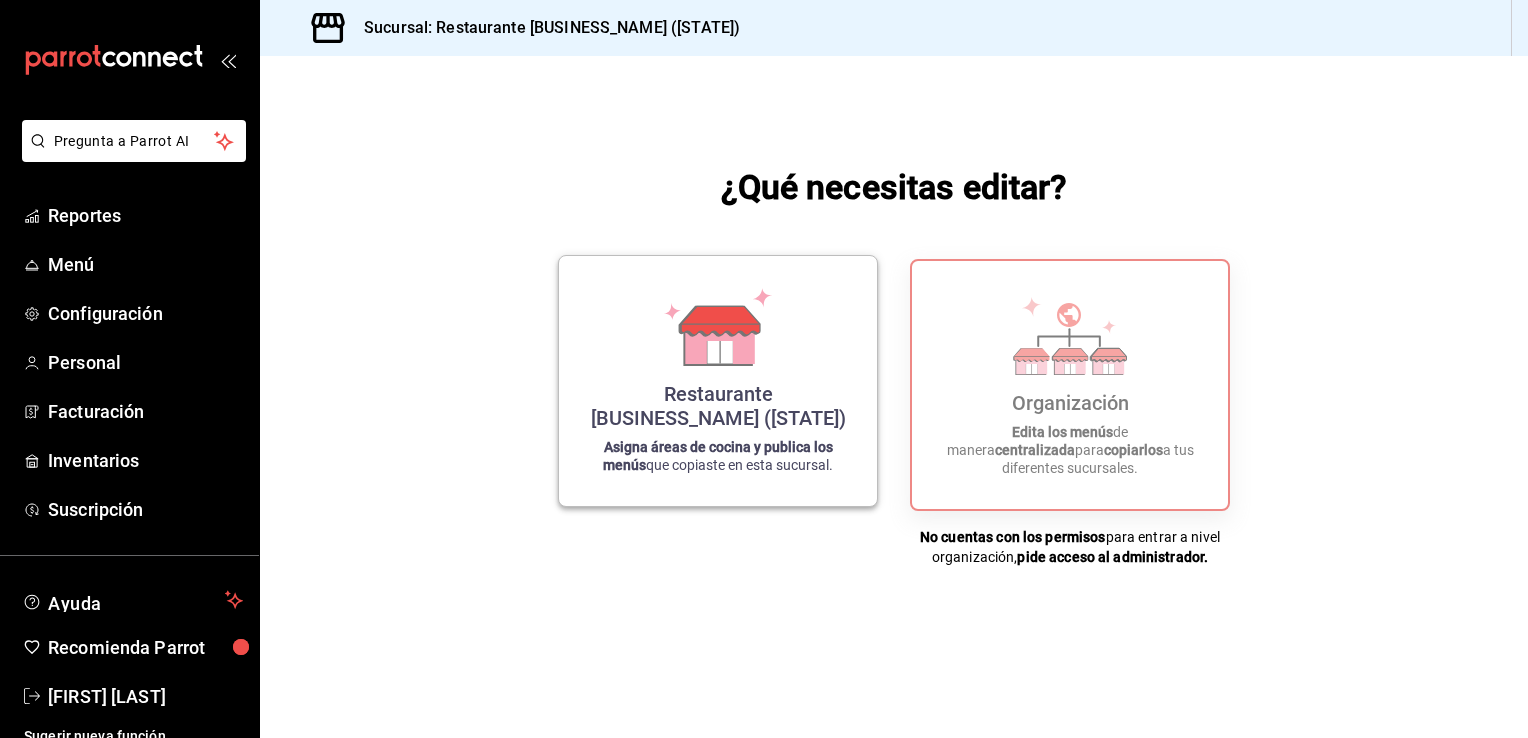 click on "Asigna áreas de cocina y publica los menús" at bounding box center (718, 456) 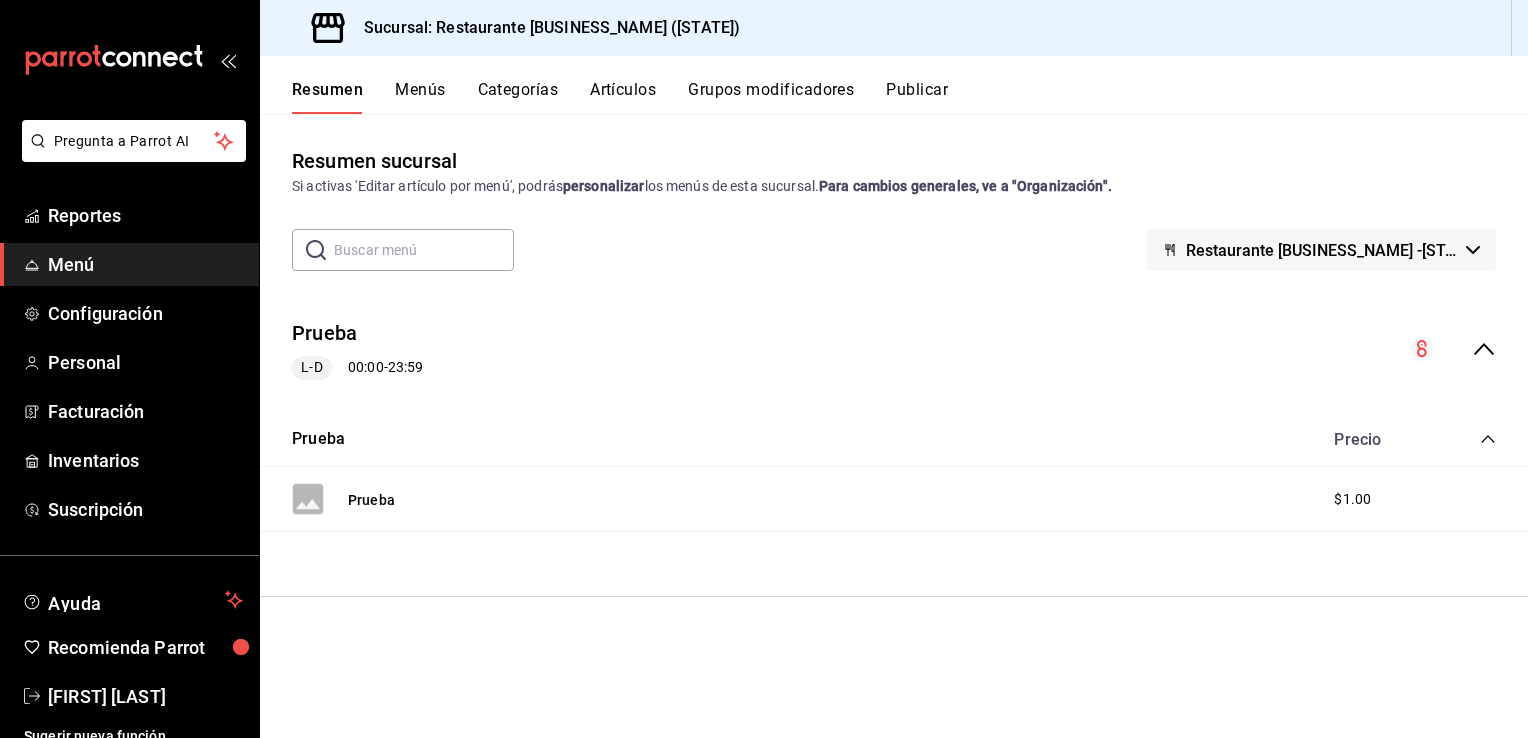 click on "Menús" at bounding box center (420, 97) 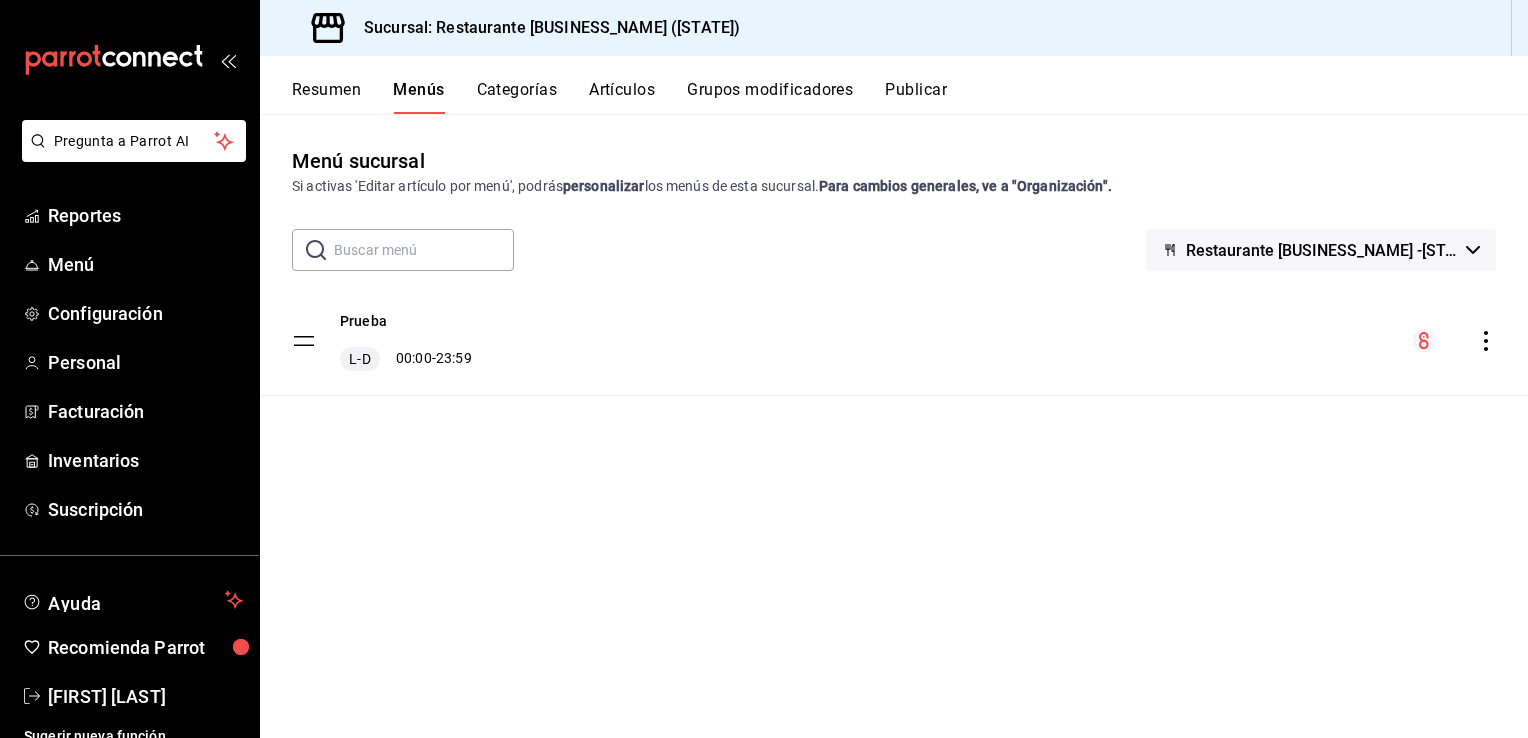 click 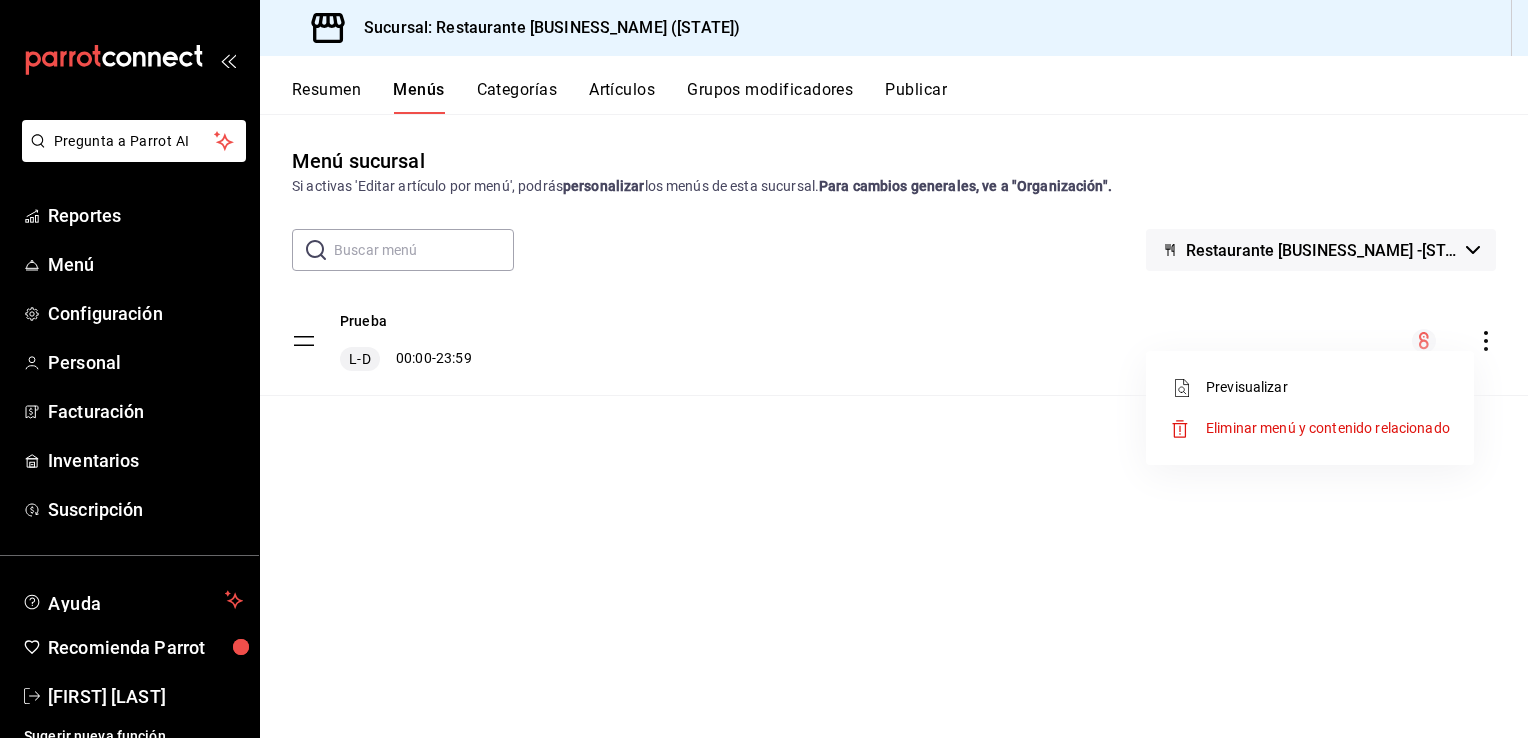 click at bounding box center (764, 369) 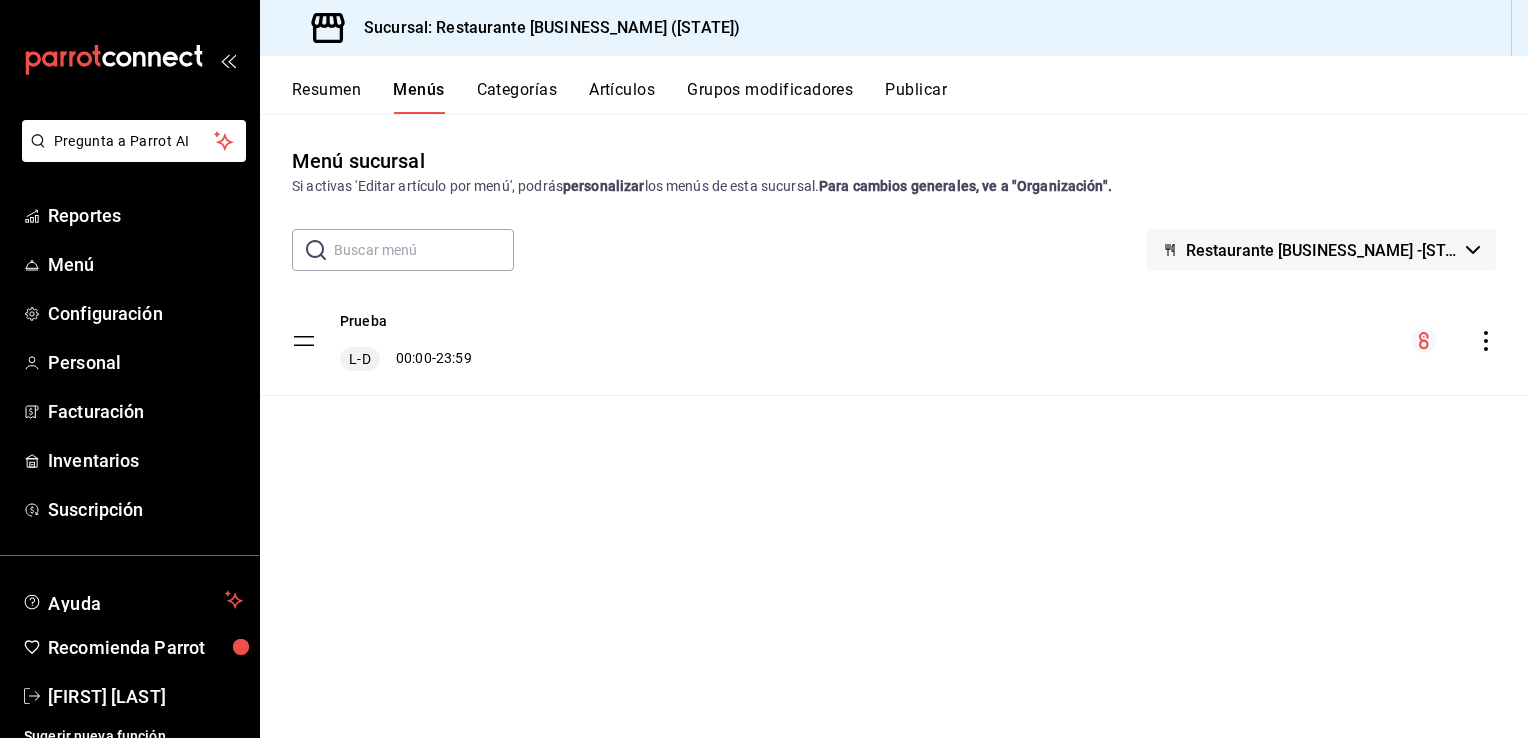 click on "Prueba L-D 00:00  -  23:59" at bounding box center (894, 341) 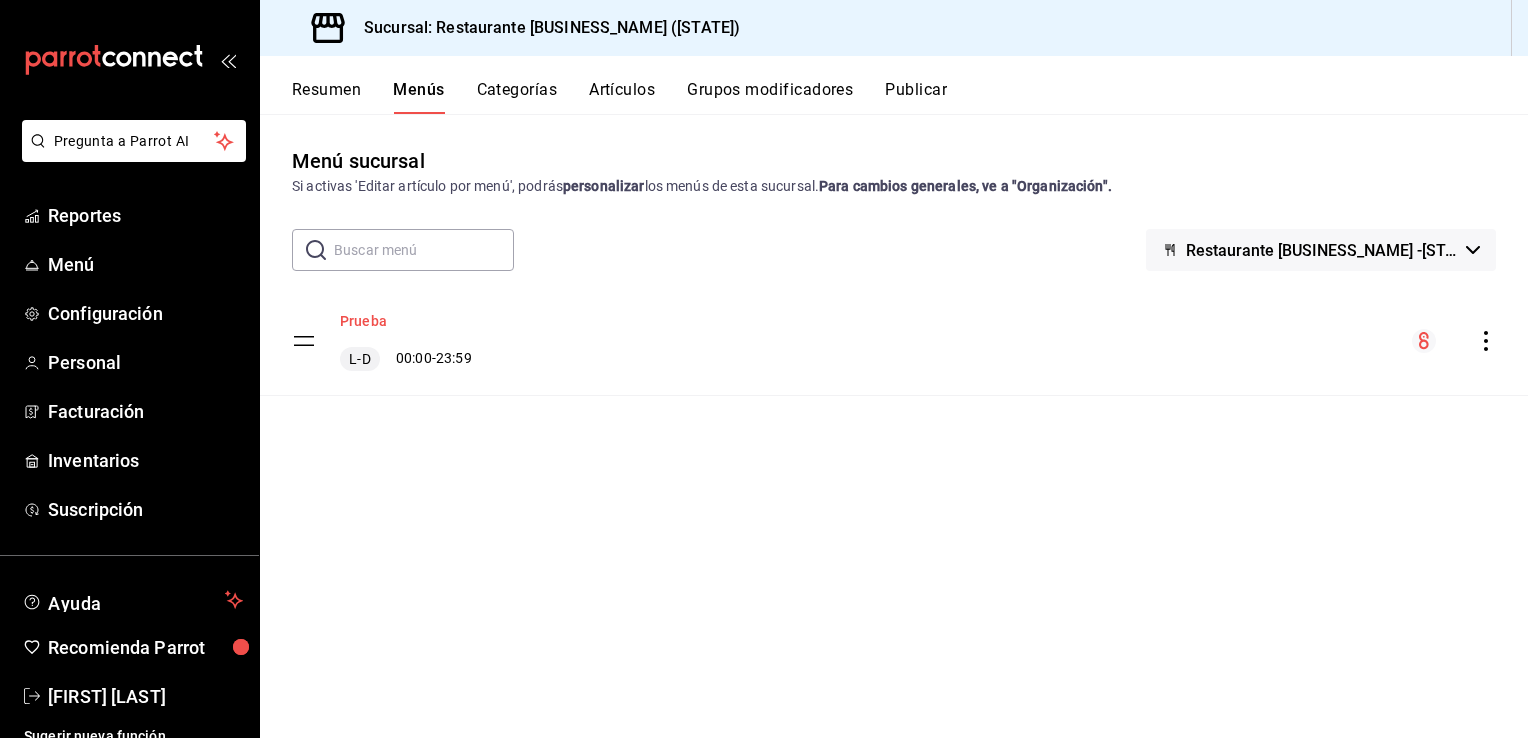 click on "Prueba" at bounding box center [363, 321] 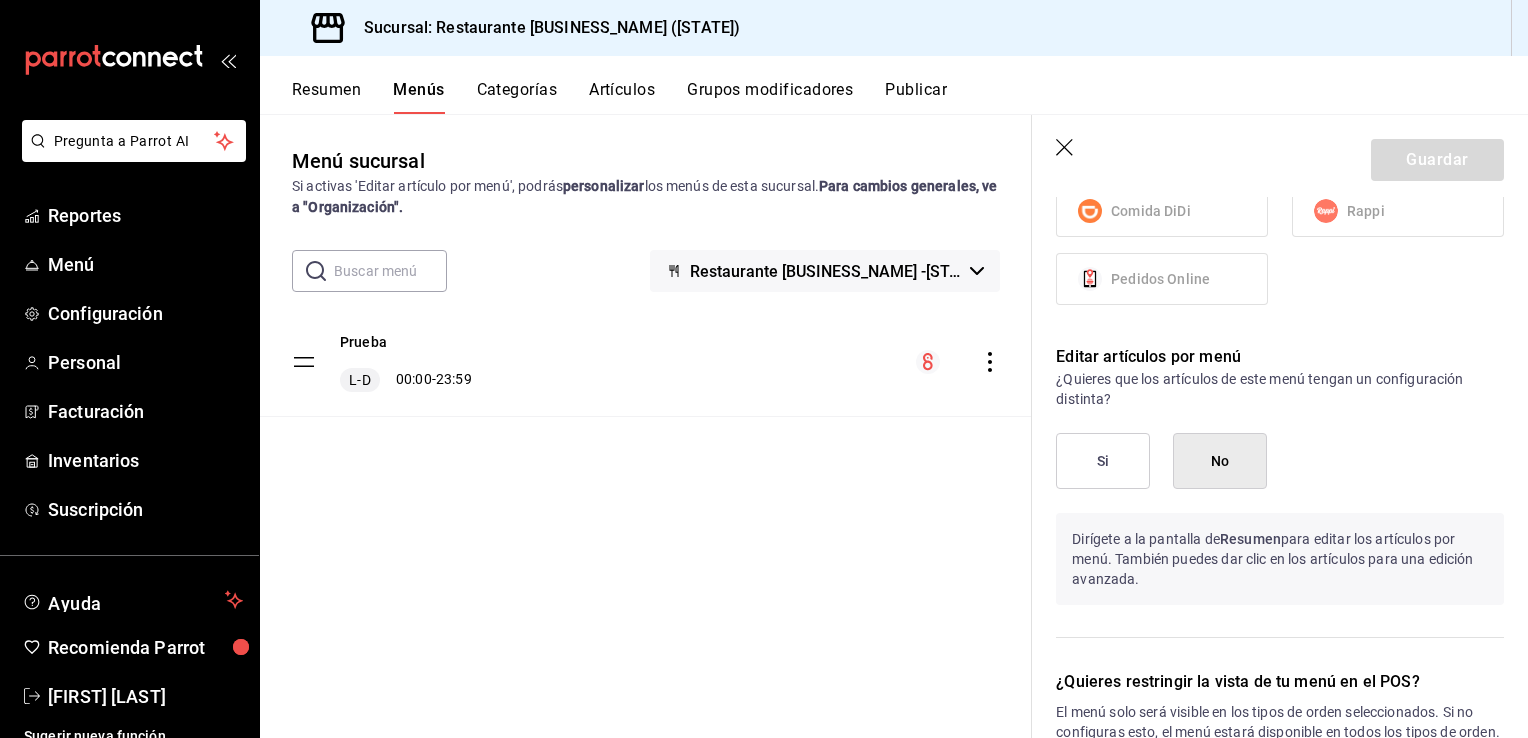 scroll, scrollTop: 1034, scrollLeft: 0, axis: vertical 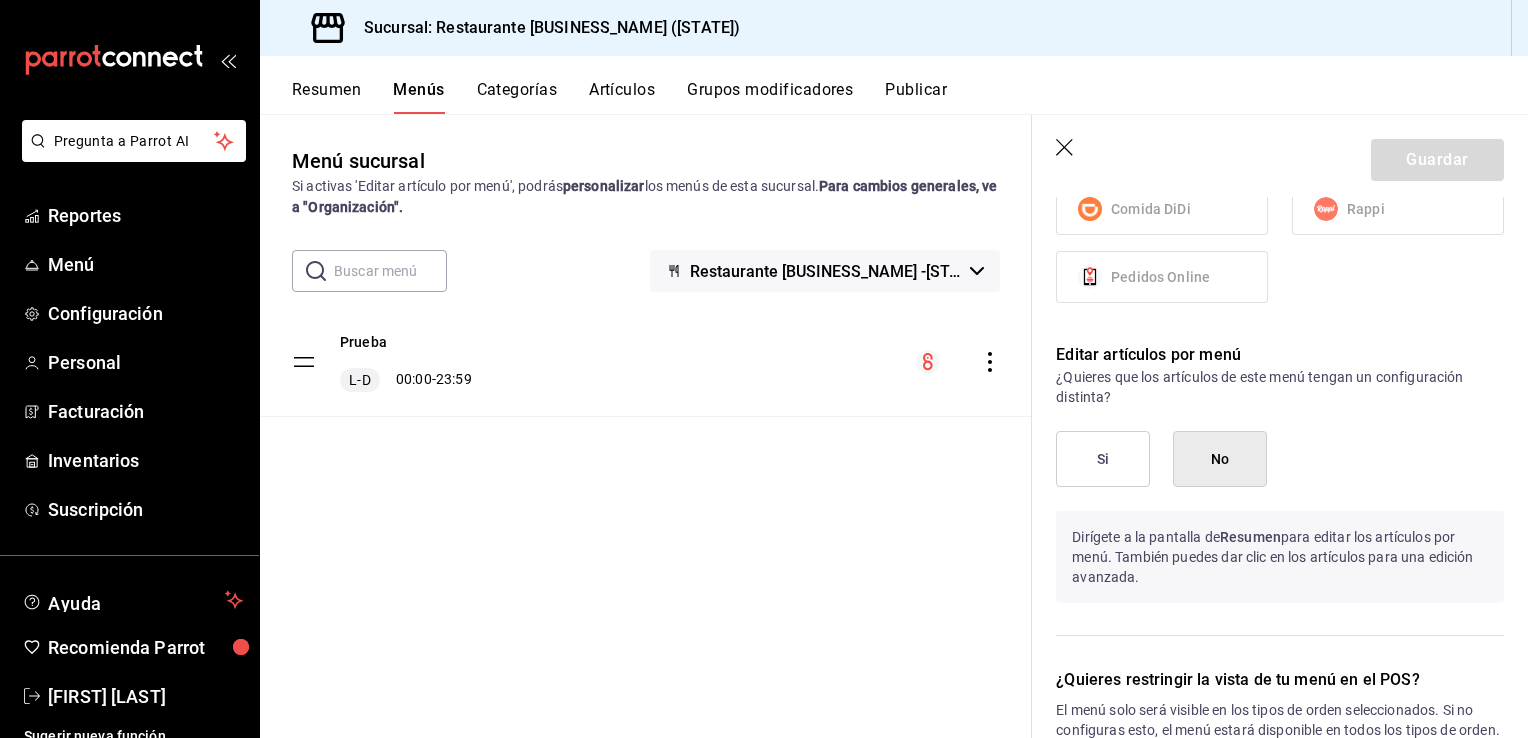 click on "Categorías" at bounding box center [517, 97] 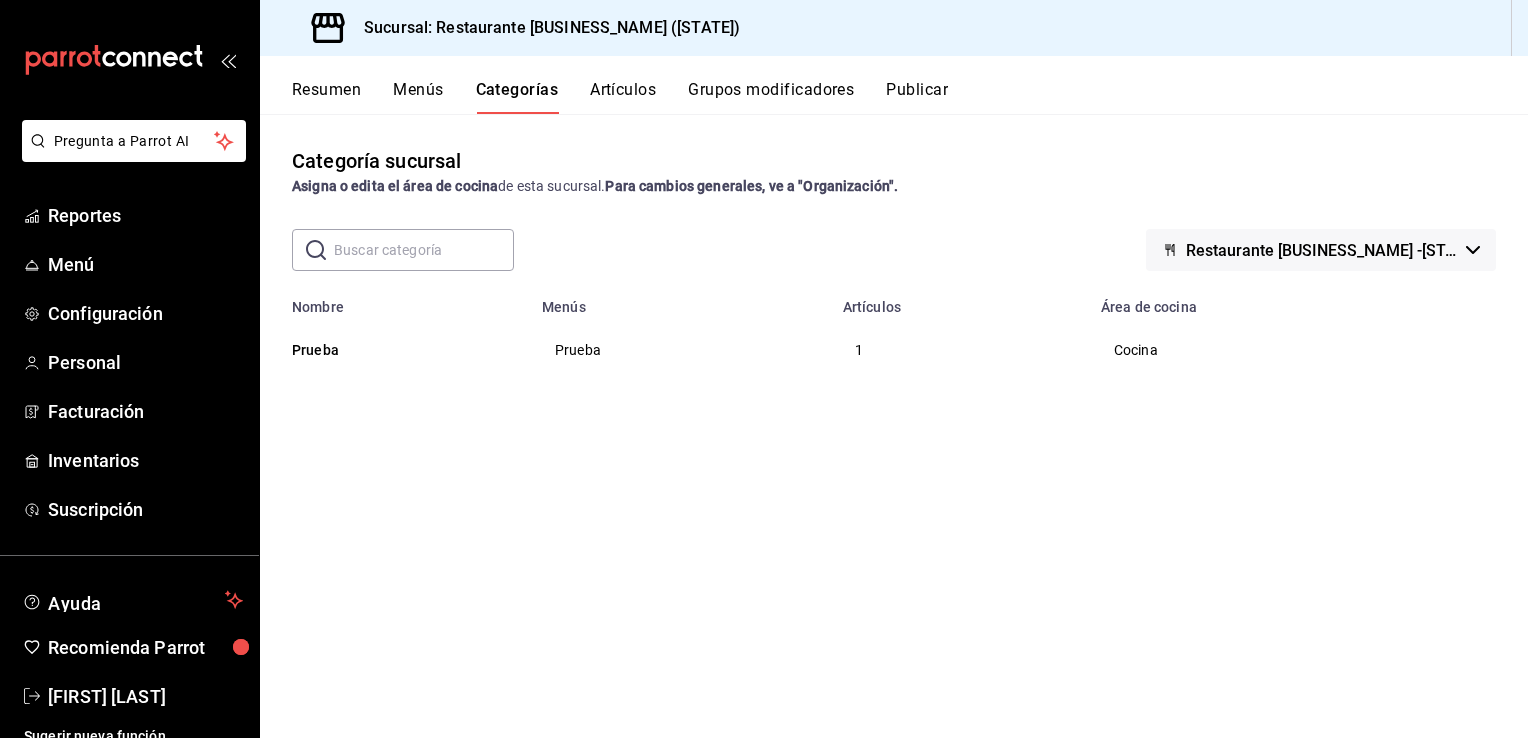 click on "Menús" at bounding box center (418, 90) 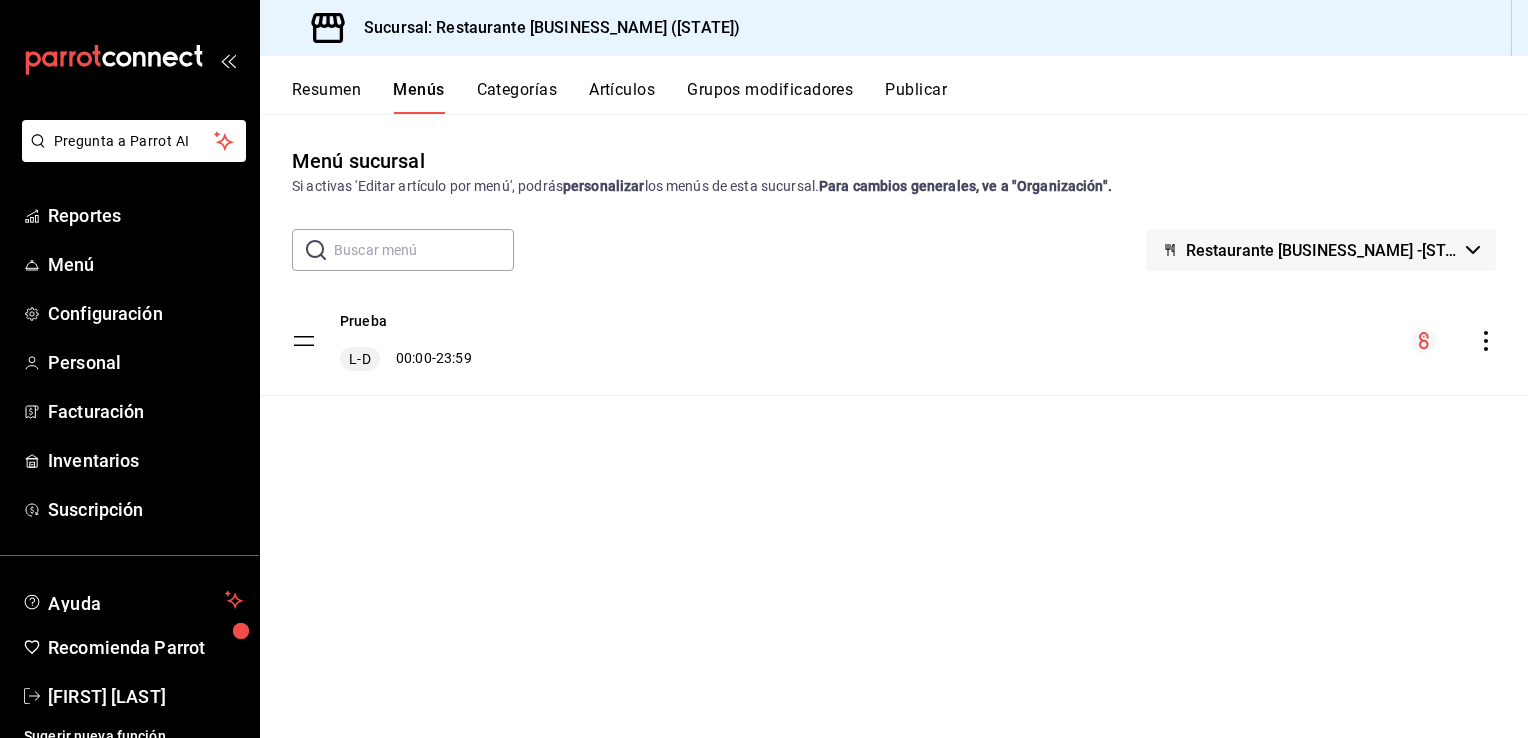 scroll, scrollTop: 16, scrollLeft: 0, axis: vertical 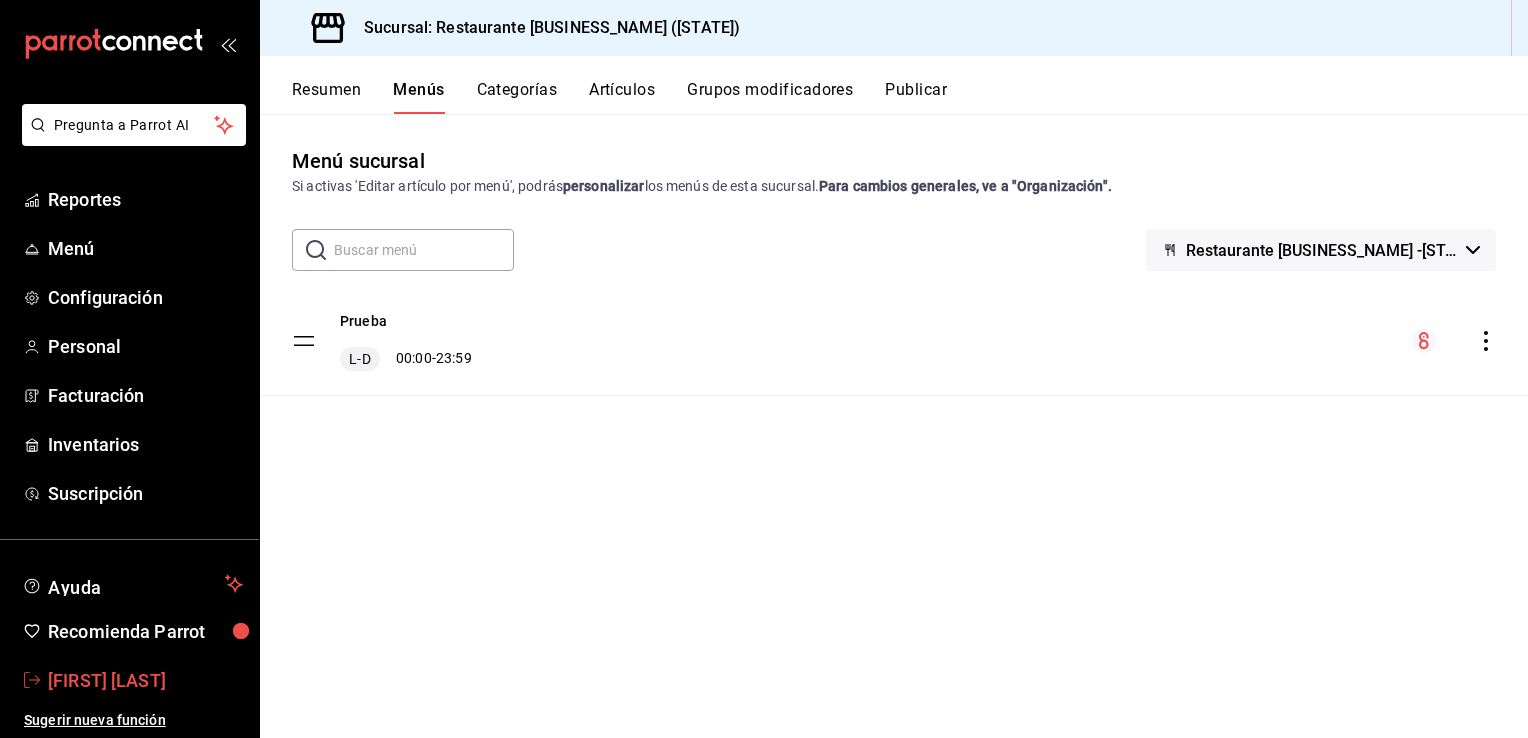 click on "José Antonio Gutiérrez" at bounding box center (107, 680) 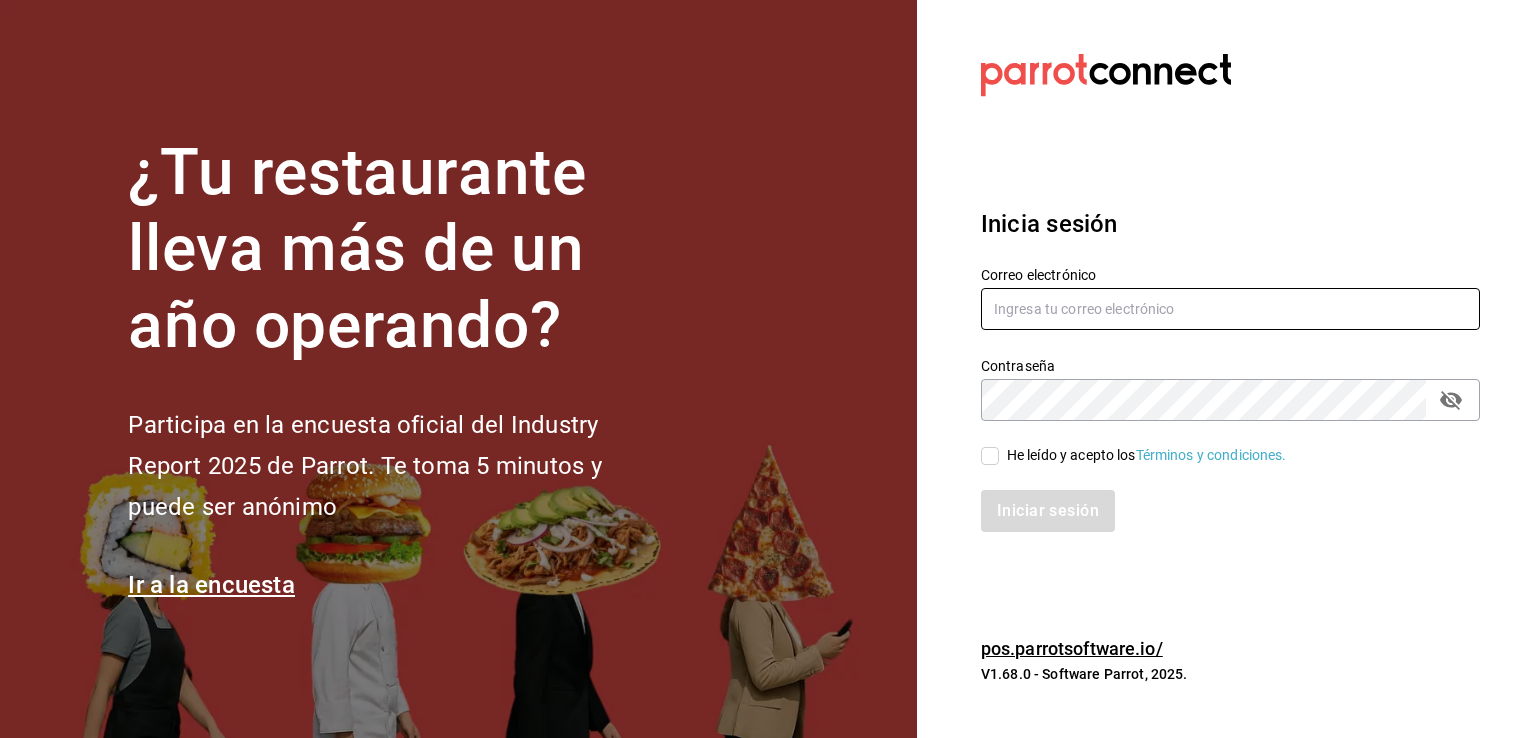 click at bounding box center (1230, 309) 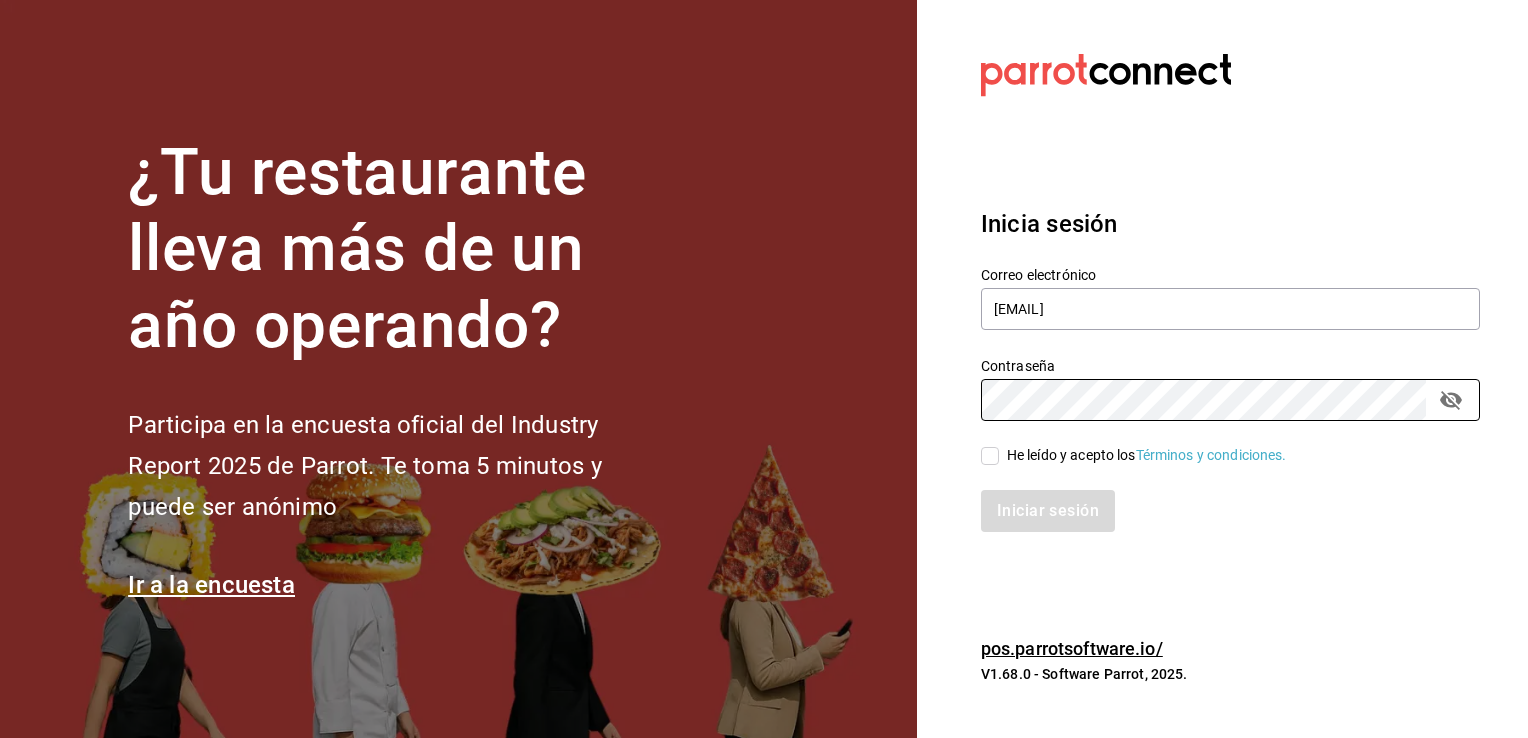 click on "He leído y acepto los  Términos y condiciones." at bounding box center (990, 456) 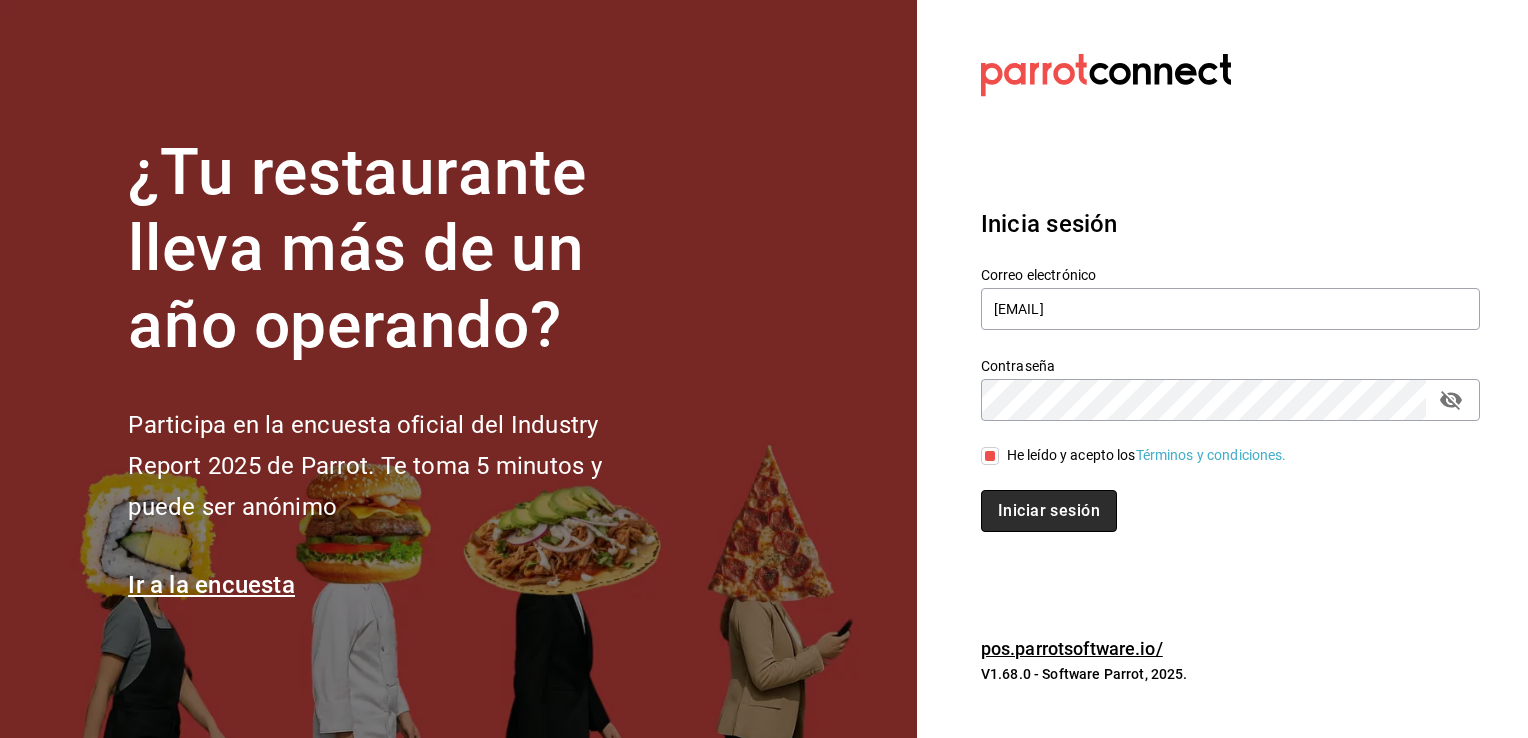click on "Iniciar sesión" at bounding box center [1049, 511] 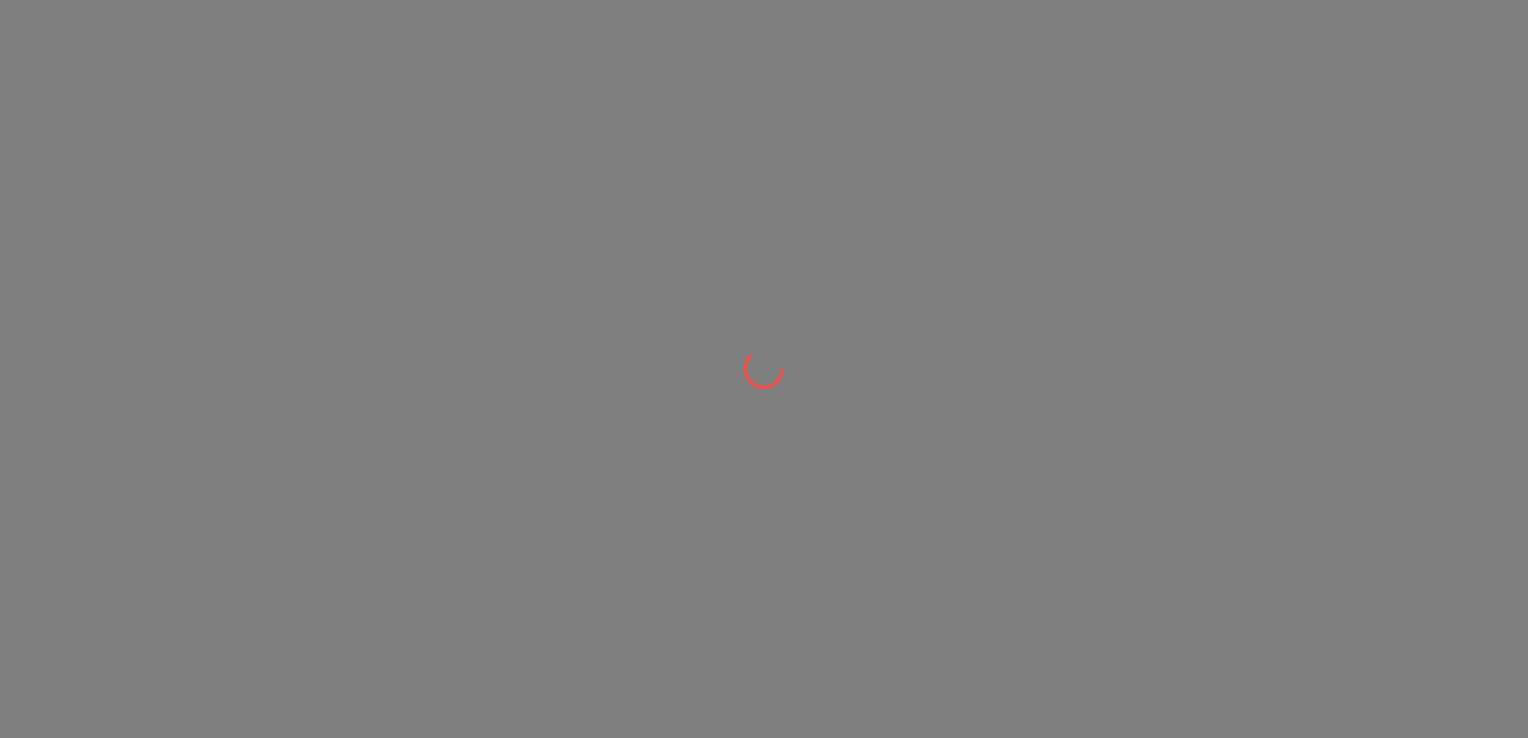 scroll, scrollTop: 0, scrollLeft: 0, axis: both 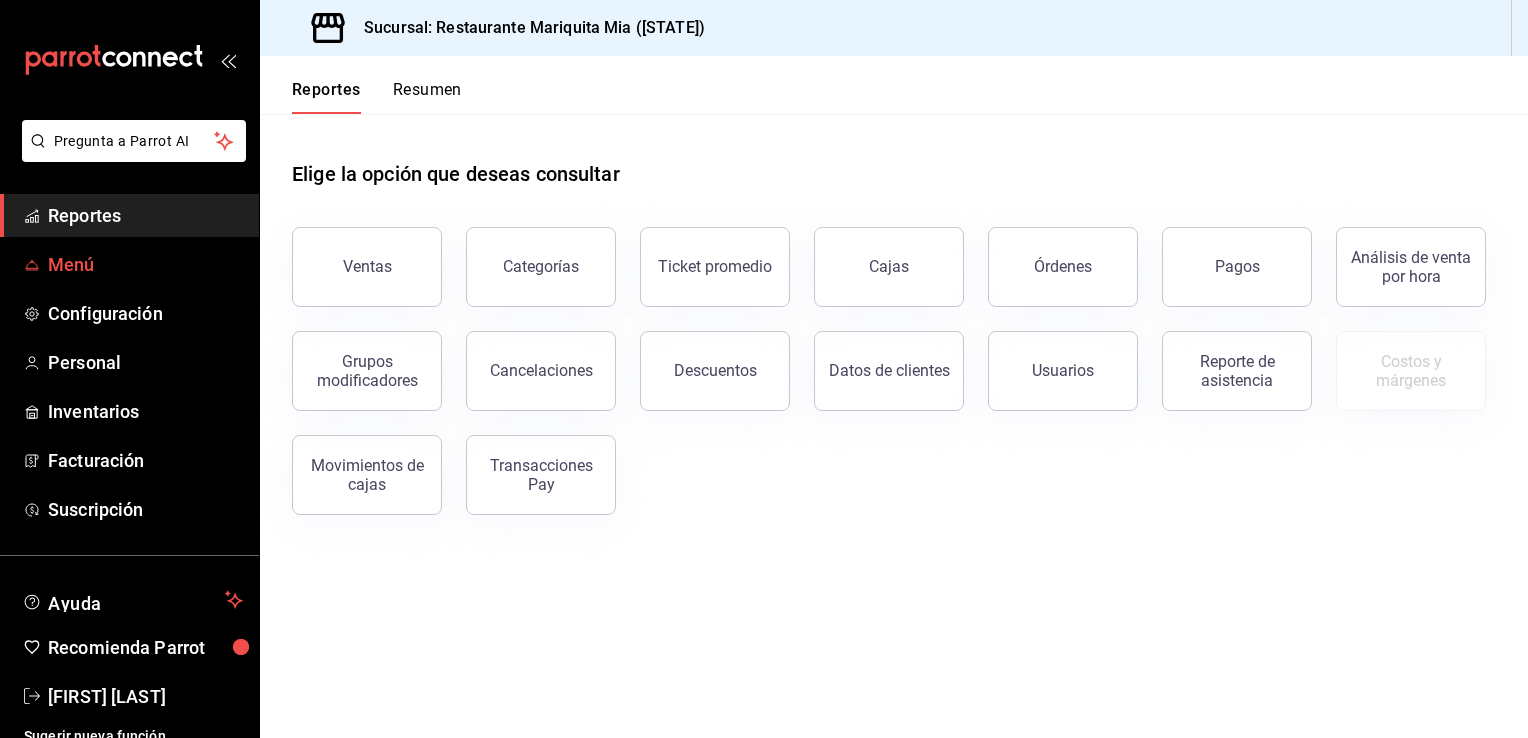 click on "Menú" at bounding box center (145, 264) 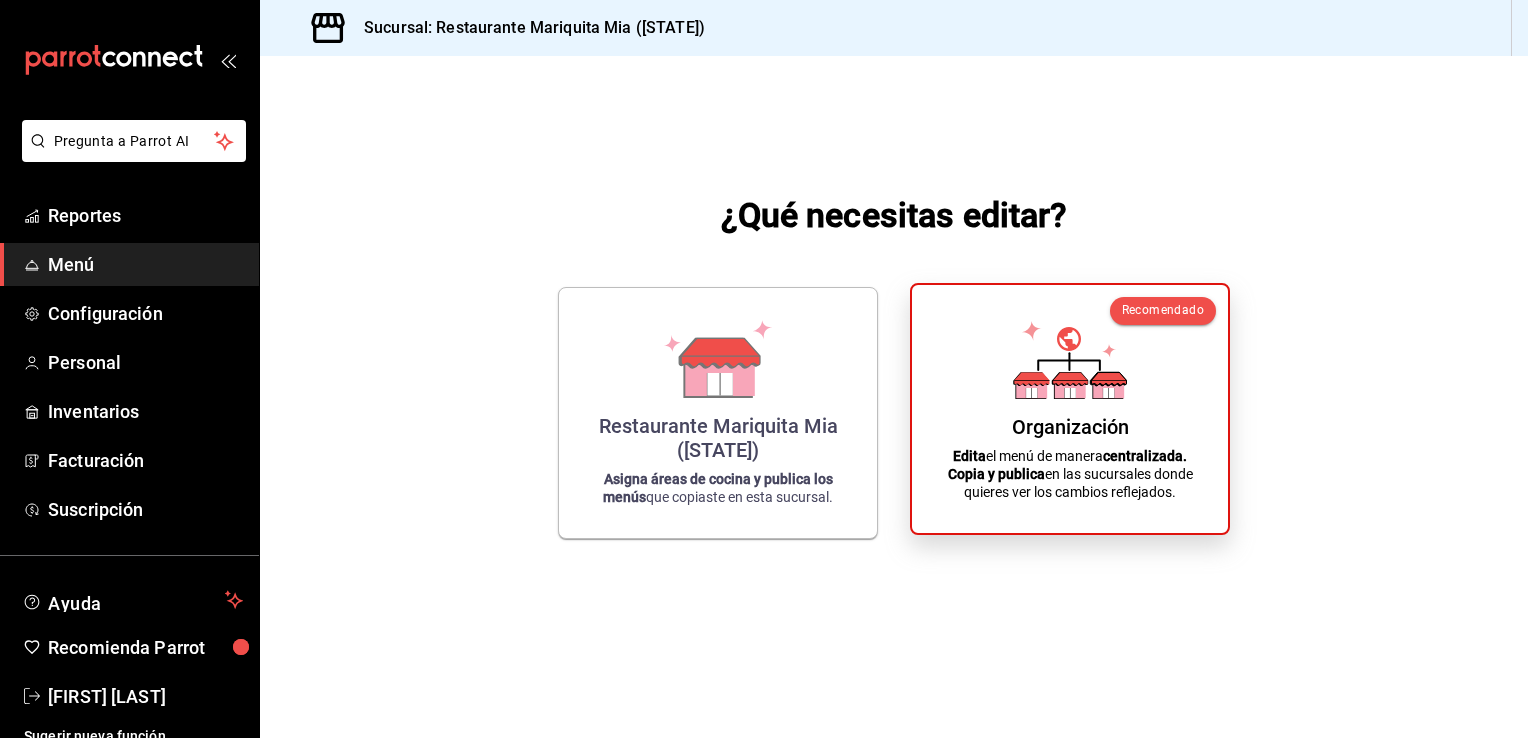 click 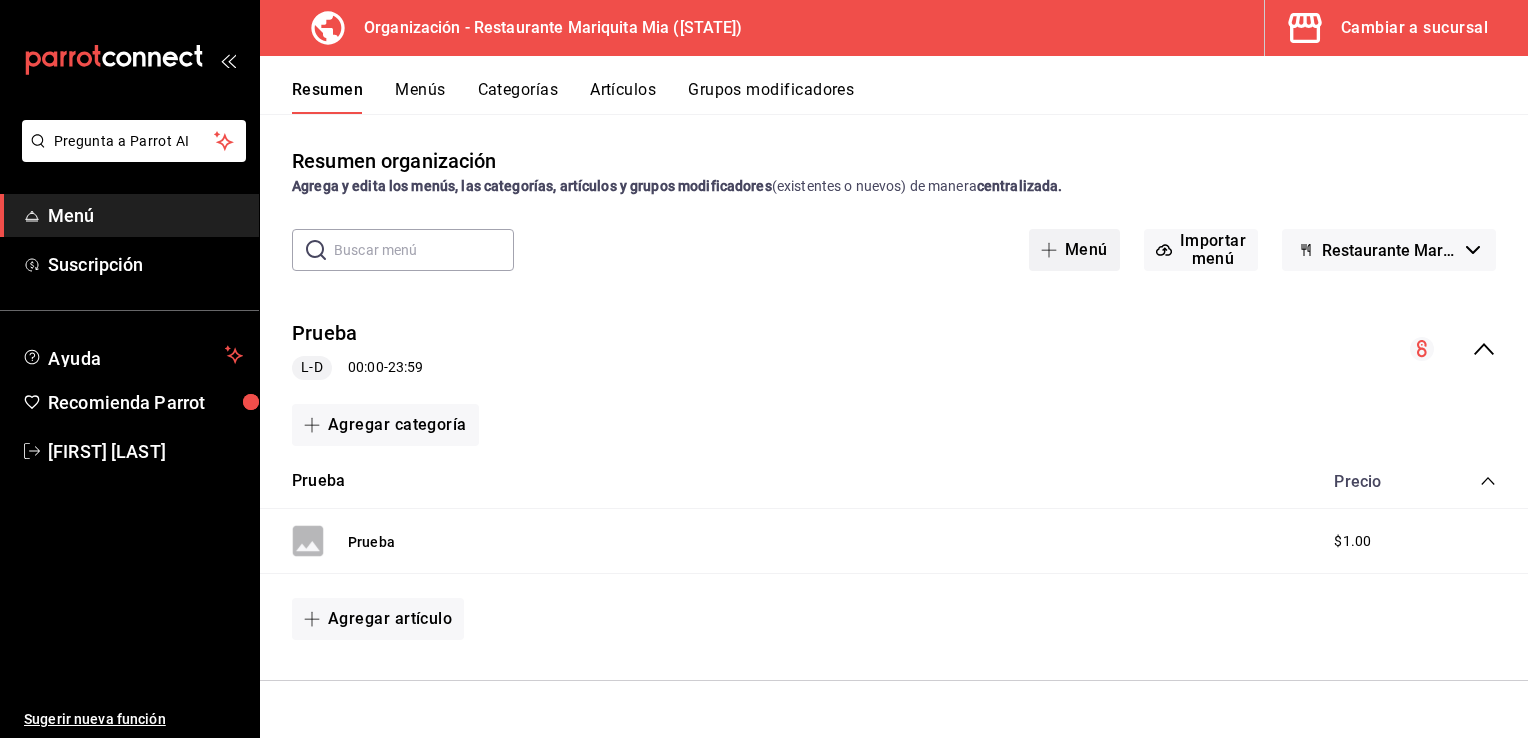 click on "Menú" at bounding box center [1074, 250] 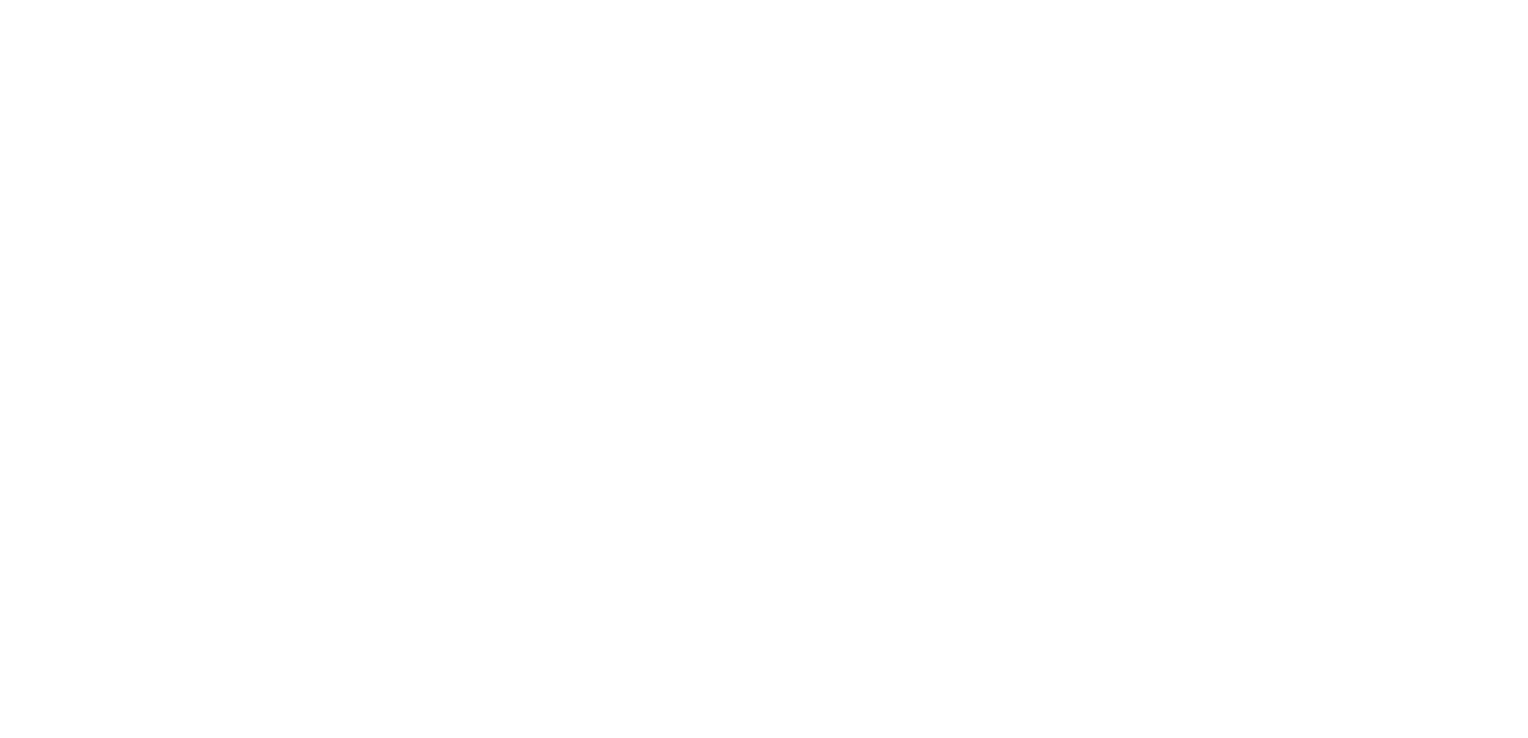 click at bounding box center [764, 4] 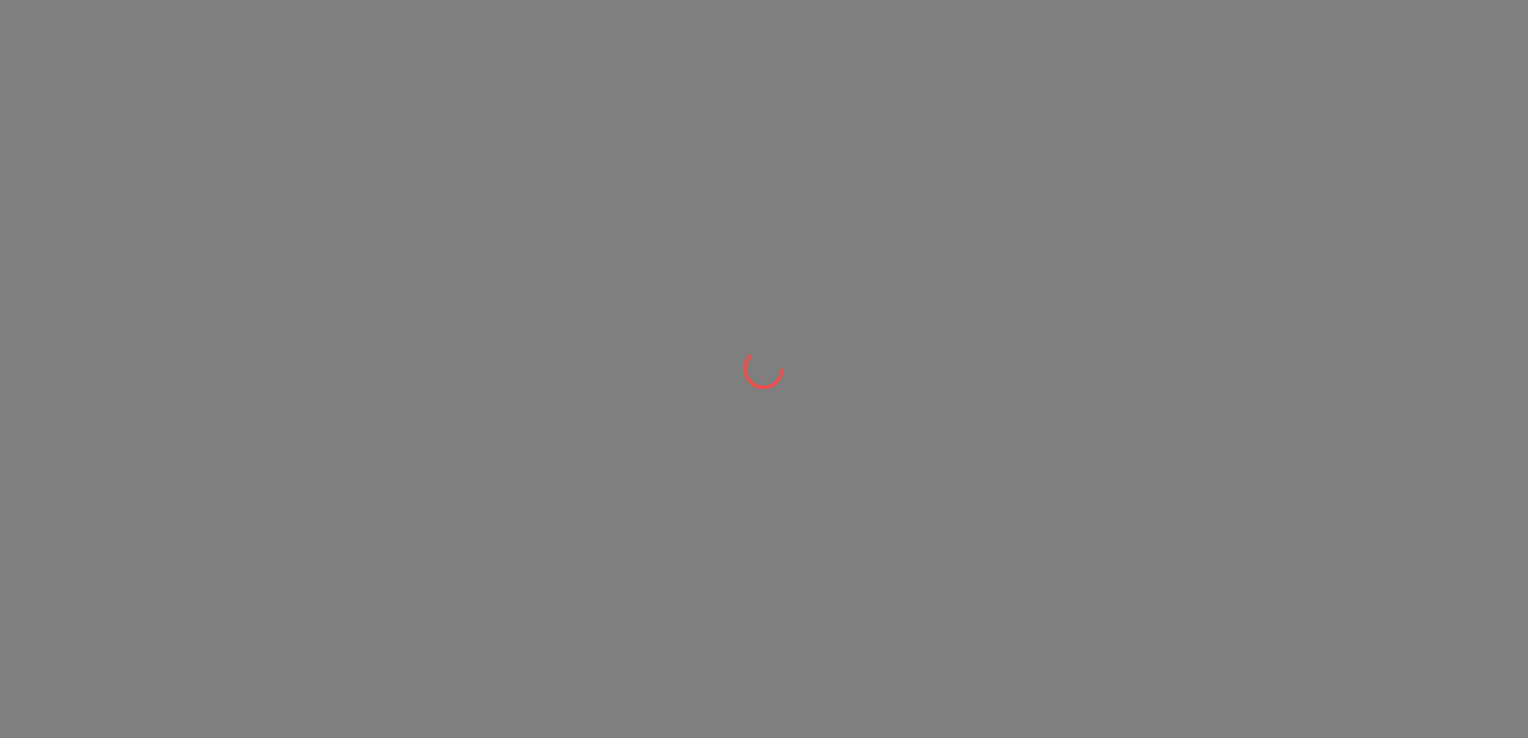 scroll, scrollTop: 0, scrollLeft: 0, axis: both 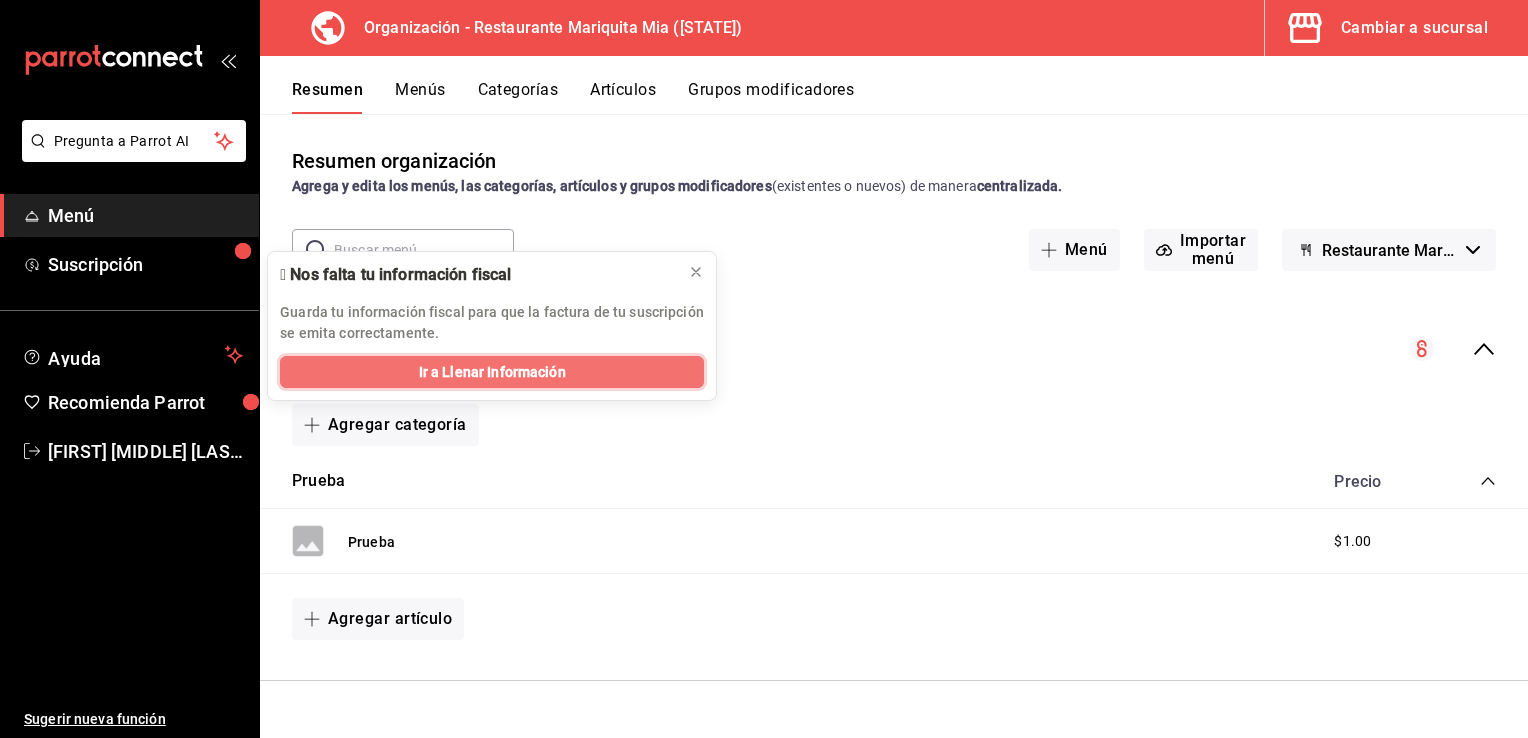 click on "Ir a Llenar Información" at bounding box center [492, 372] 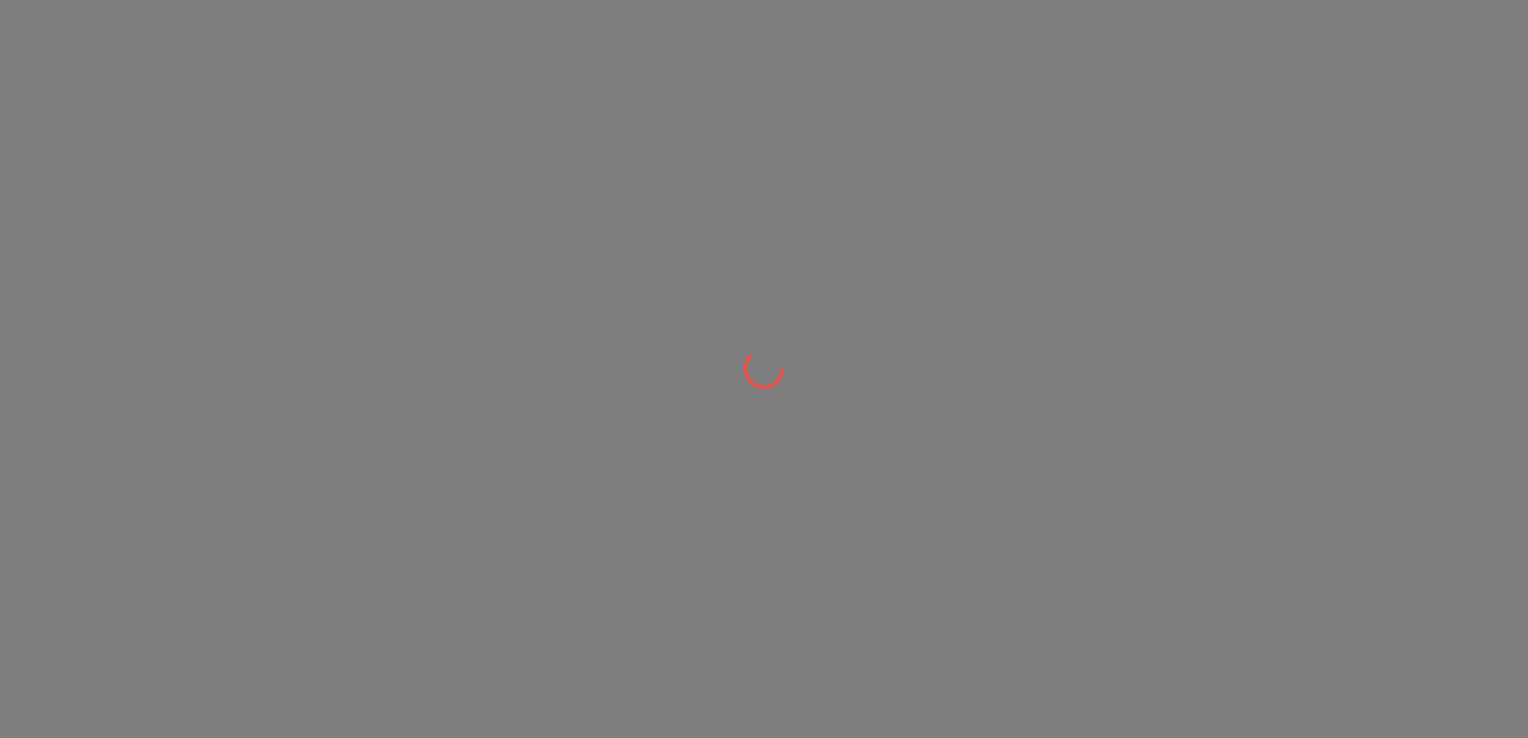 scroll, scrollTop: 0, scrollLeft: 0, axis: both 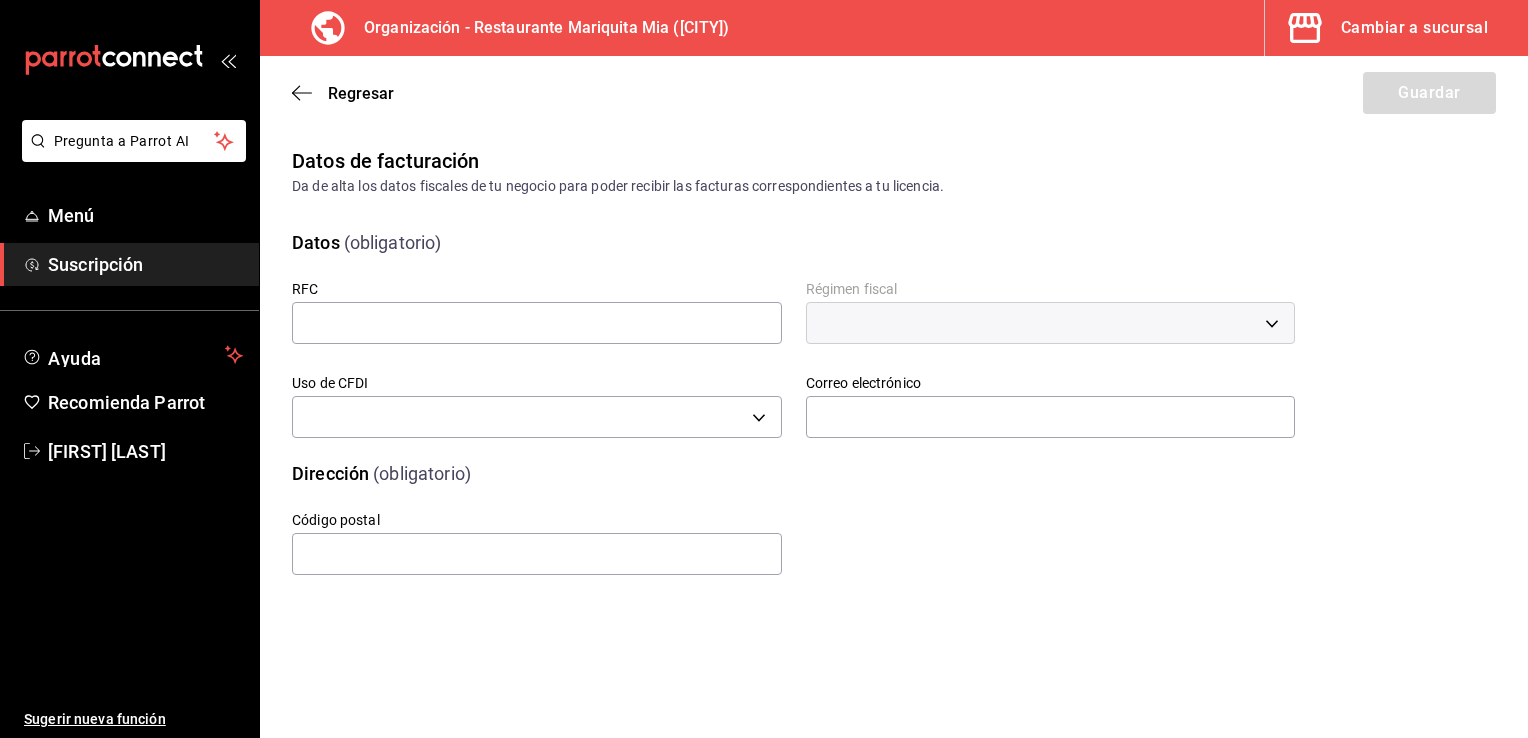 type 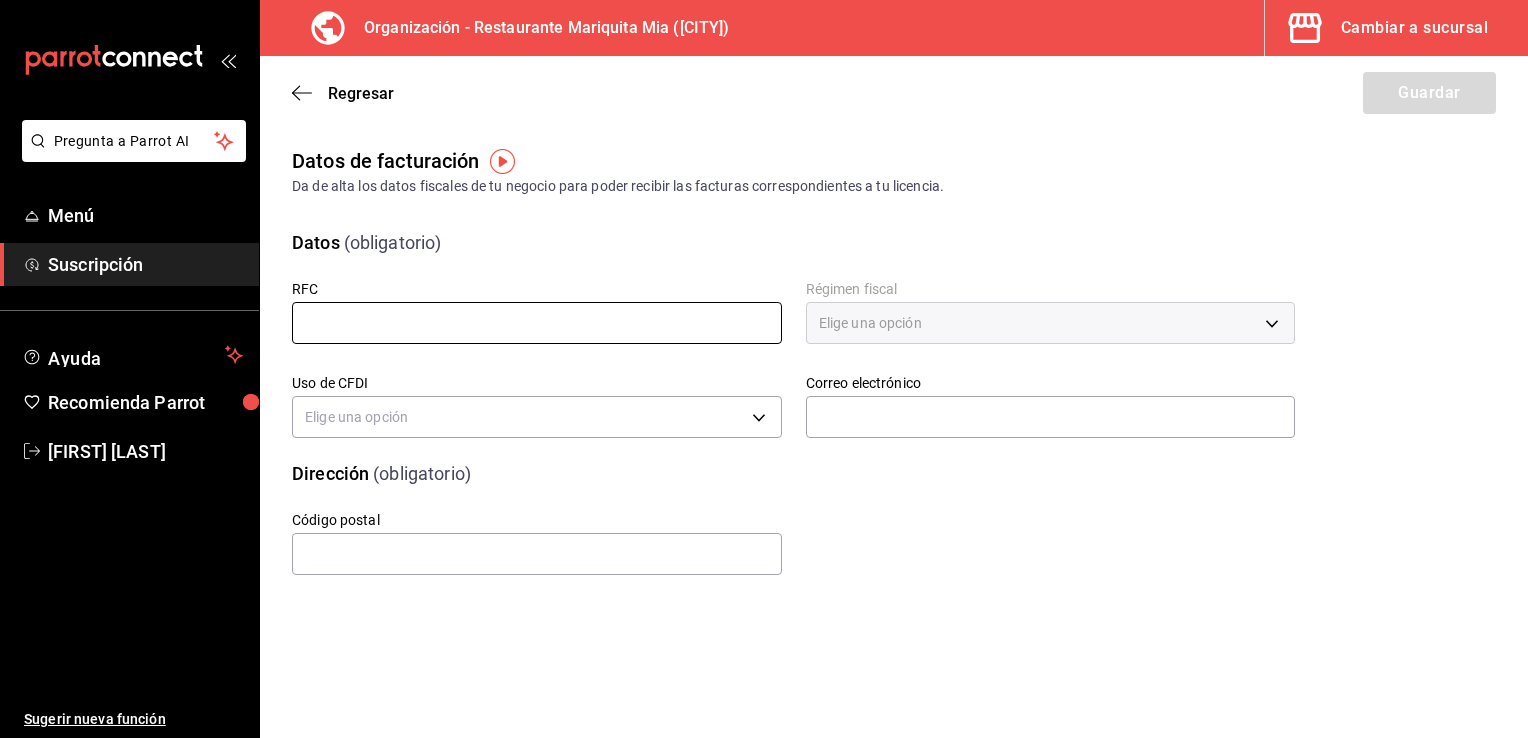 click at bounding box center (537, 323) 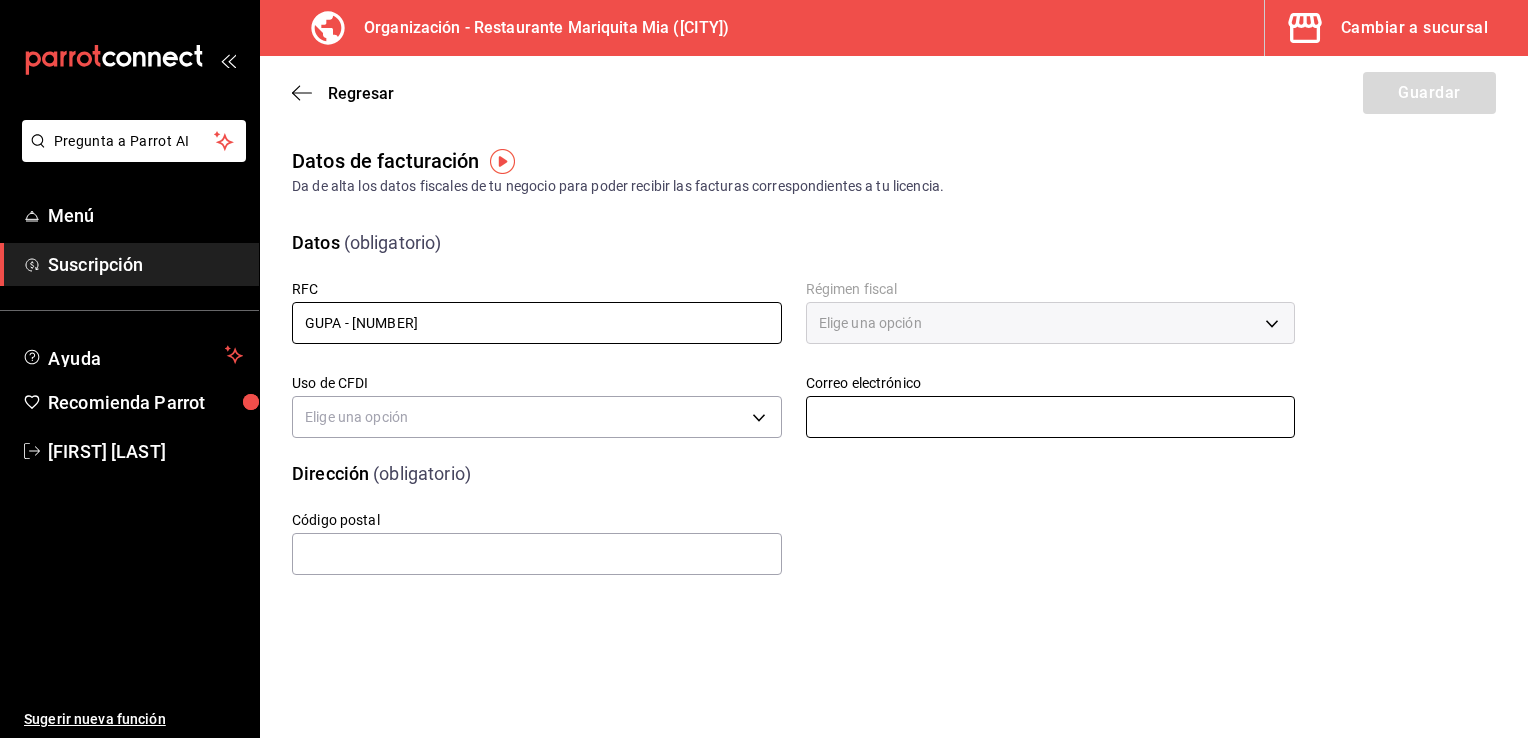 type on "[USERNAME]@[DOMAIN].com" 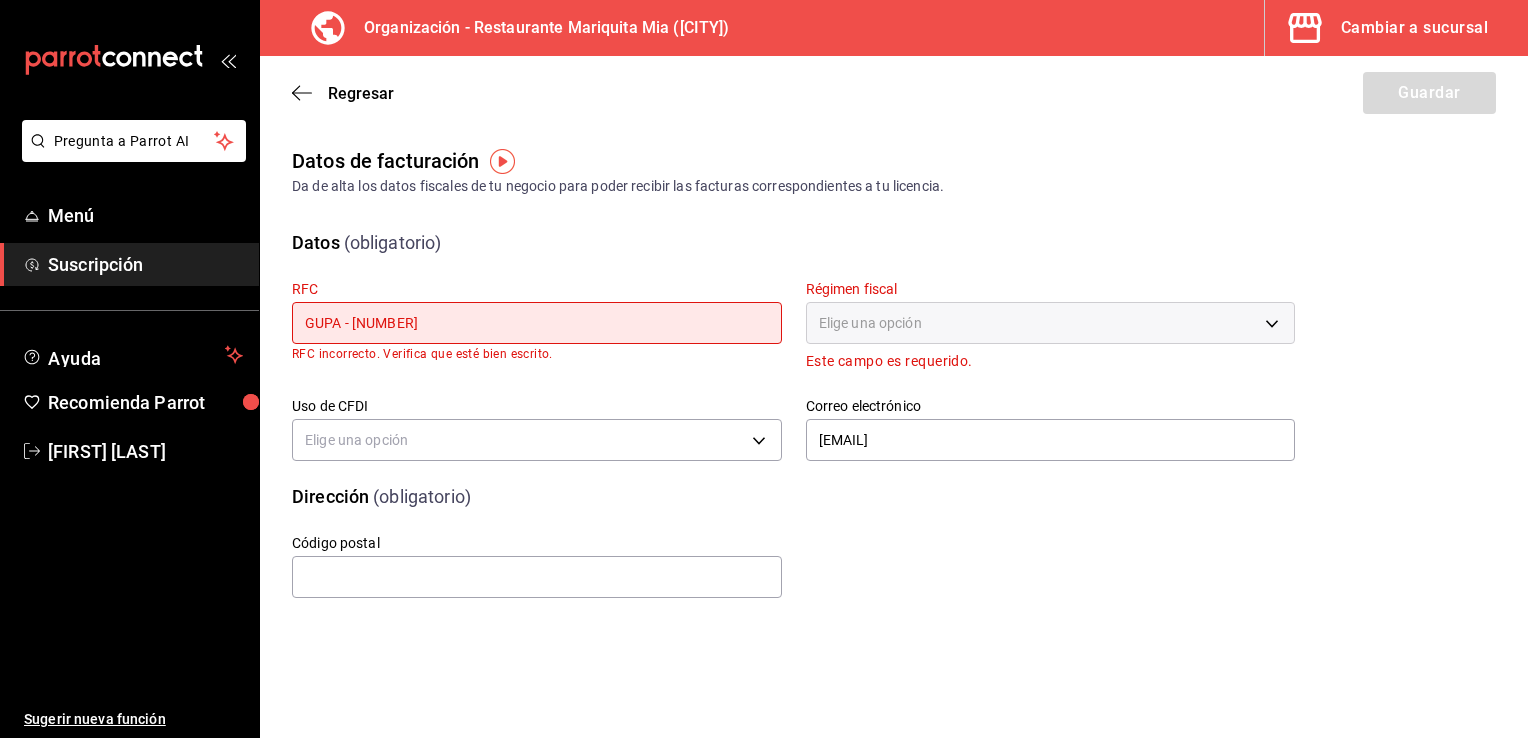 click on "Elige una opción" at bounding box center (1051, 323) 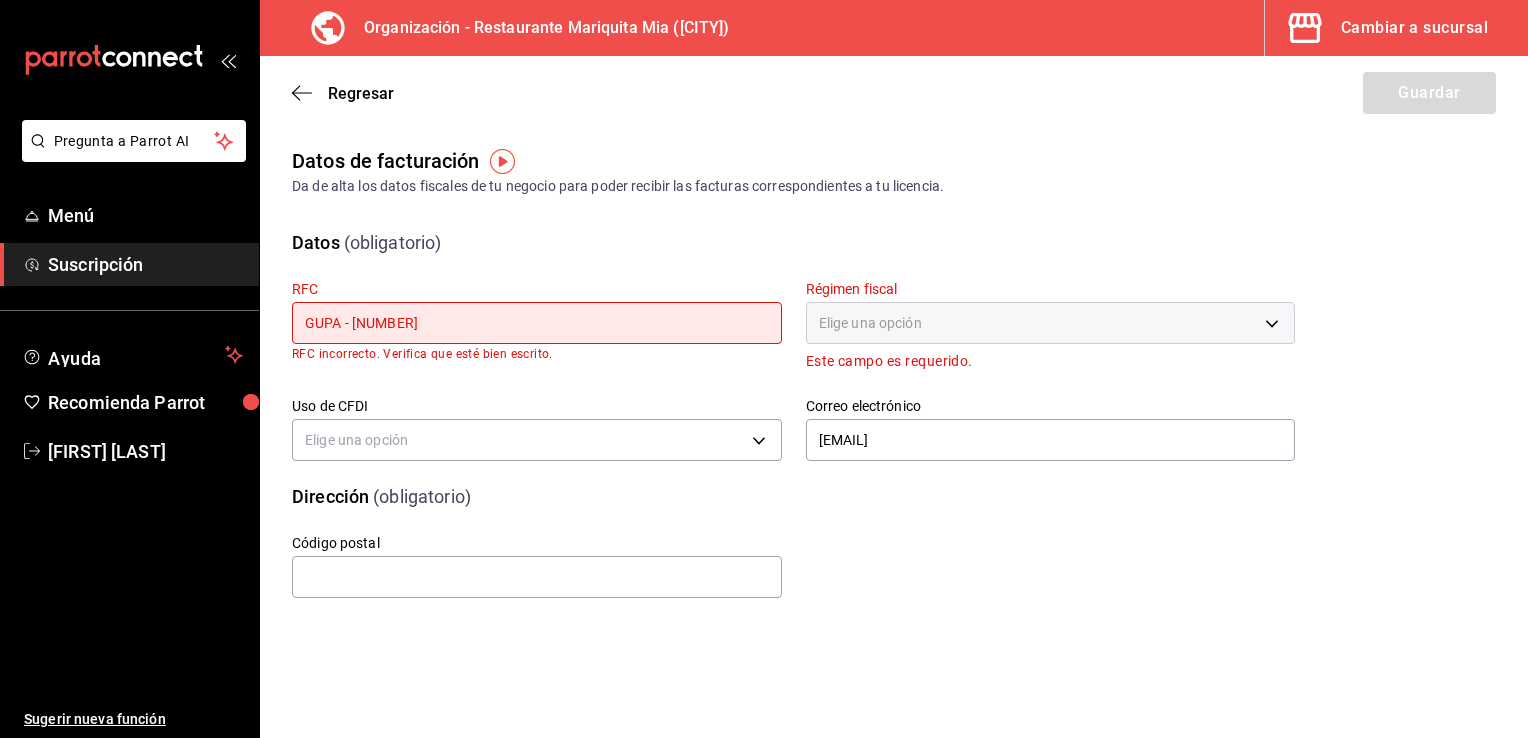 click on "Elige una opción" at bounding box center (1051, 323) 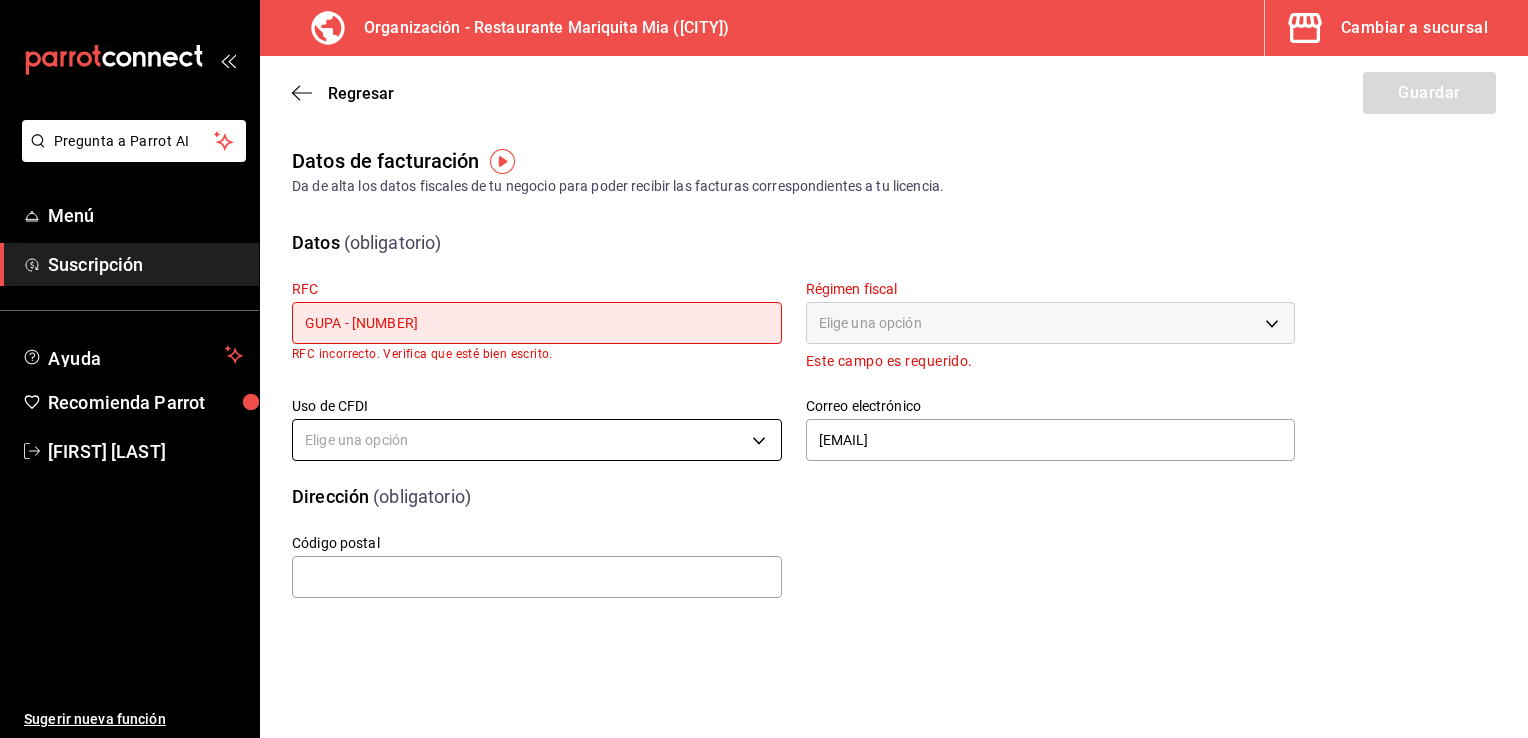 click on "Pregunta a Parrot AI Menú   Suscripción   Ayuda Recomienda Parrot   José Antonio Gutiérrez   Sugerir nueva función   Organización - Restaurante Mariquita Mia (Tlaxcala) Cambiar a sucursal Regresar Guardar Datos de facturación Da de alta los datos fiscales de tu negocio para poder recibir las facturas correspondientes a tu licencia. Datos (obligatorio) RFC GUPA - 940815 RFC incorrecto. Verifica que esté bien escrito. Régimen fiscal Elige una opción Este campo es requerido. Uso de CFDI Elige una opción Correo electrónico JAGUTIERREZ1508@GMAIL.COM Dirección (obligatorio) Código postal Pregunta a Parrot AI Menú   Suscripción   Ayuda Recomienda Parrot   José Antonio Gutiérrez   Sugerir nueva función   GANA 1 MES GRATIS EN TU SUSCRIPCIÓN AQUÍ ¿Recuerdas cómo empezó tu restaurante?
Hoy puedes ayudar a un colega a tener el mismo cambio que tú viviste.
Recomienda Parrot directamente desde tu Portal Administrador.
Es fácil y rápido.
🎁 Por cada restaurante que se una, ganas 1 mes gratis." at bounding box center [764, 369] 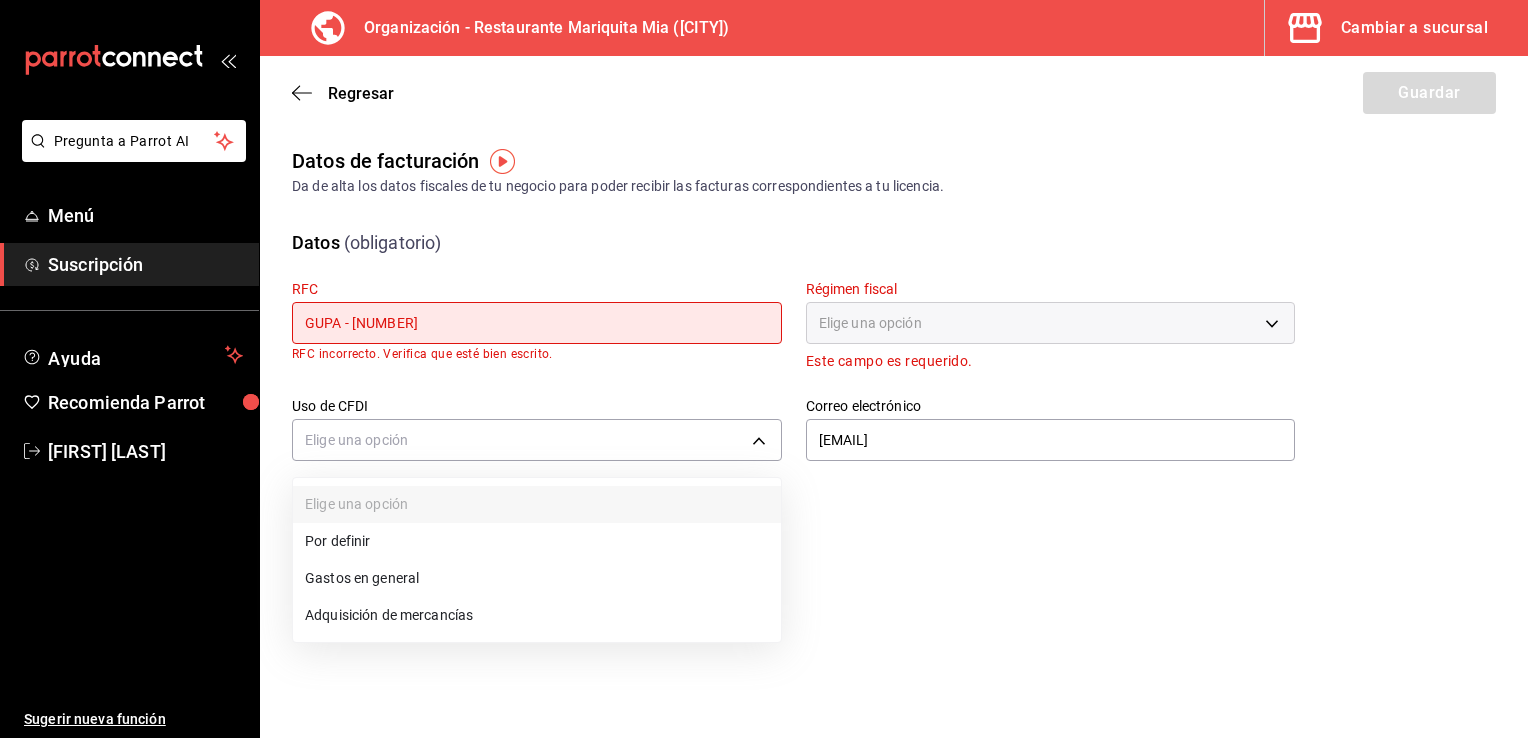 click at bounding box center [764, 369] 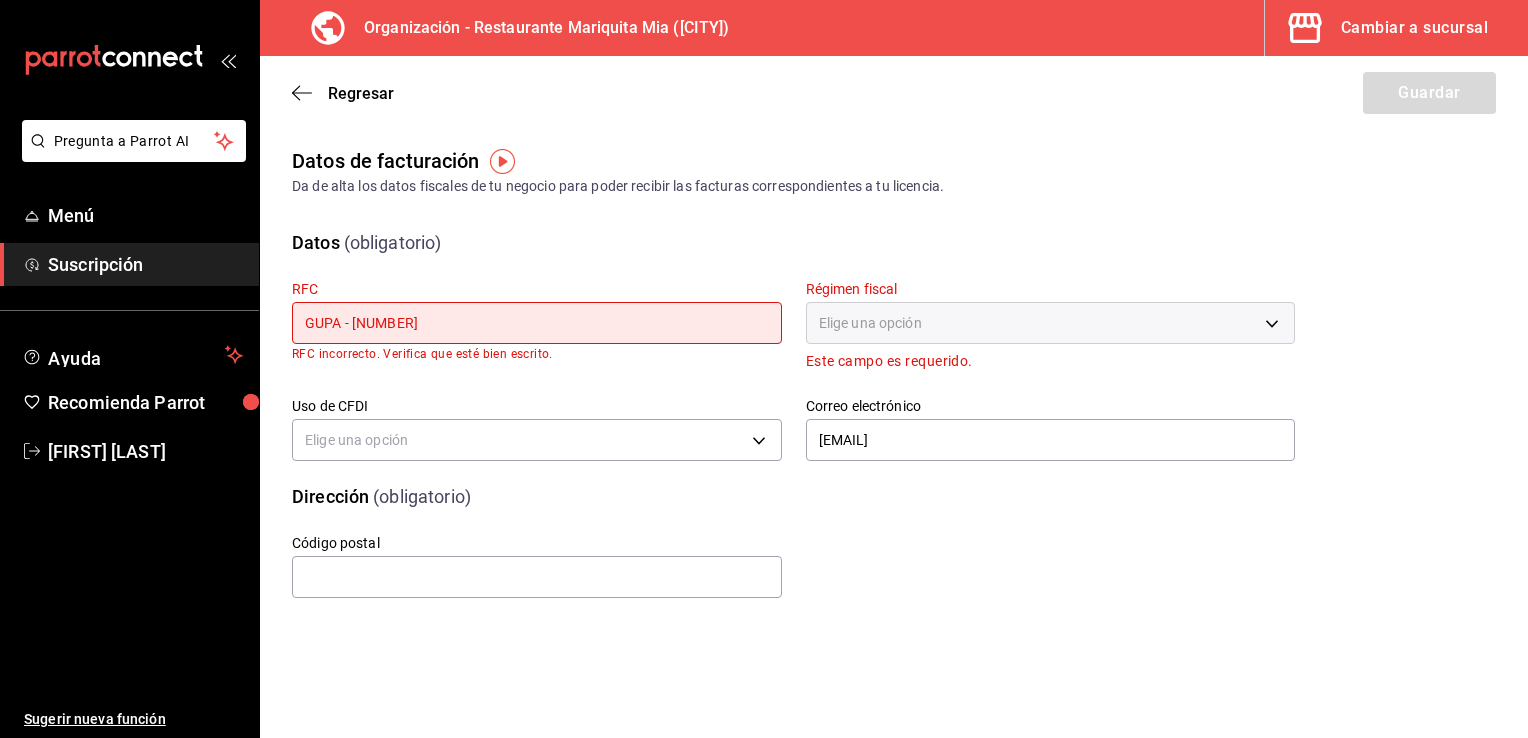 click on "GUPA - 940815" at bounding box center (537, 323) 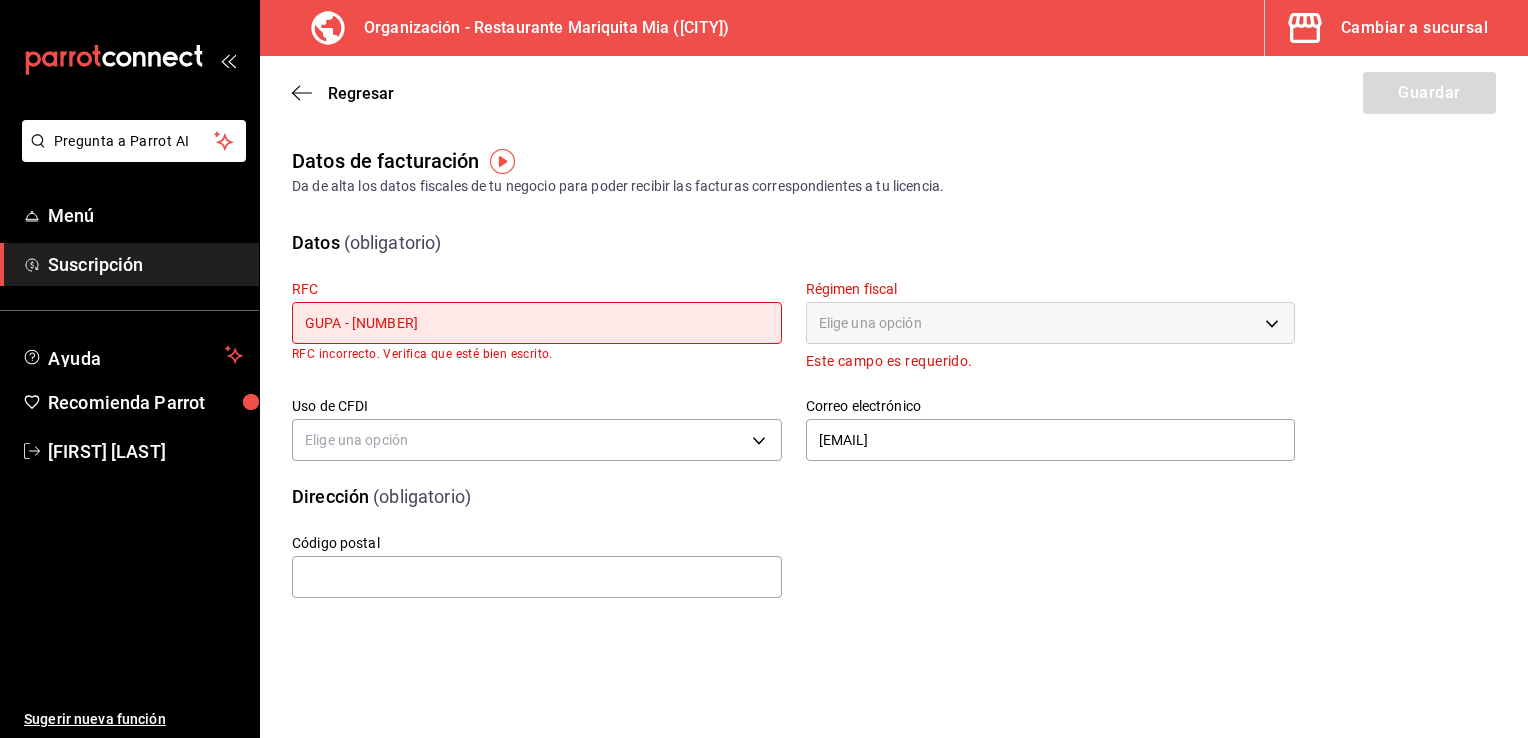 click on "GUPA - 940815" at bounding box center (537, 323) 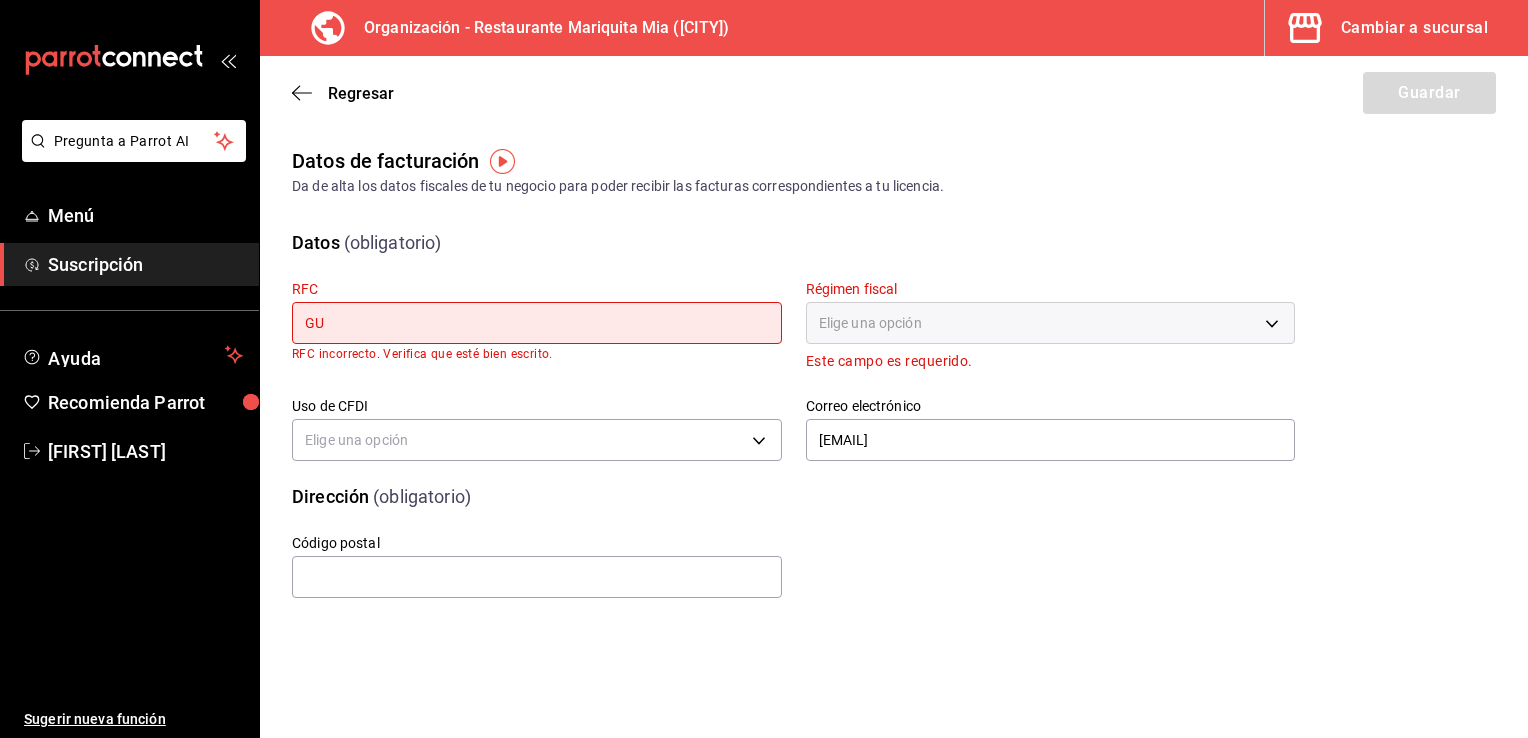 type on "G" 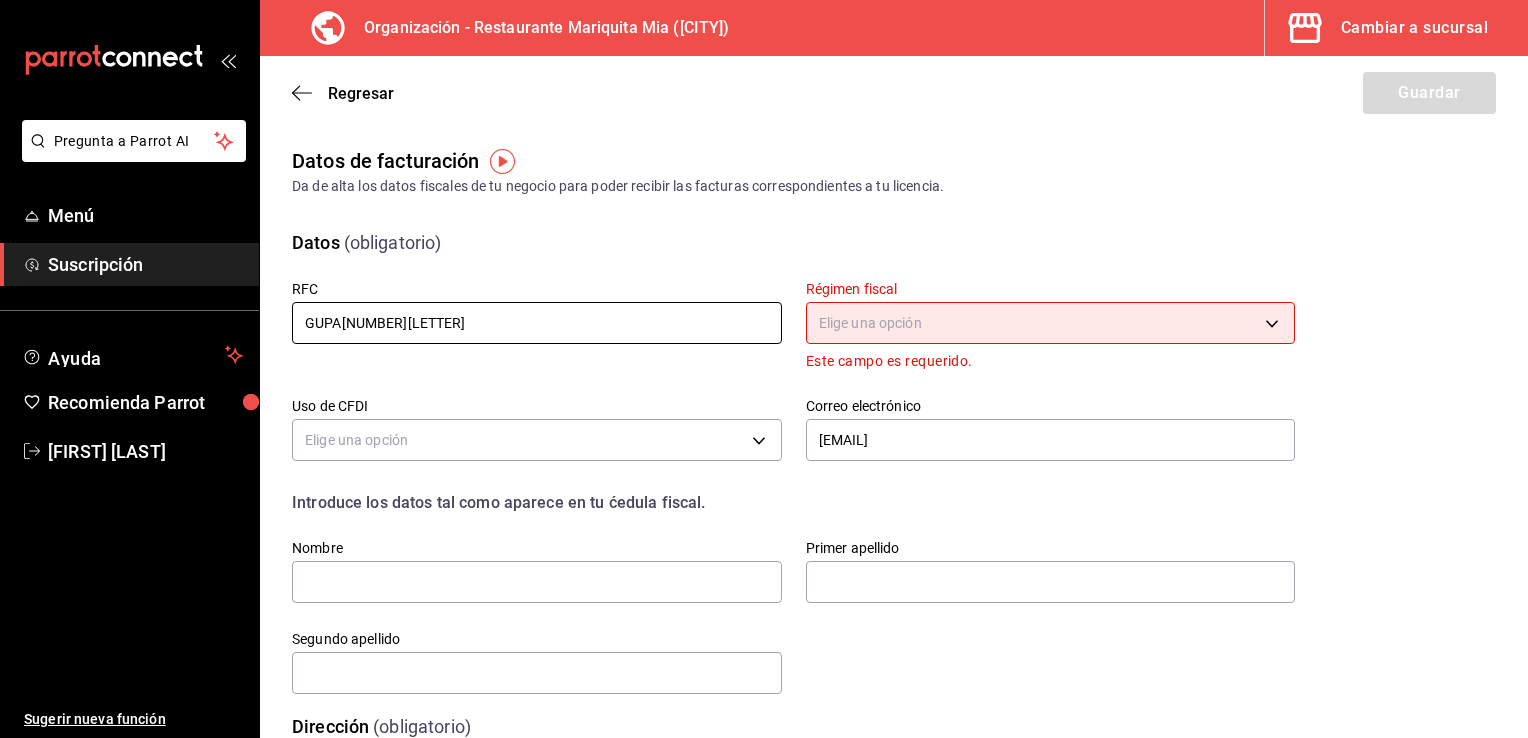 type on "GUPA940815TP4" 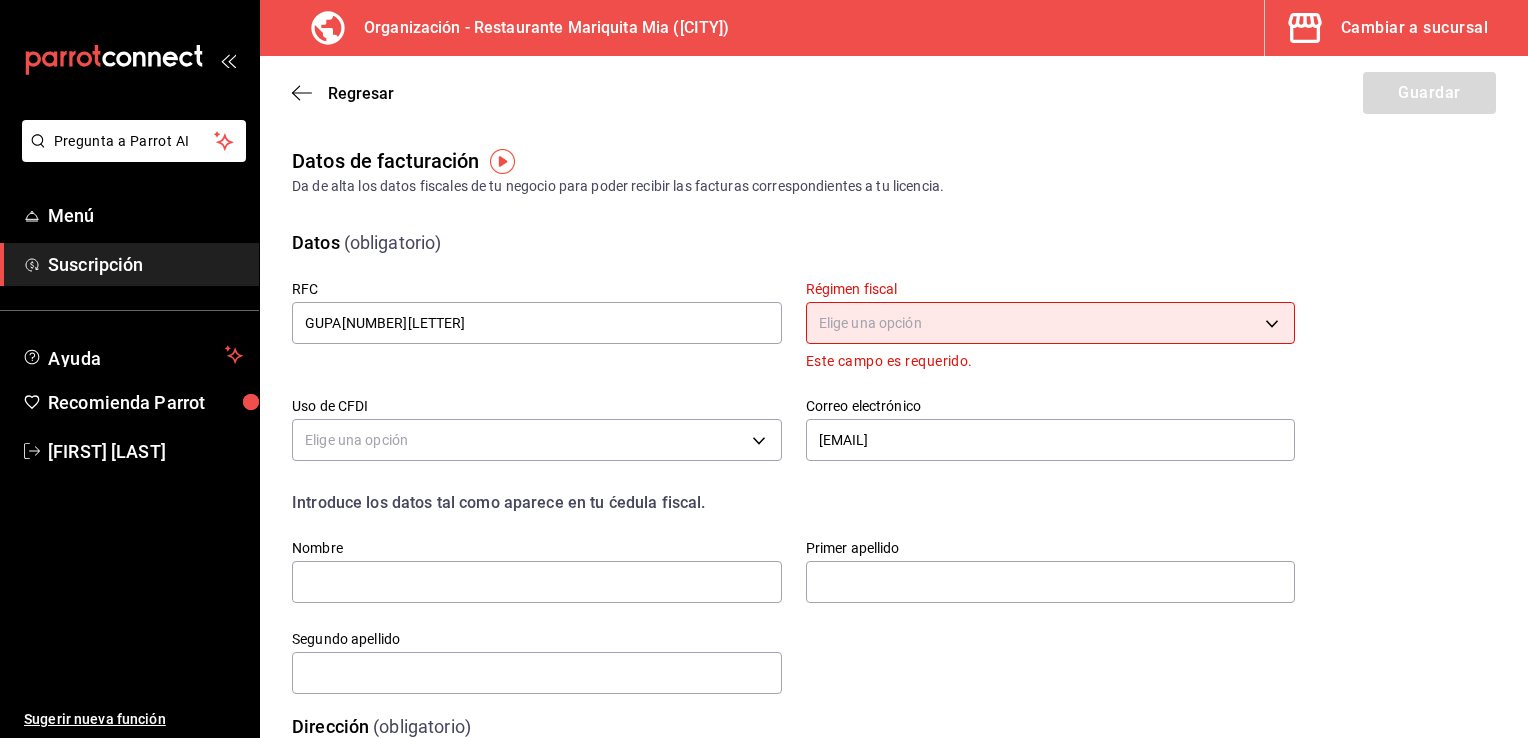 click on "Pregunta a Parrot AI Menú   Suscripción   Ayuda Recomienda Parrot   José Antonio Gutiérrez   Sugerir nueva función   Organización - Restaurante Mariquita Mia (Tlaxcala) Cambiar a sucursal Regresar Guardar Datos de facturación Da de alta los datos fiscales de tu negocio para poder recibir las facturas correspondientes a tu licencia. Datos (obligatorio) RFC GUPA940815TP4 Régimen fiscal Elige una opción Este campo es requerido. Uso de CFDI Elige una opción Correo electrónico JAGUTIERREZ1508@GMAIL.COM Introduce los datos tal como aparece en tu ćedula fiscal. Nombre Primer apellido Segundo apellido Dirección (obligatorio) Código postal Pregunta a Parrot AI Menú   Suscripción   Ayuda Recomienda Parrot   José Antonio Gutiérrez   Sugerir nueva función   GANA 1 MES GRATIS EN TU SUSCRIPCIÓN AQUÍ Ver video tutorial Ir a video Visitar centro de ayuda (81) 2046 6363 soporte@parrotsoftware.io Visitar centro de ayuda (81) 2046 6363 soporte@parrotsoftware.io" at bounding box center [764, 369] 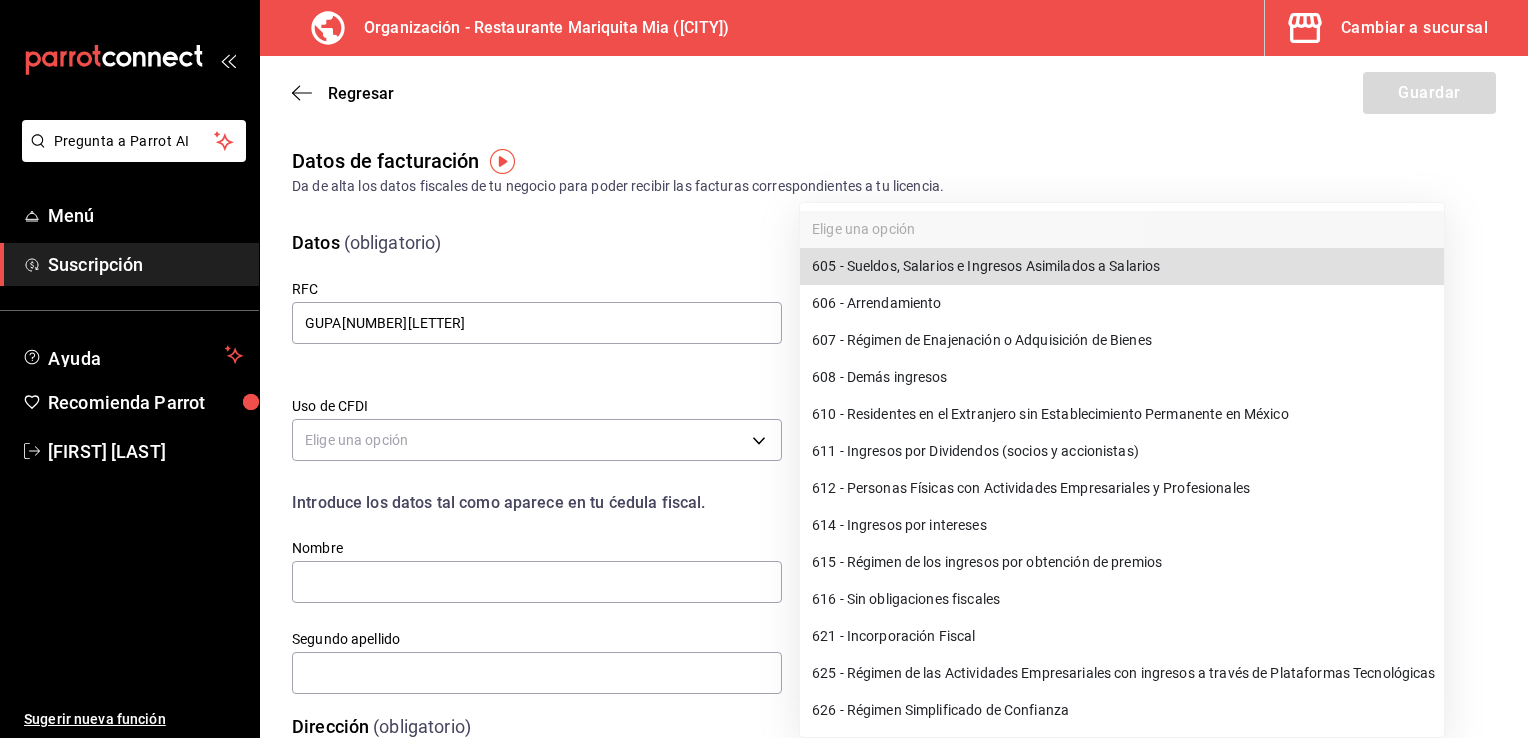 click on "612 - Personas Físicas con Actividades Empresariales y Profesionales" at bounding box center (1122, 488) 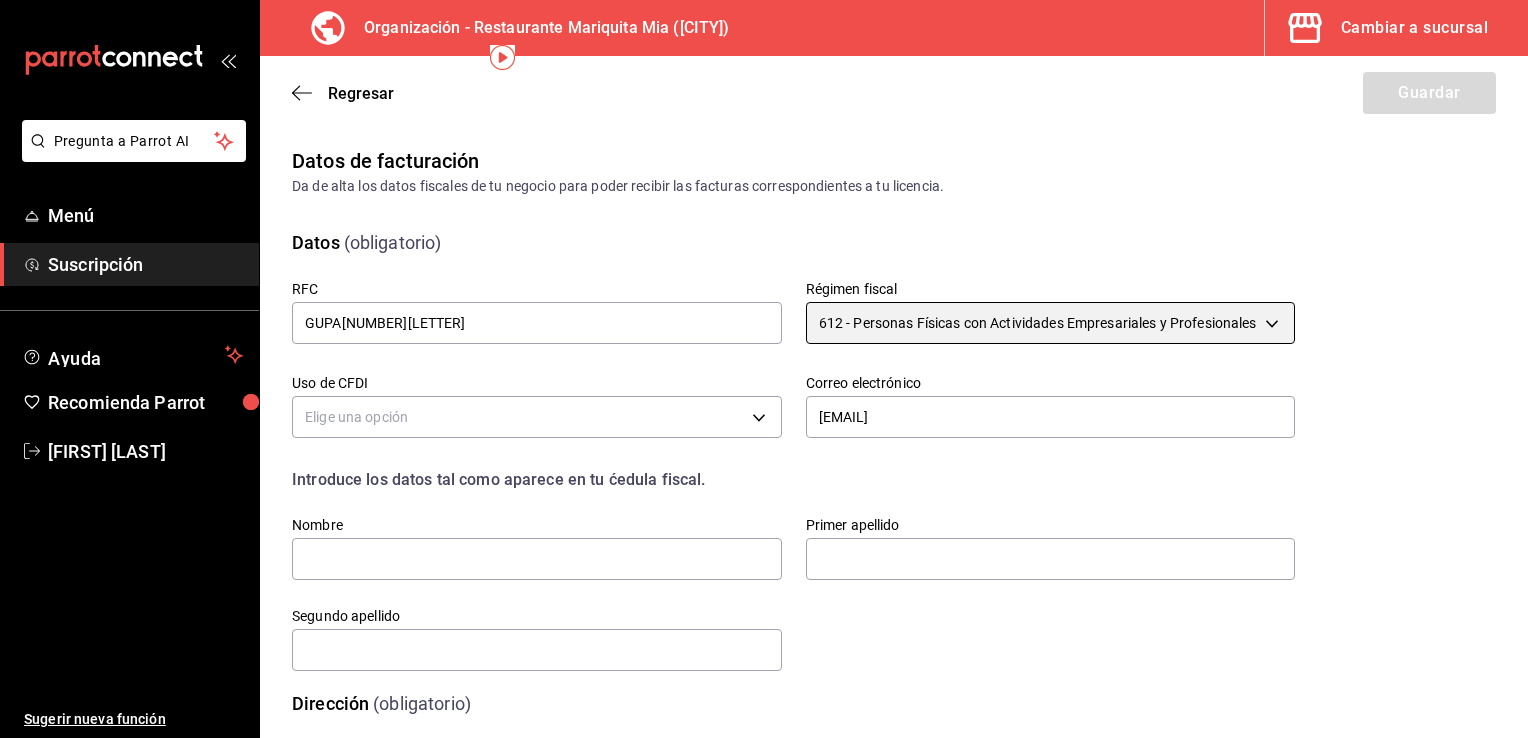 scroll, scrollTop: 112, scrollLeft: 0, axis: vertical 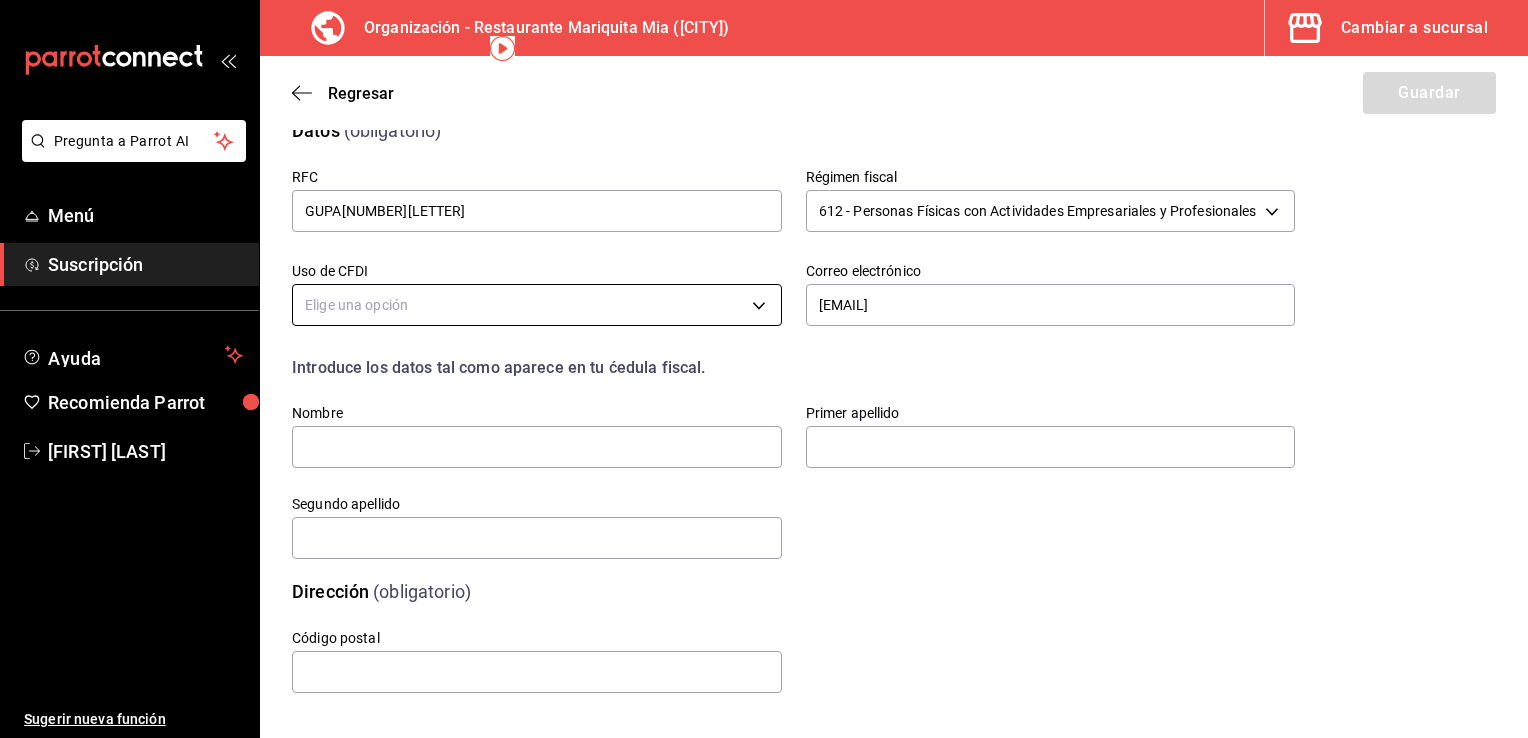 click on "Pregunta a Parrot AI Menú   Suscripción   Ayuda Recomienda Parrot   José Antonio Gutiérrez   Sugerir nueva función   Organización - Restaurante Mariquita Mia (Tlaxcala) Cambiar a sucursal Regresar Guardar Datos de facturación Da de alta los datos fiscales de tu negocio para poder recibir las facturas correspondientes a tu licencia. Datos (obligatorio) RFC GUPA940815TP4 Régimen fiscal 612 - Personas Físicas con Actividades Empresariales y Profesionales 612 Uso de CFDI Elige una opción Correo electrónico JAGUTIERREZ1508@GMAIL.COM Introduce los datos tal como aparece en tu ćedula fiscal. Nombre Primer apellido Segundo apellido Dirección (obligatorio) Código postal Pregunta a Parrot AI Menú   Suscripción   Ayuda Recomienda Parrot   José Antonio Gutiérrez   Sugerir nueva función   GANA 1 MES GRATIS EN TU SUSCRIPCIÓN AQUÍ Ver video tutorial Ir a video Visitar centro de ayuda (81) 2046 6363 soporte@parrotsoftware.io Visitar centro de ayuda (81) 2046 6363 soporte@parrotsoftware.io" at bounding box center (764, 369) 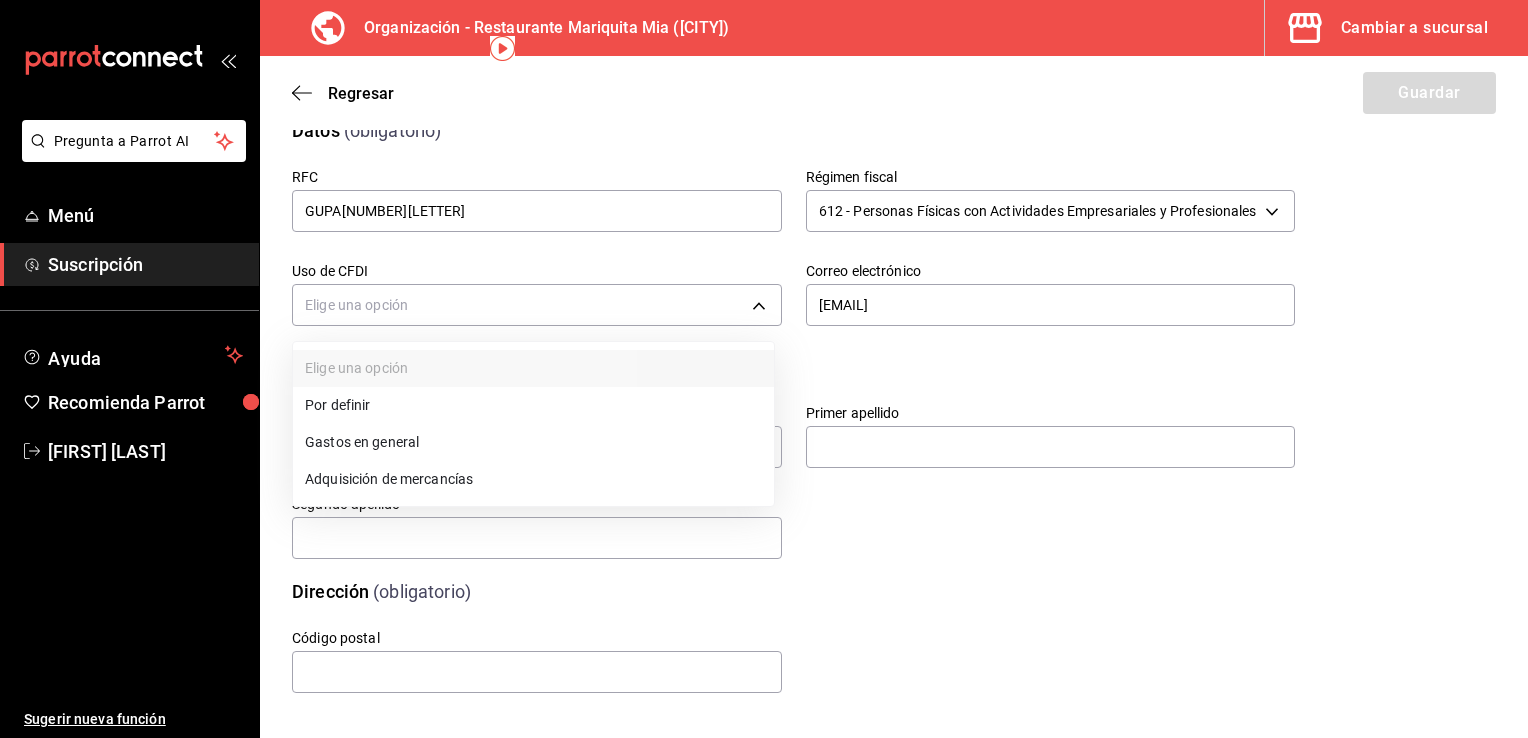 click on "Gastos en general" at bounding box center [533, 442] 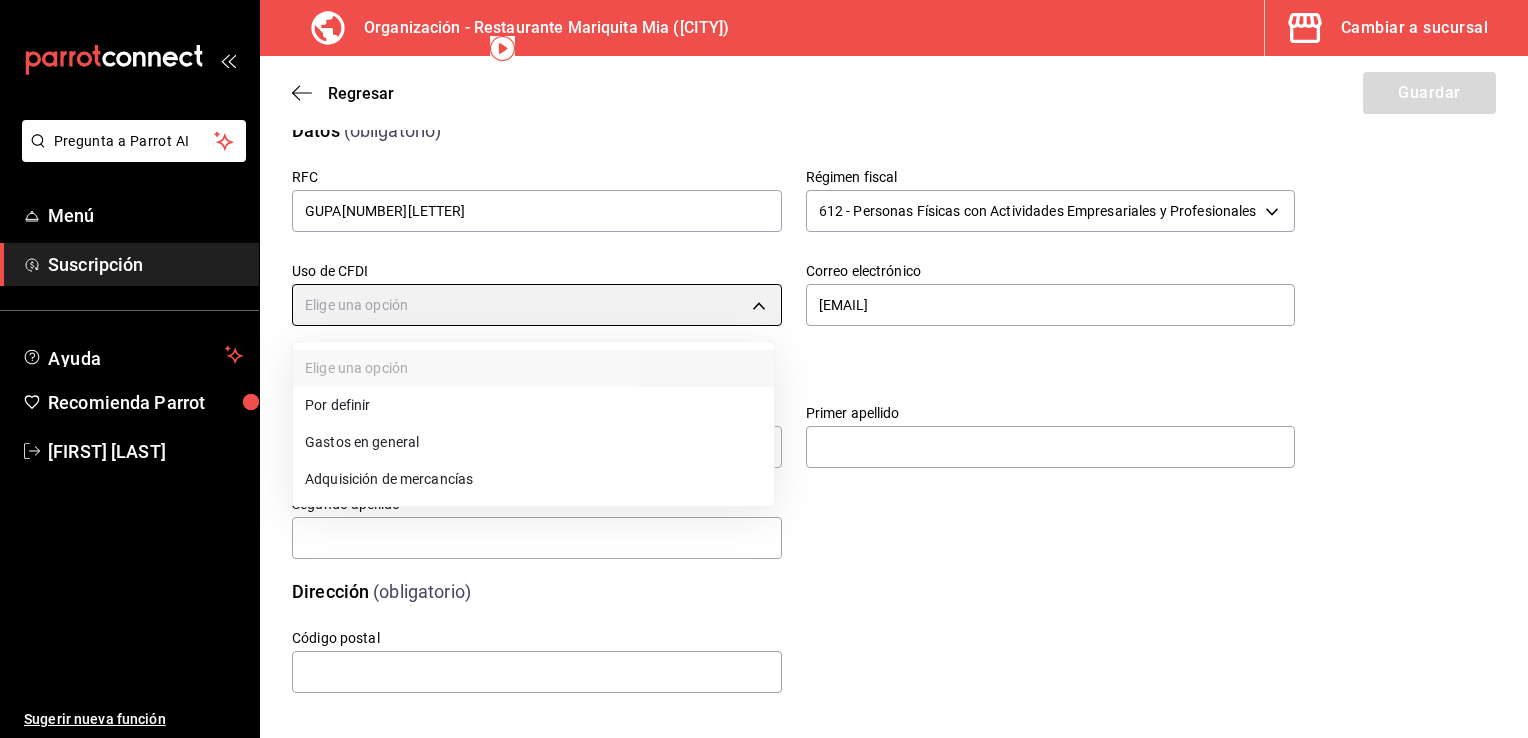 type on "G03" 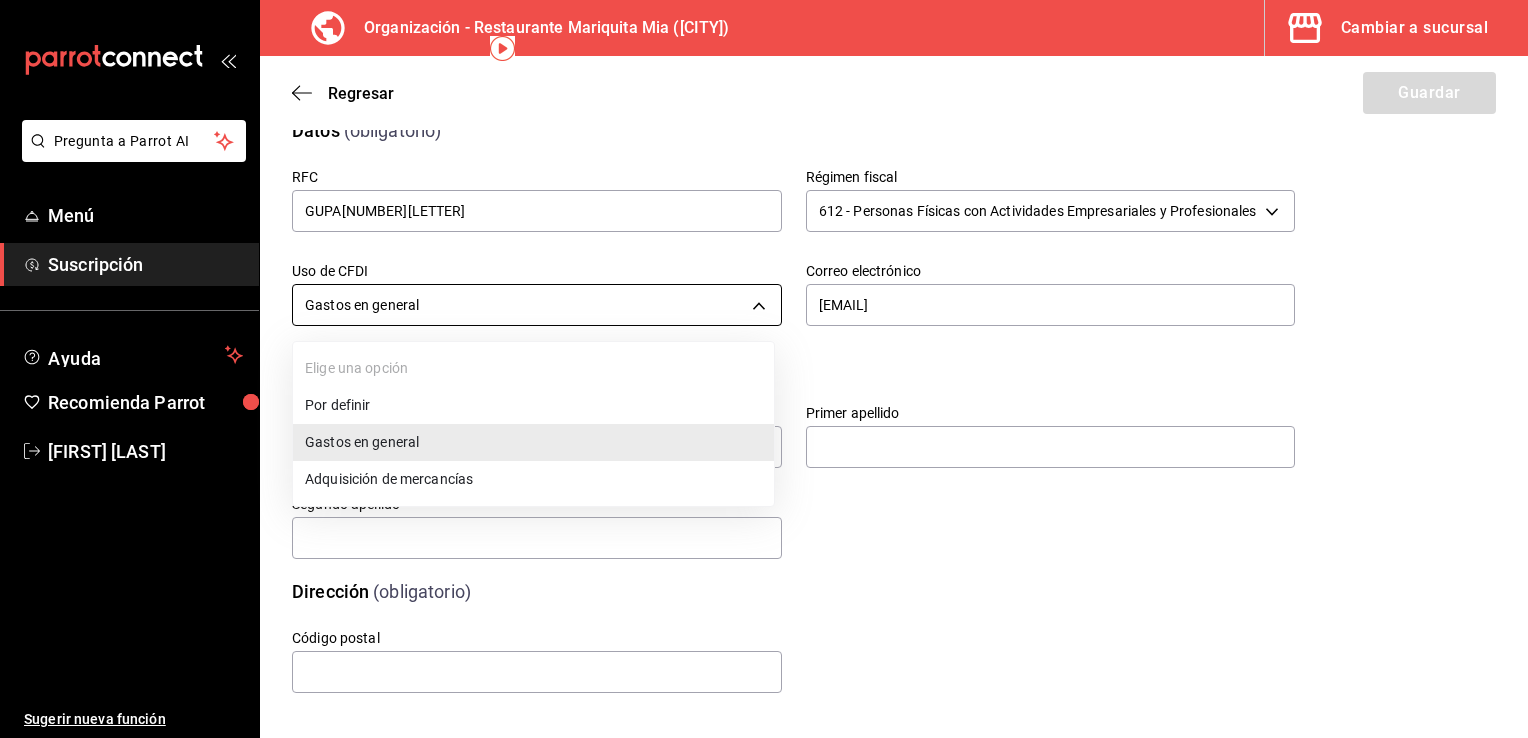 click on "Pregunta a Parrot AI Menú   Suscripción   Ayuda Recomienda Parrot   José Antonio Gutiérrez   Sugerir nueva función   Organización - Restaurante Mariquita Mia (Tlaxcala) Cambiar a sucursal Regresar Guardar Datos de facturación Da de alta los datos fiscales de tu negocio para poder recibir las facturas correspondientes a tu licencia. Datos (obligatorio) RFC GUPA940815TP4 Régimen fiscal 612 - Personas Físicas con Actividades Empresariales y Profesionales 612 Uso de CFDI Gastos en general G03 Correo electrónico JAGUTIERREZ1508@GMAIL.COM Introduce los datos tal como aparece en tu ćedula fiscal. Nombre Primer apellido Segundo apellido Dirección (obligatorio) Código postal Pregunta a Parrot AI Menú   Suscripción   Ayuda Recomienda Parrot   José Antonio Gutiérrez   Sugerir nueva función   GANA 1 MES GRATIS EN TU SUSCRIPCIÓN AQUÍ Ver video tutorial Ir a video Elige una opción Por definir Gastos en general Adquisición de mercancías Visitar centro de ayuda (81) 2046 6363 soporte@parrotsoftware.io" at bounding box center [764, 369] 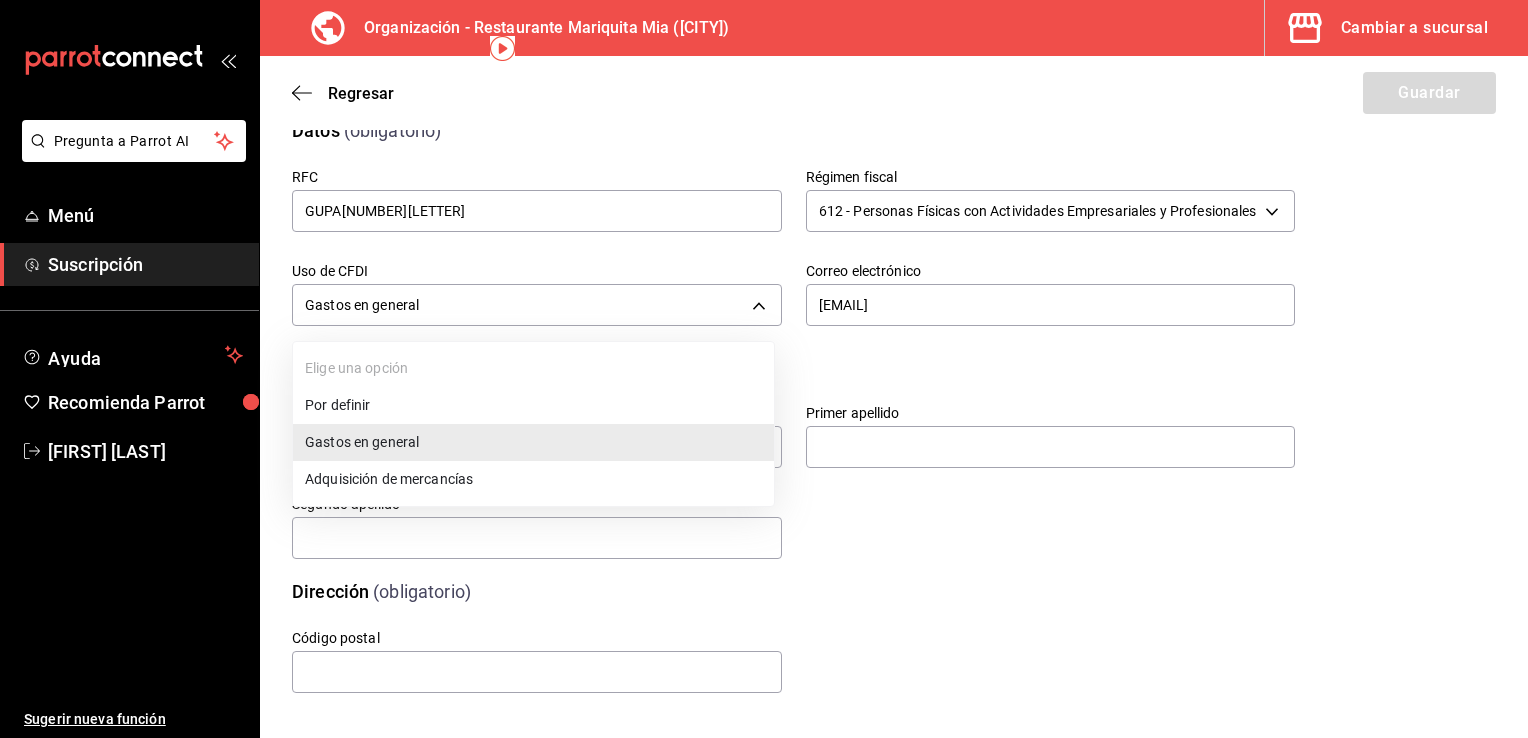 click on "Gastos en general" at bounding box center (533, 442) 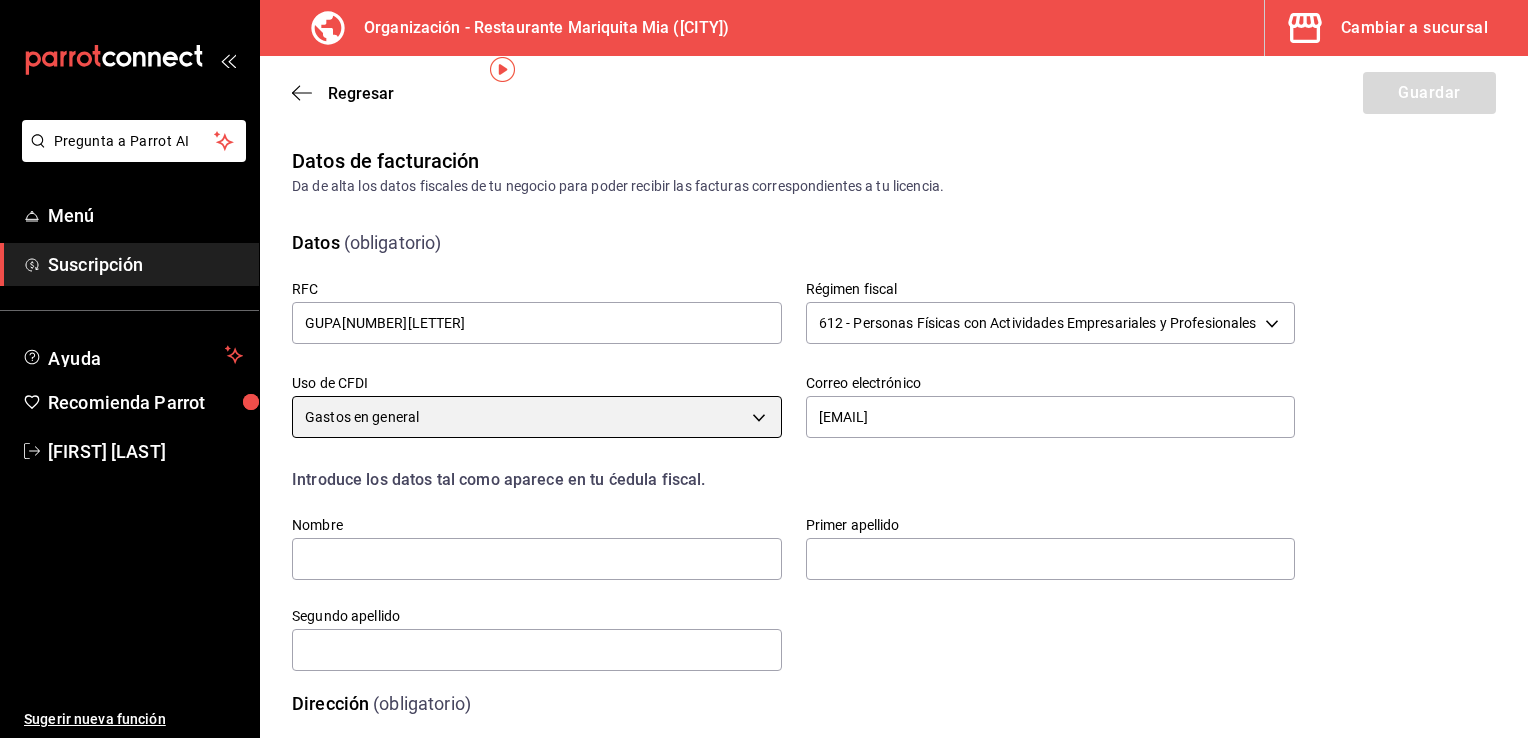 scroll, scrollTop: 117, scrollLeft: 0, axis: vertical 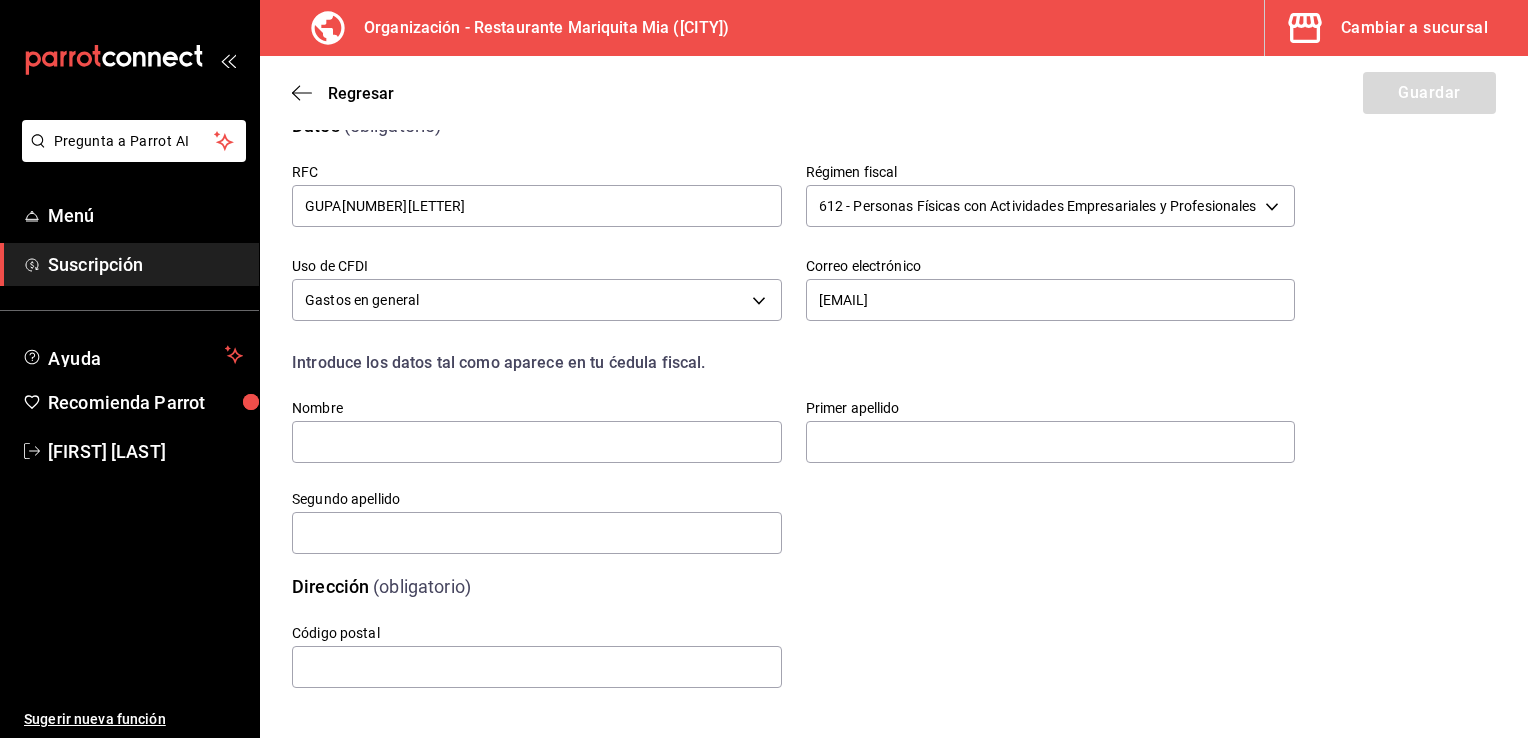 click on "Nombre" at bounding box center [537, 432] 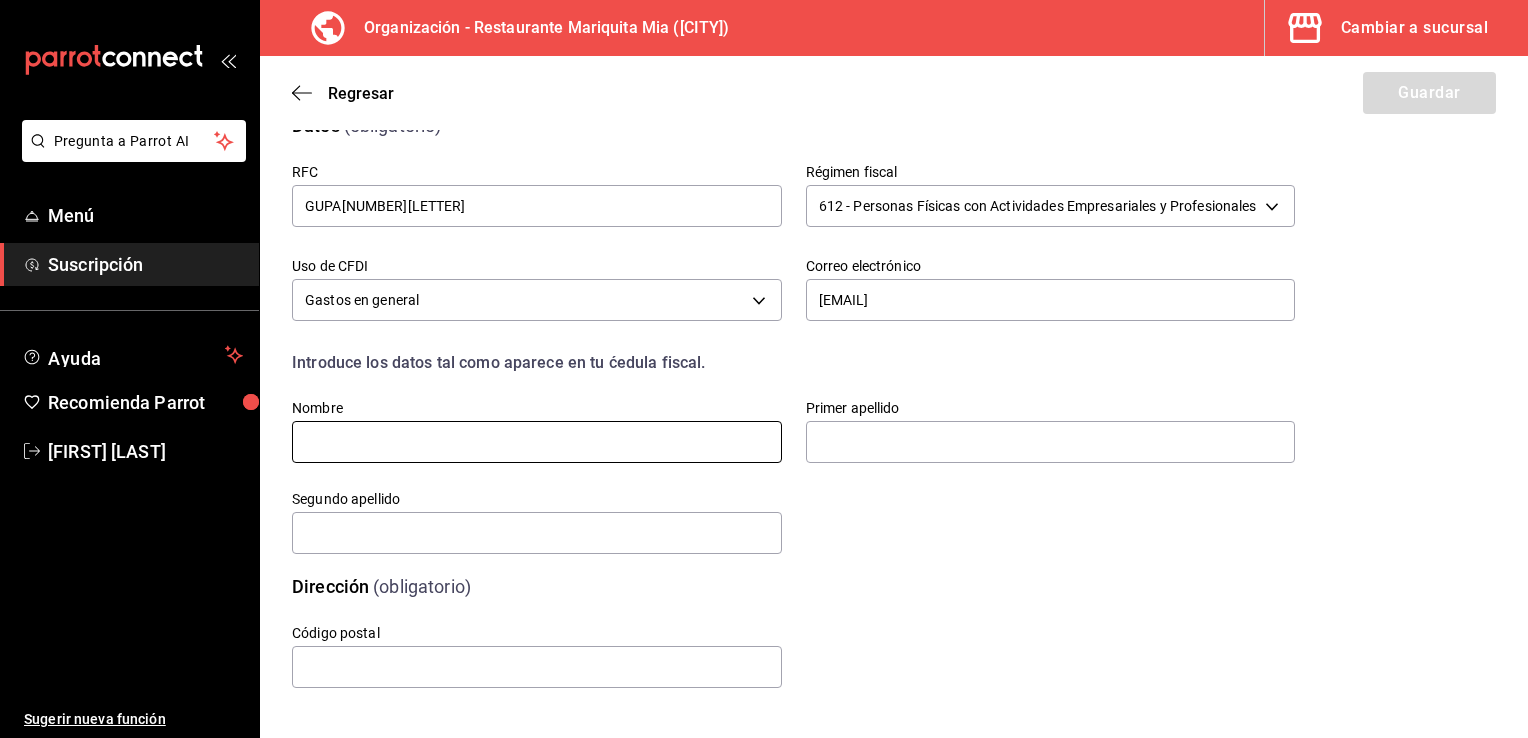 click at bounding box center [537, 442] 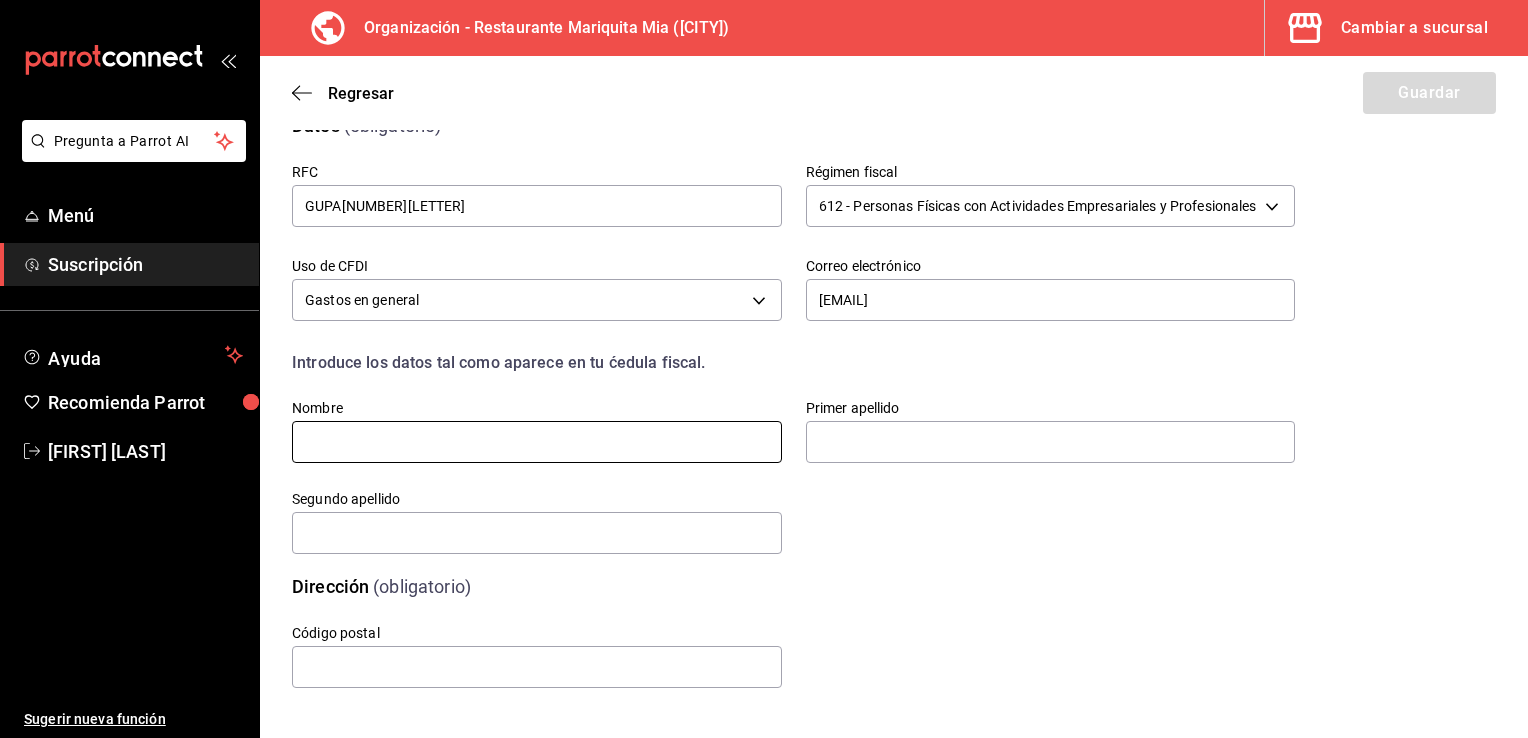 type on "JOSE ANTONIO" 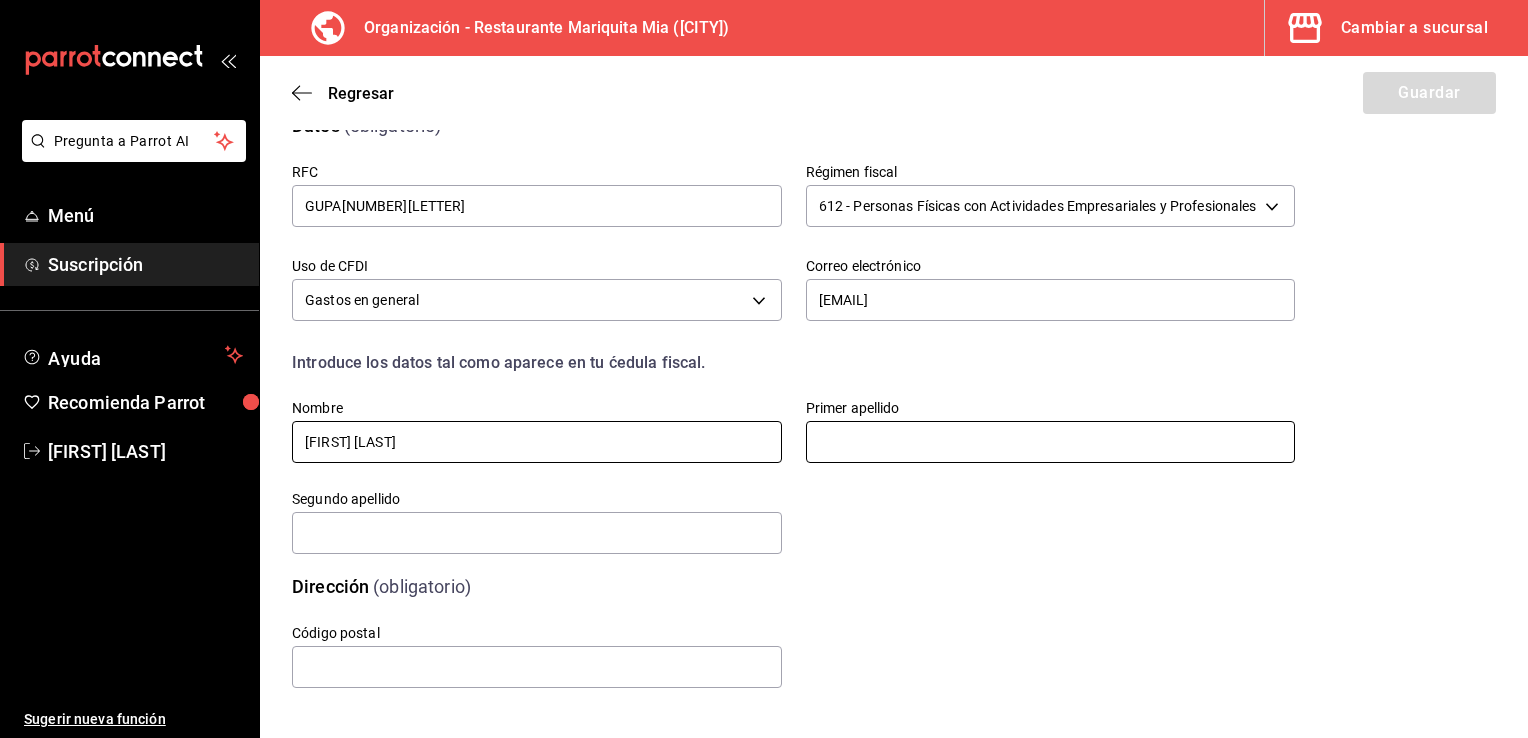 type on "GUTIERREZ" 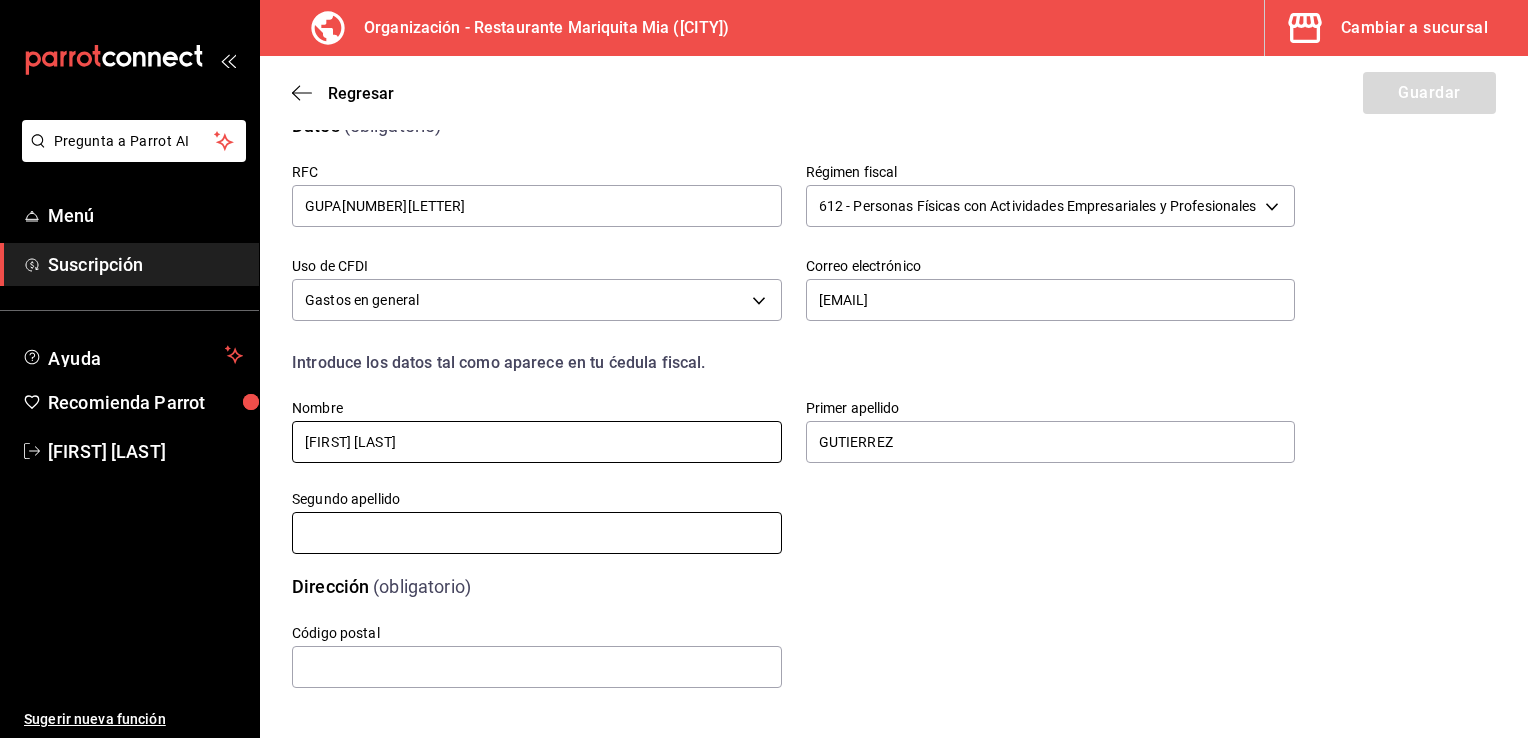 type on "PEREZ" 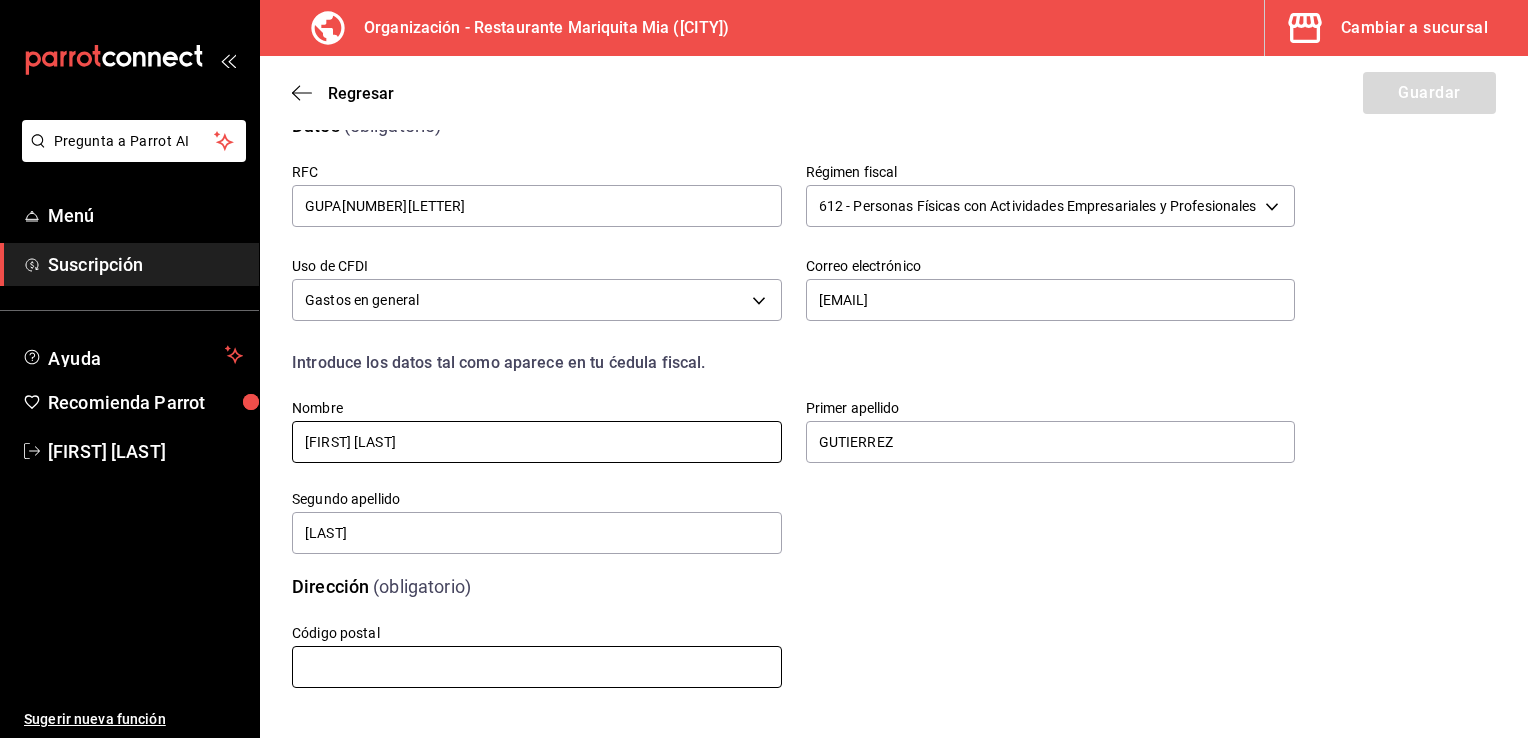 type on "90300" 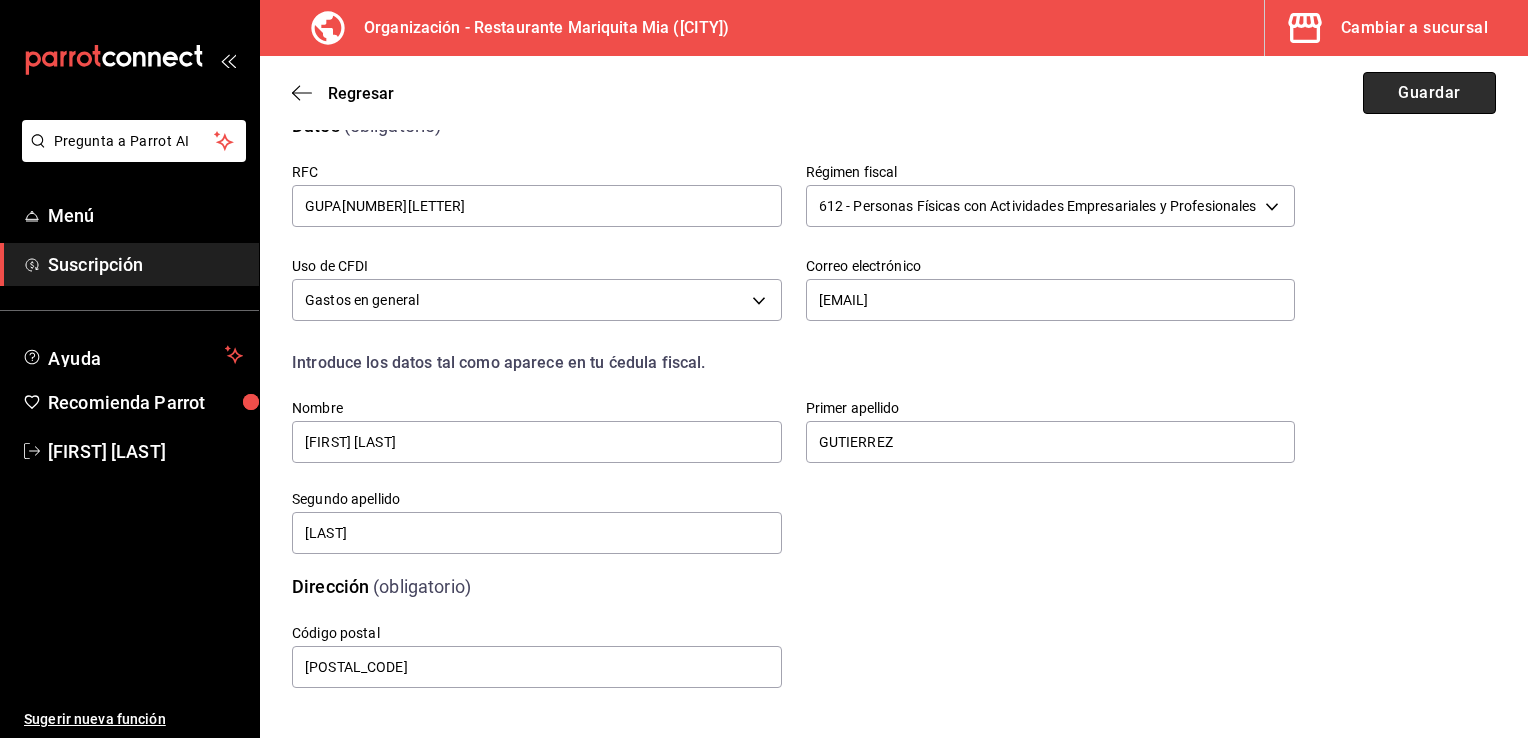 click on "Guardar" at bounding box center (1429, 93) 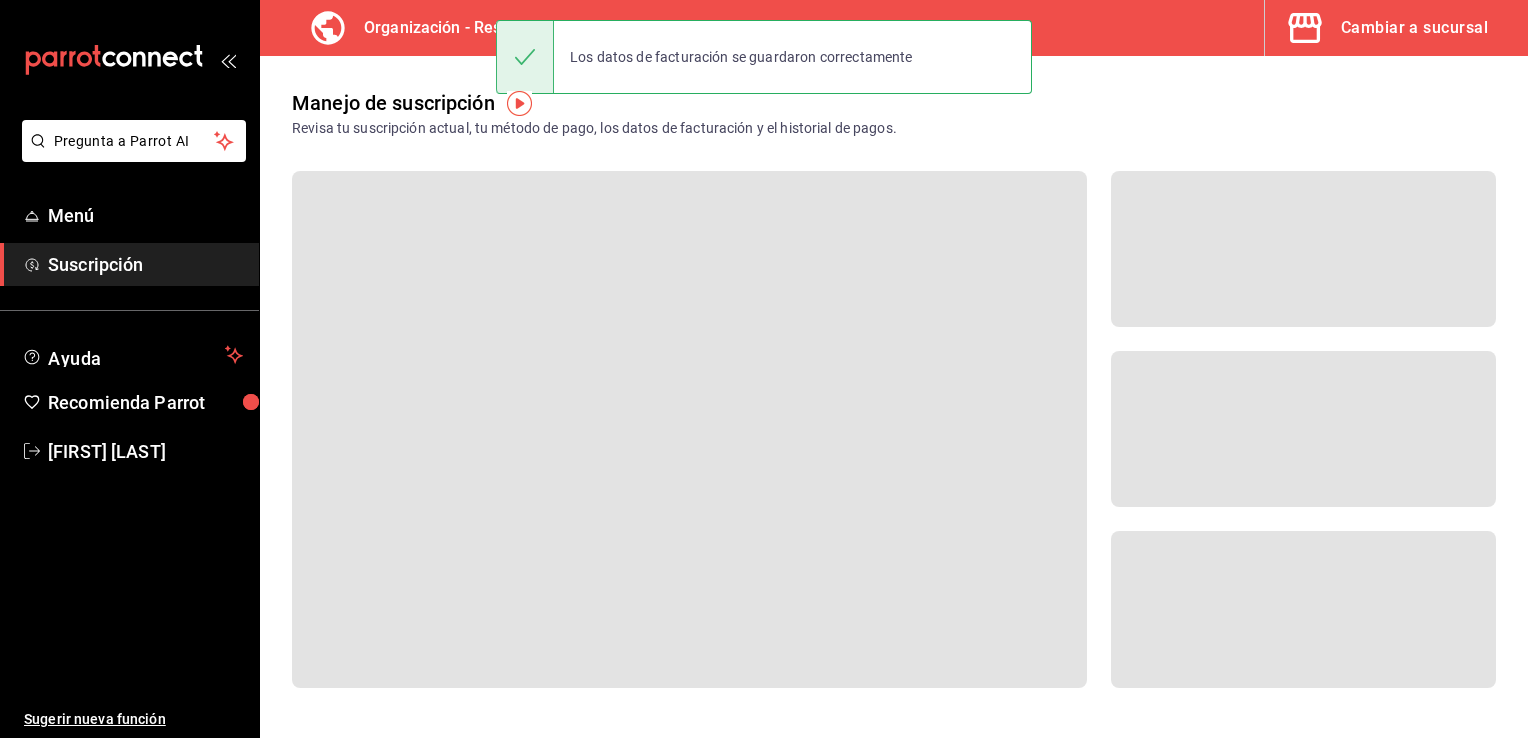 scroll, scrollTop: 0, scrollLeft: 0, axis: both 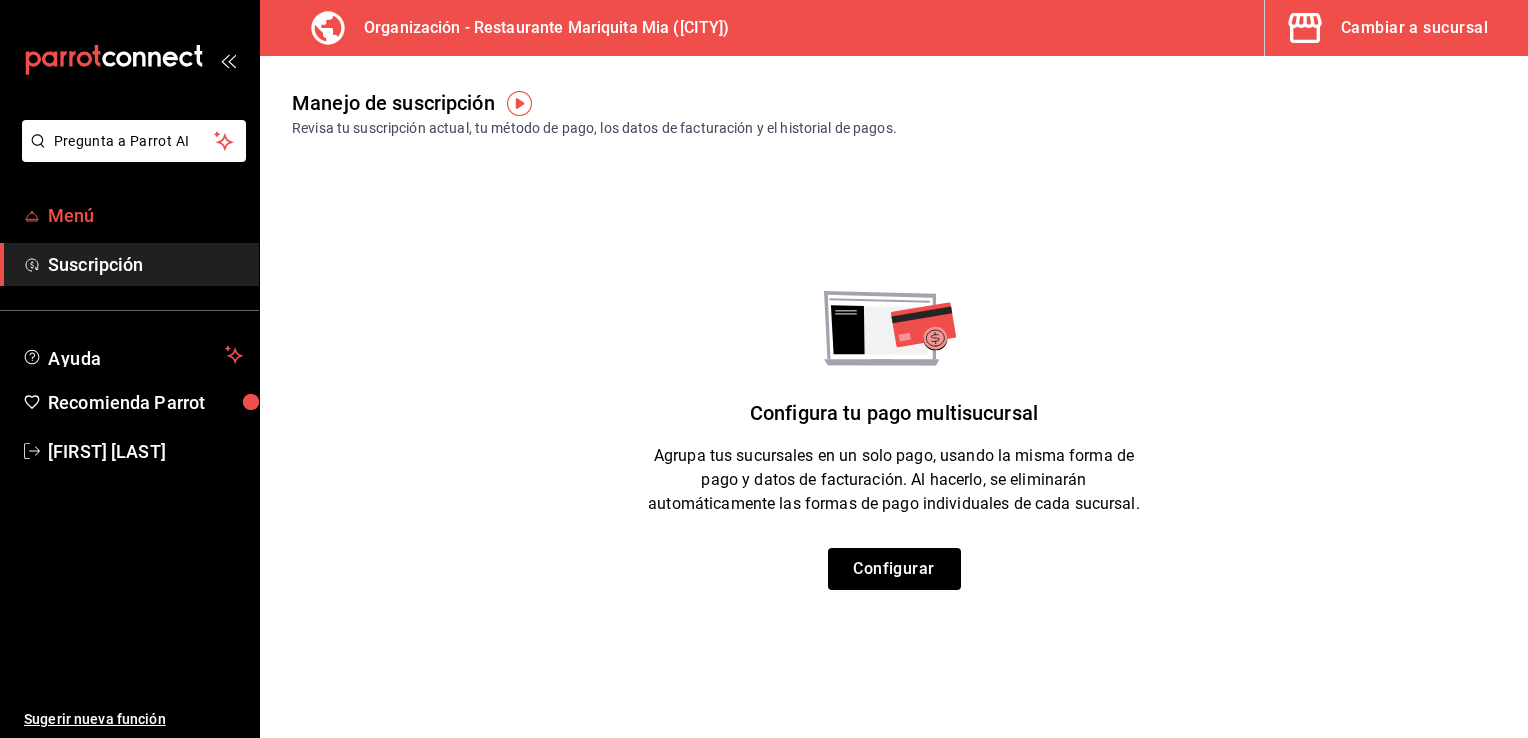 click on "Menú" at bounding box center (71, 215) 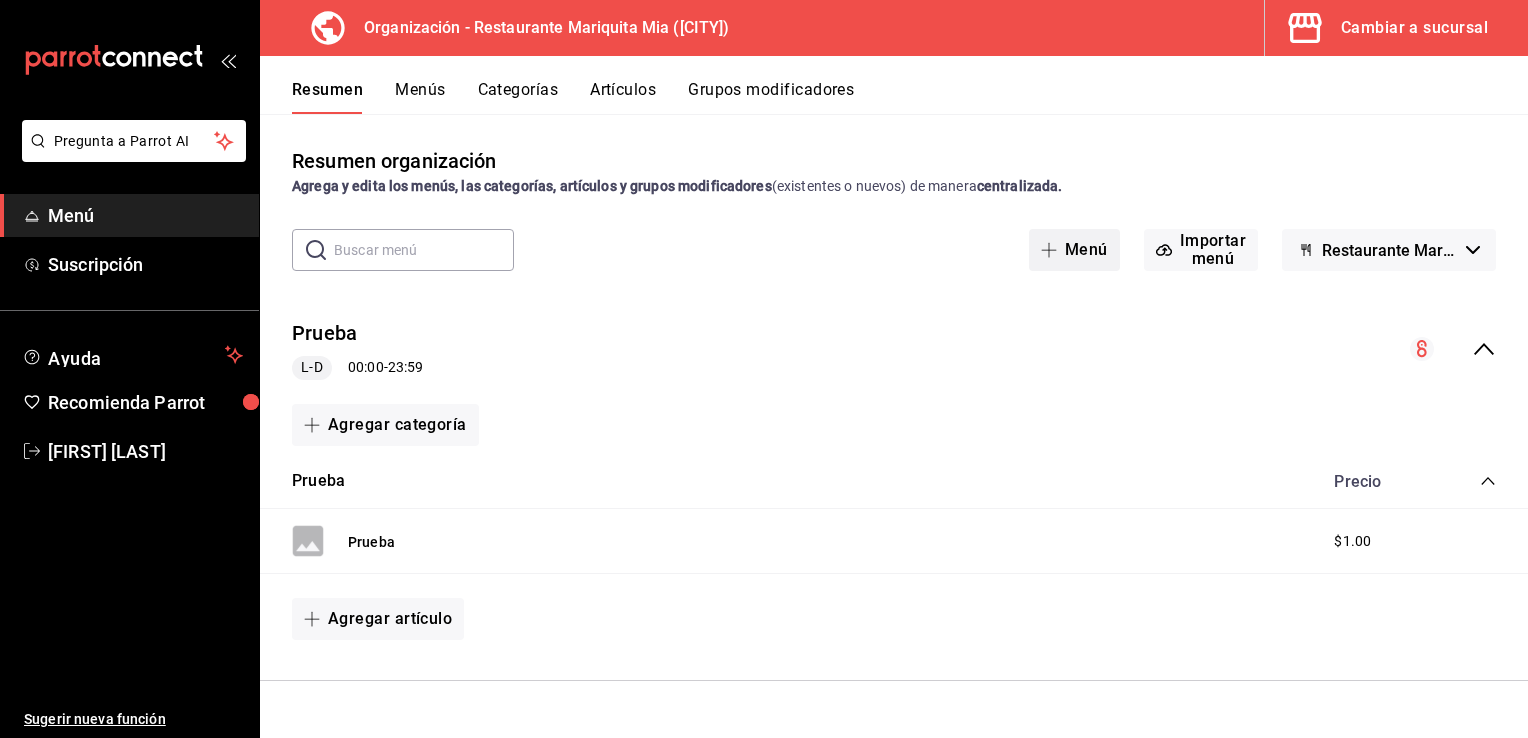 click at bounding box center [1053, 250] 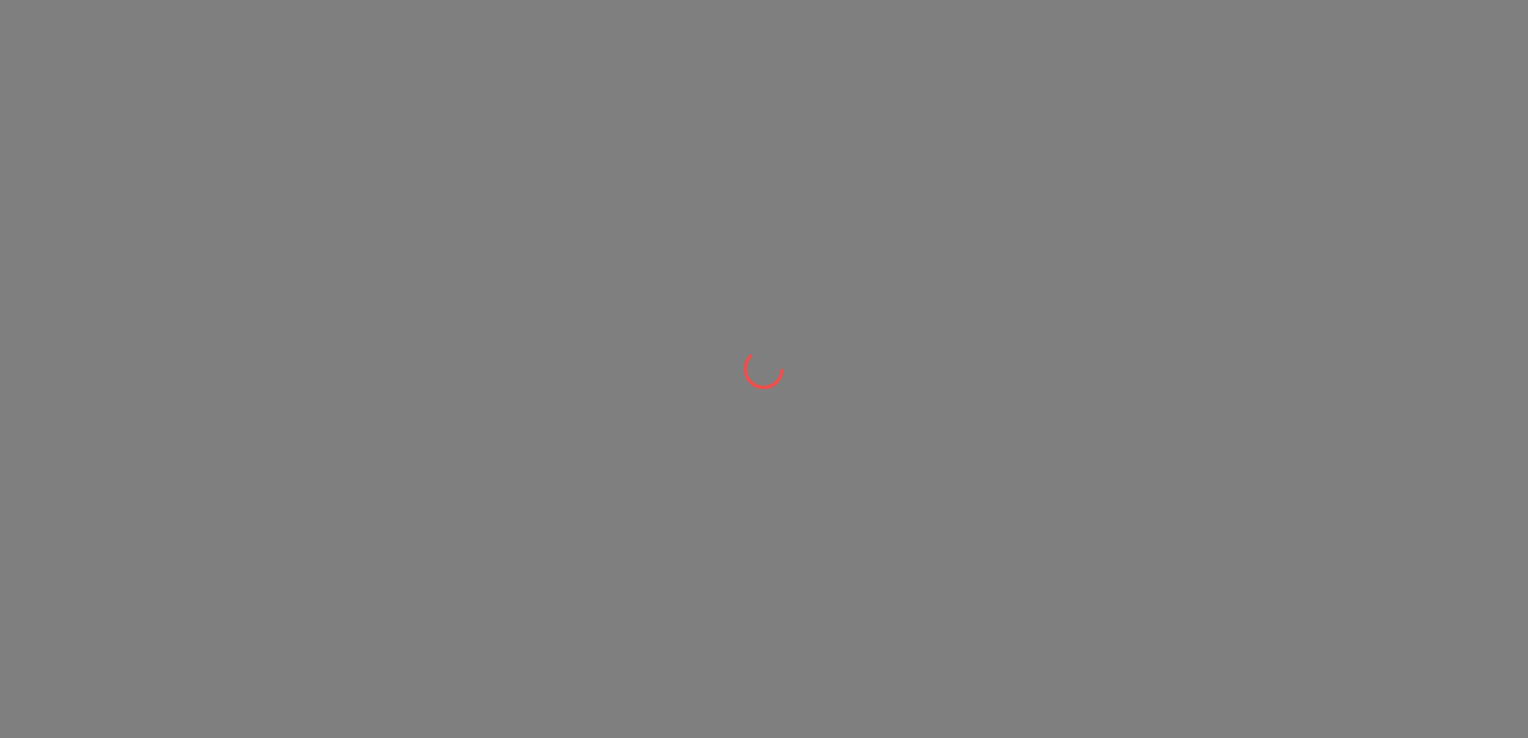 scroll, scrollTop: 0, scrollLeft: 0, axis: both 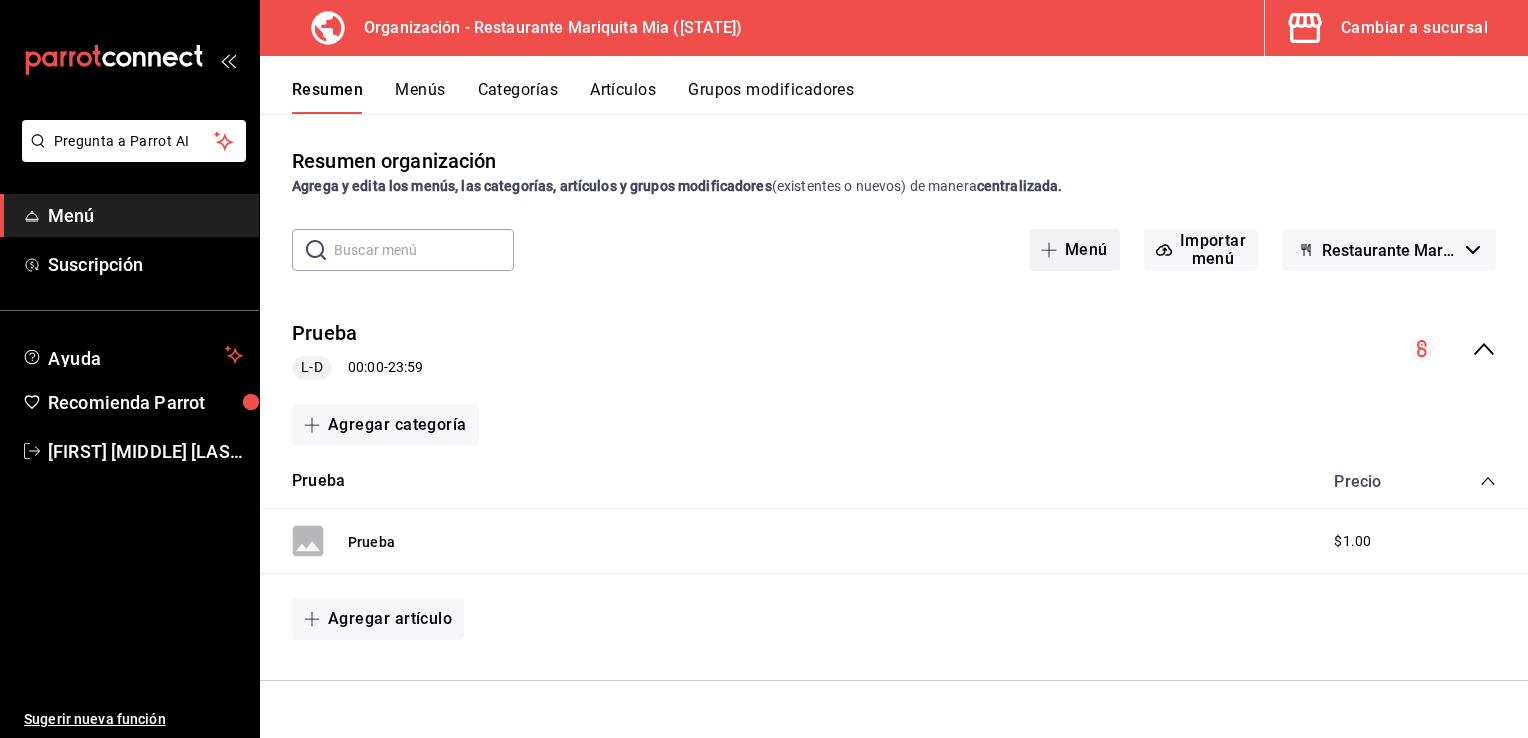 click on "Menú" at bounding box center (1086, 250) 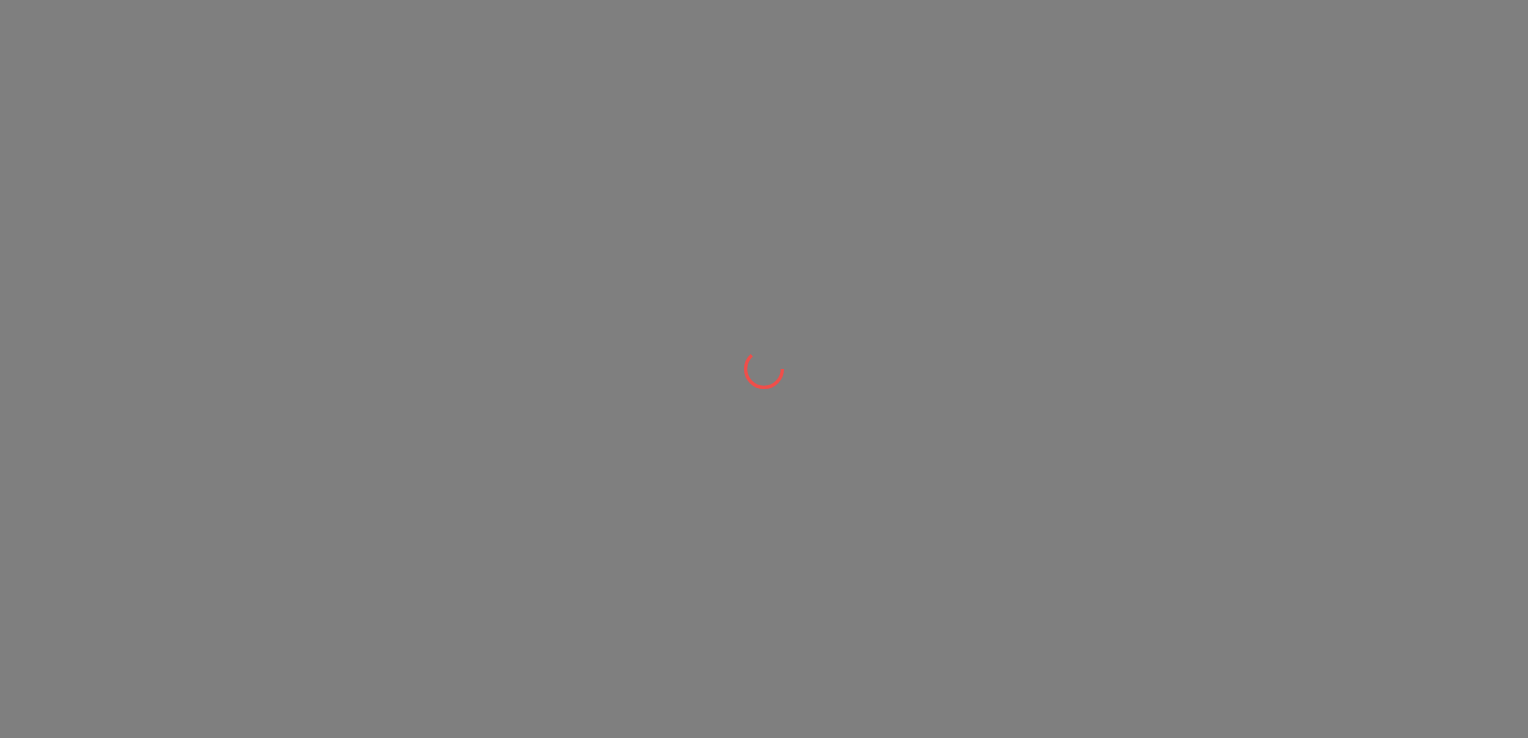 scroll, scrollTop: 0, scrollLeft: 0, axis: both 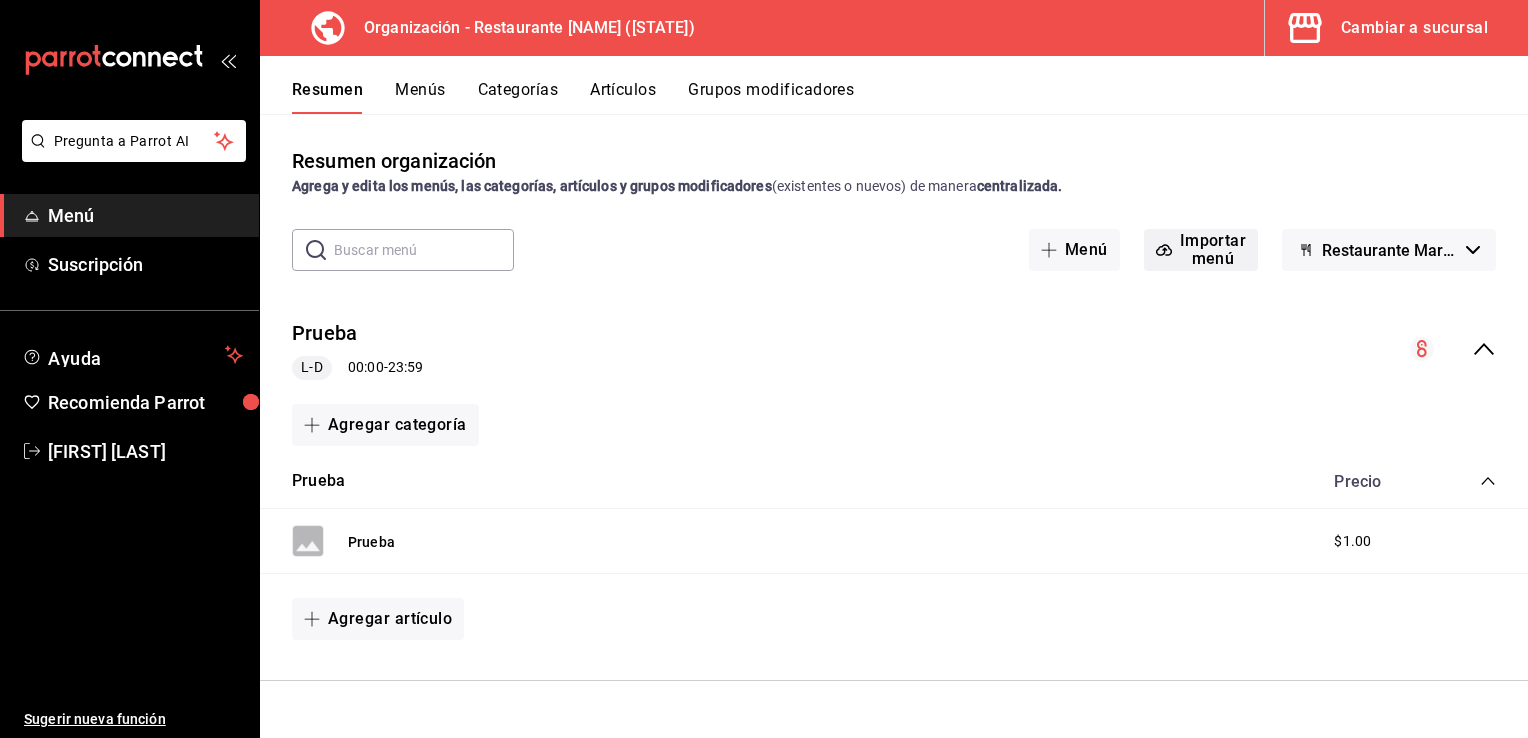 click on "Importar menú" at bounding box center [1213, 250] 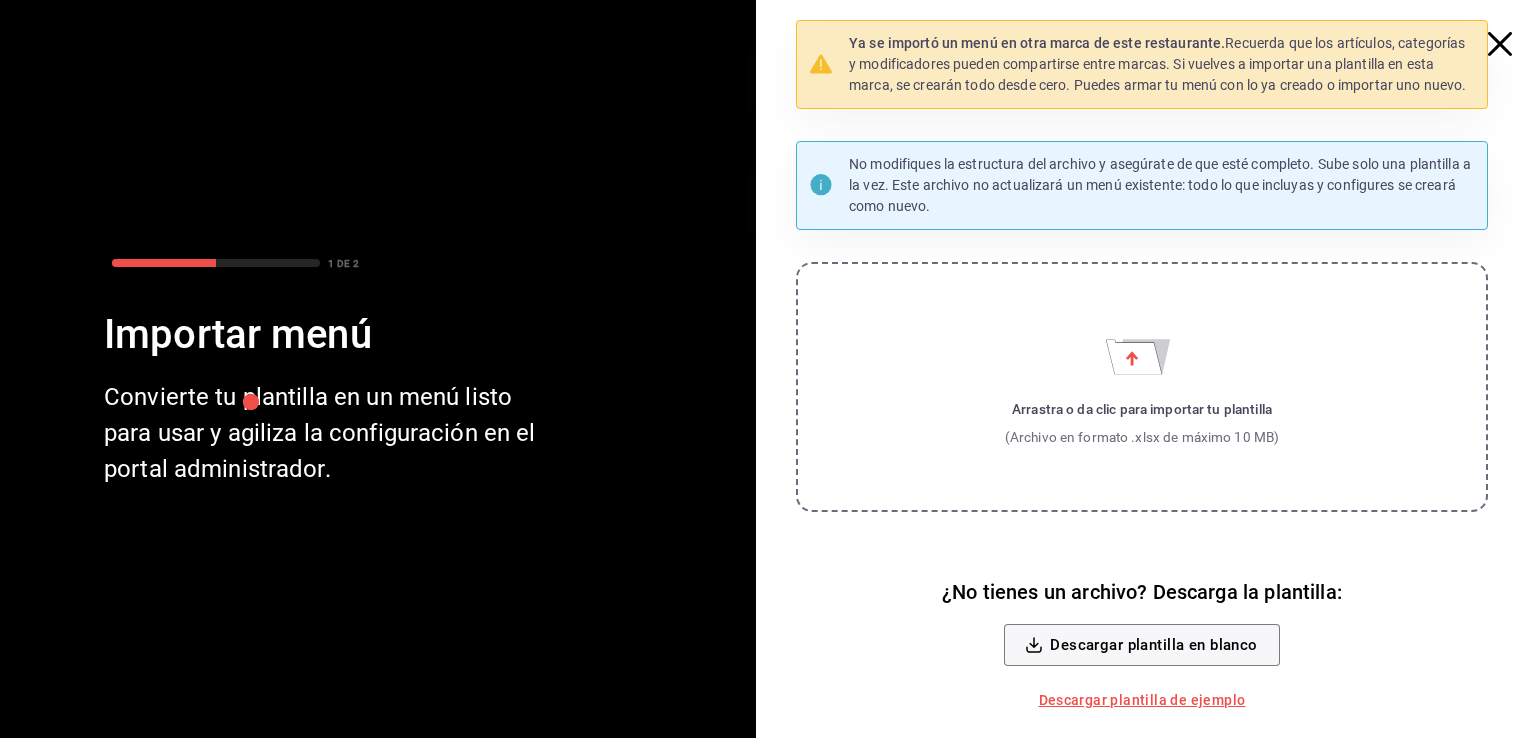 click on "Convierte tu plantilla en un menú listo para usar y agiliza la configuración en el portal administrador." at bounding box center (328, 433) 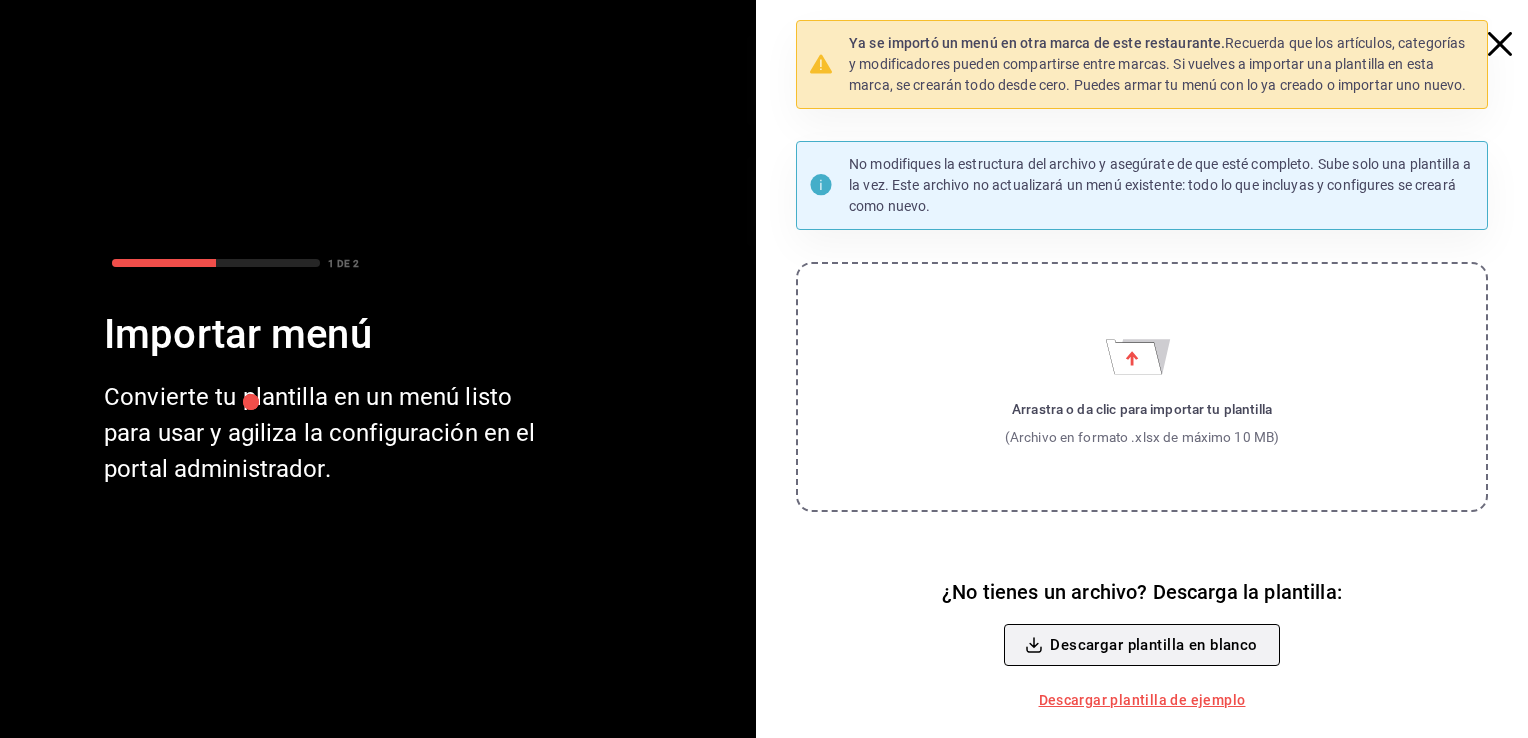 click on "Descargar plantilla en blanco" at bounding box center (1153, 645) 